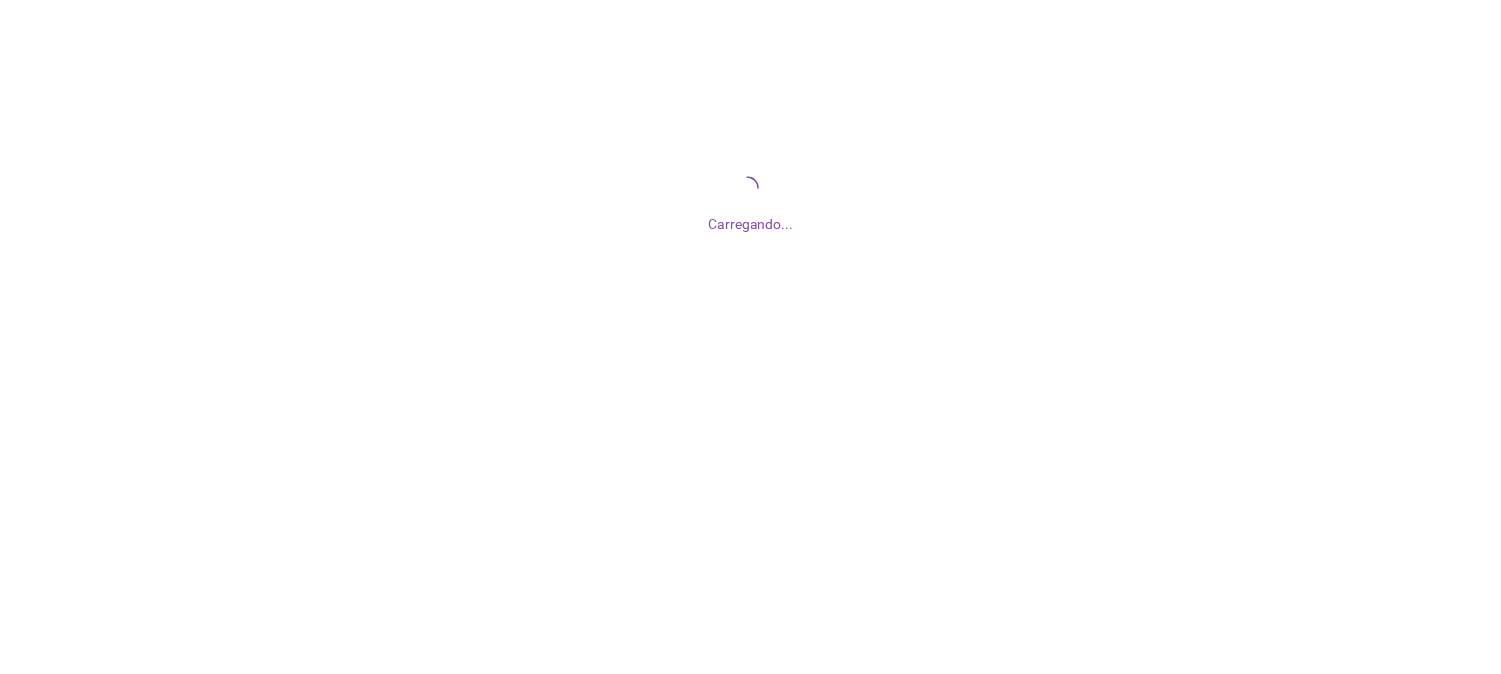 scroll, scrollTop: 0, scrollLeft: 0, axis: both 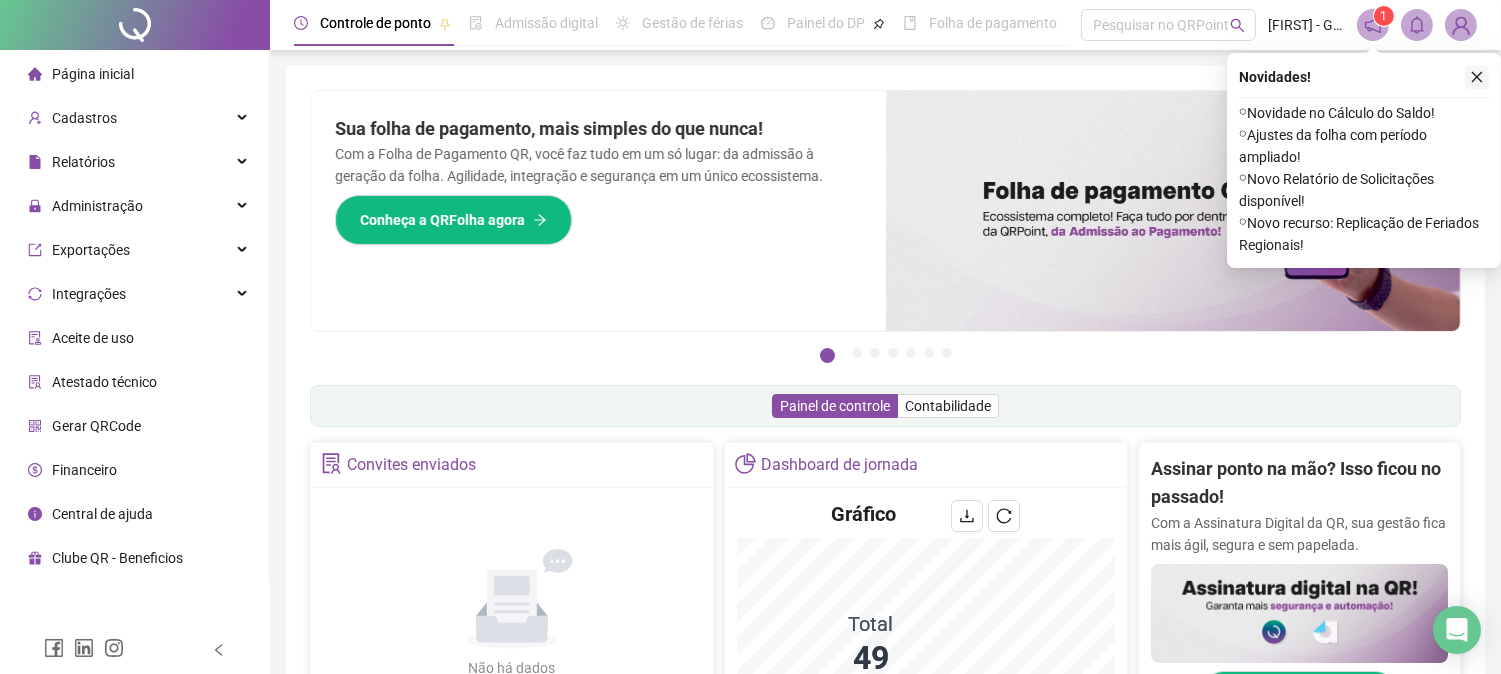 click 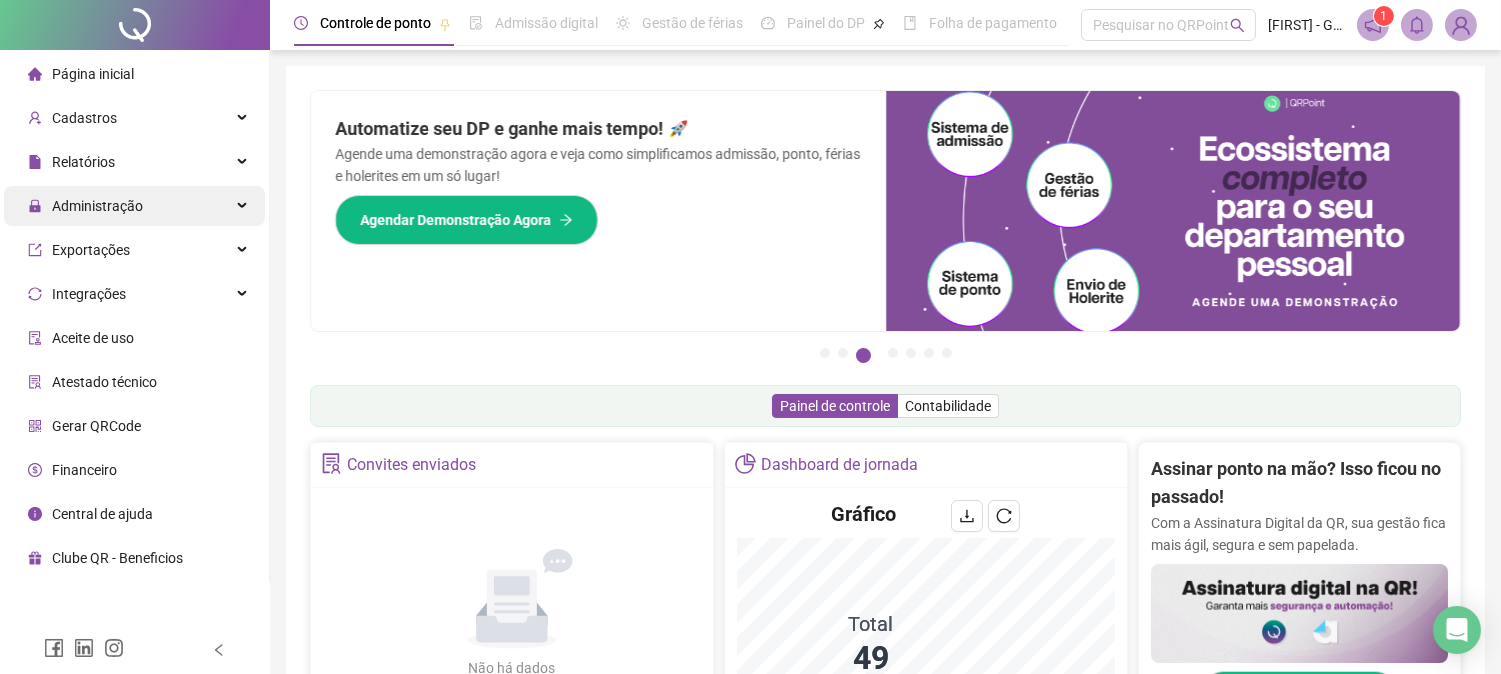 click on "Administração" at bounding box center [134, 206] 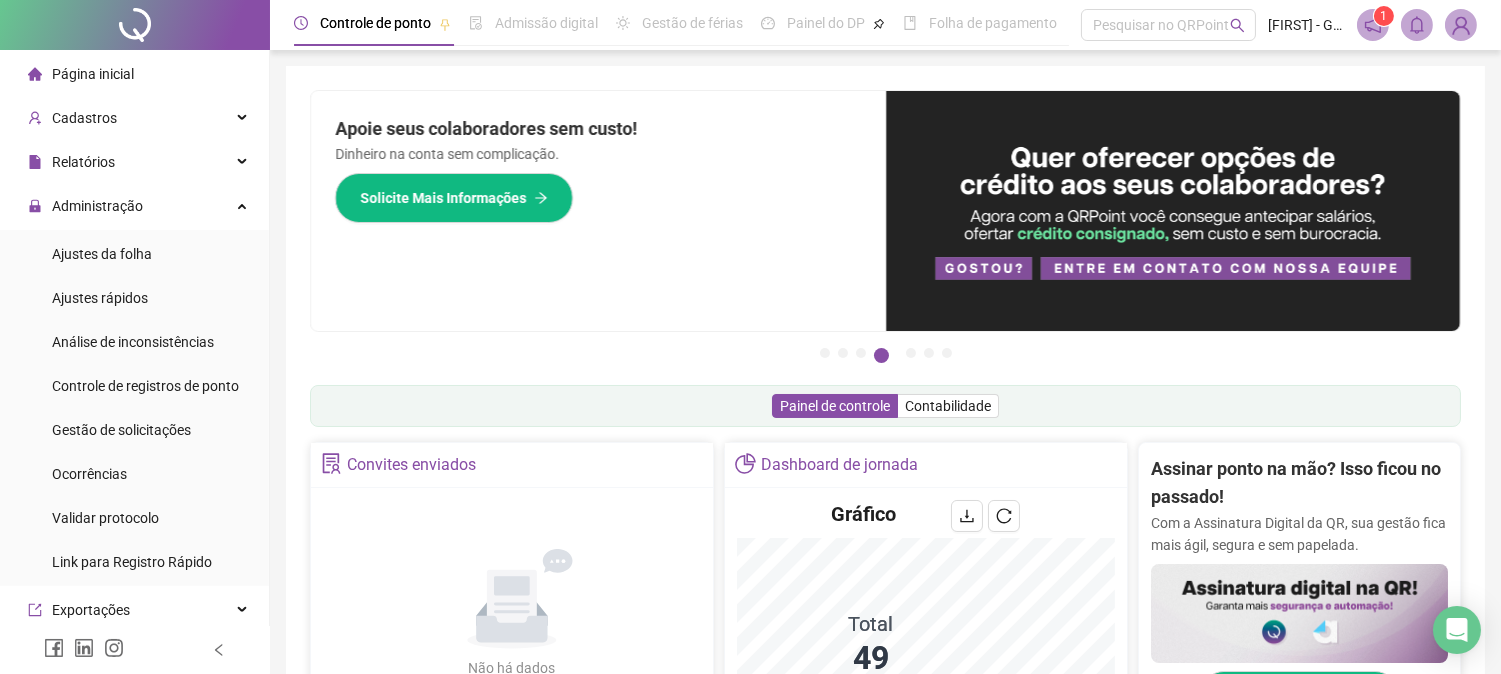 click on "Controle de ponto Admissão digital Gestão de férias Painel do DP Folha de pagamento   Pesquisar no QRPoint [FIRST] - GSMFREE  1 Pague o QRPoint com Cartão de Crédito Sua assinatura: mais segurança, prática e sem preocupações com boletos! Saiba mais Sua folha de pagamento, mais simples do que nunca! Com a Folha de Pagamento QR, você faz tudo em um só lugar: da admissão à geração da folha. Agilidade, integração e segurança em um único ecossistema. Conheça a QRFolha agora 🔍 Precisa de Ajuda? Conte com o Suporte da QRPoint! Encontre respostas rápidas e eficientes em nosso Guia Prático de Suporte. Acesse agora e descubra todos os nossos canais de atendimento! 🚀 Saiba Mais Automatize seu DP e ganhe mais tempo! 🚀 Agende uma demonstração agora e veja como simplificamos admissão, ponto, férias e holerites em um só lugar! Agendar Demonstração Agora Apoie seus colaboradores sem custo! Dinheiro na conta sem complicação. Solicite Mais Informações Saiba mais Saiba mais Saiba Mais" at bounding box center (885, 651) 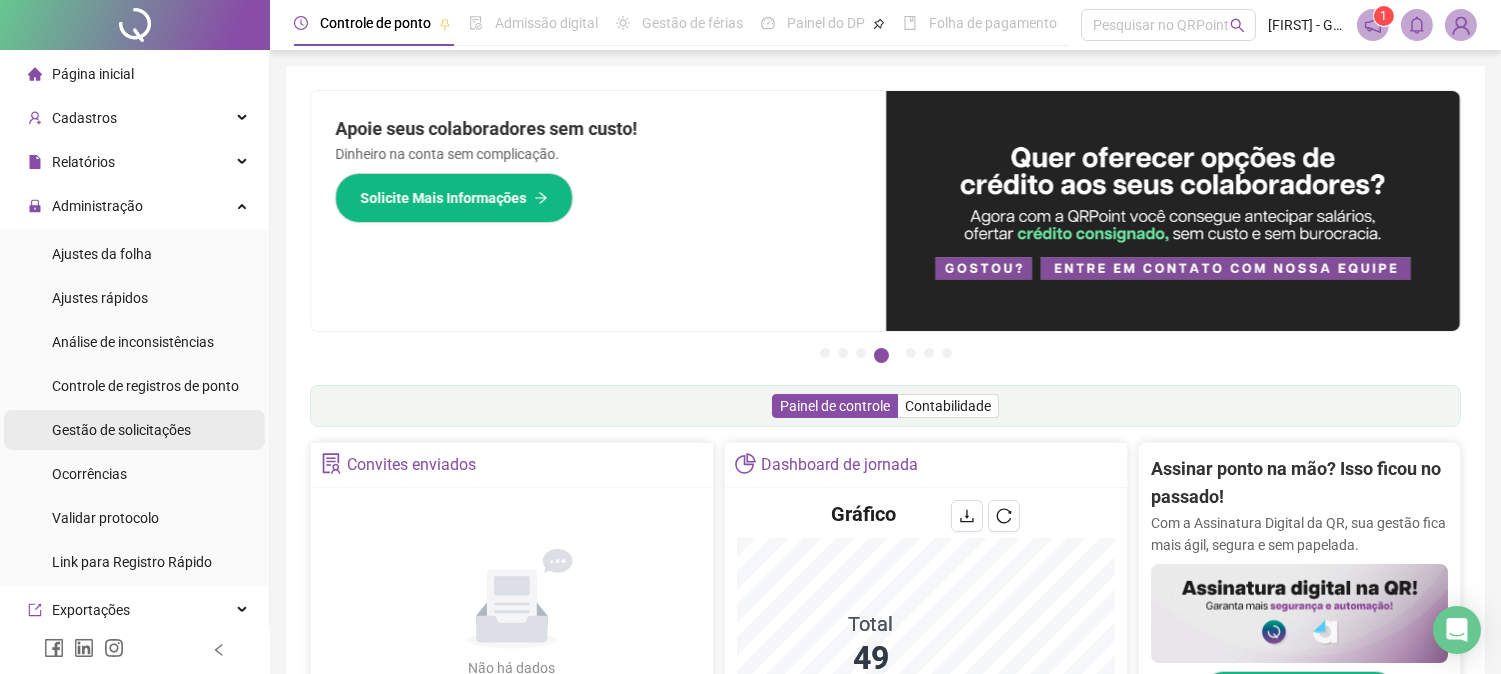 click on "Gestão de solicitações" at bounding box center [121, 430] 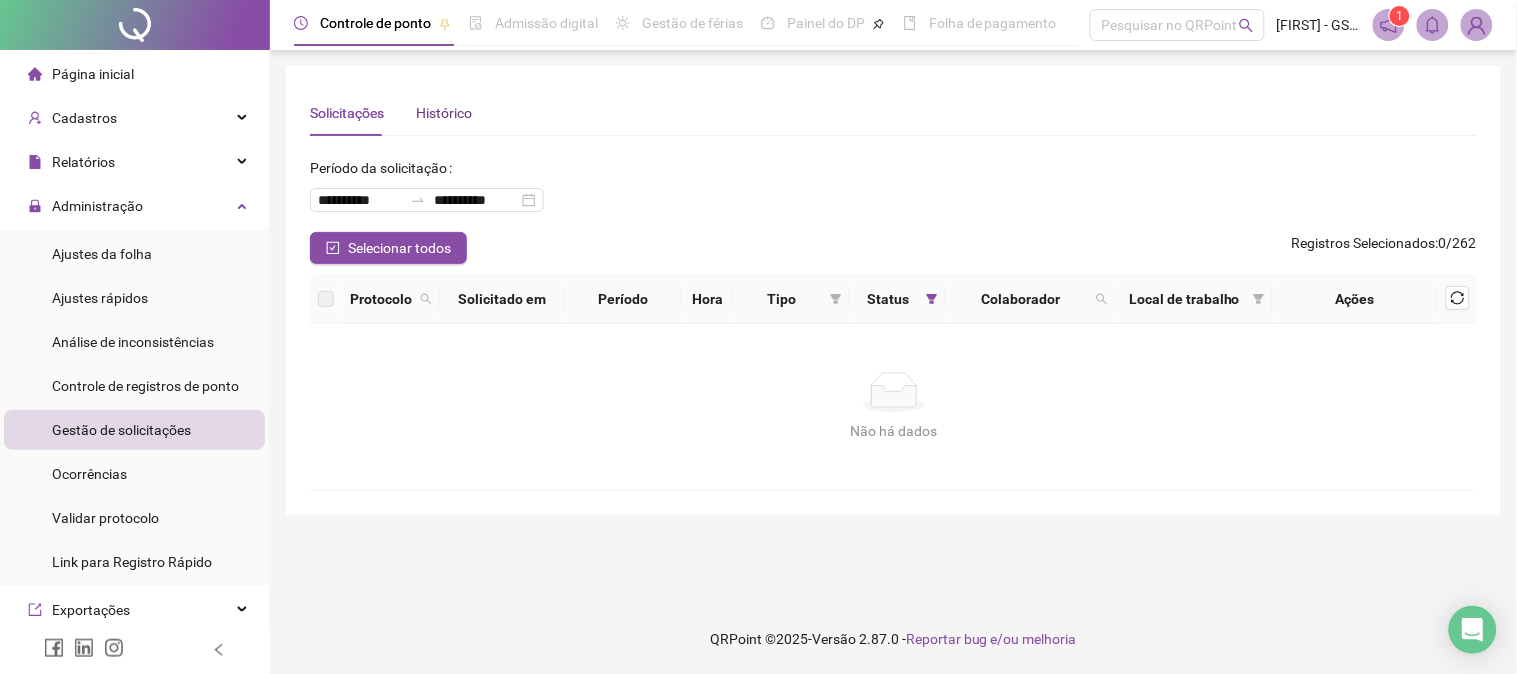 click on "Histórico" at bounding box center (444, 113) 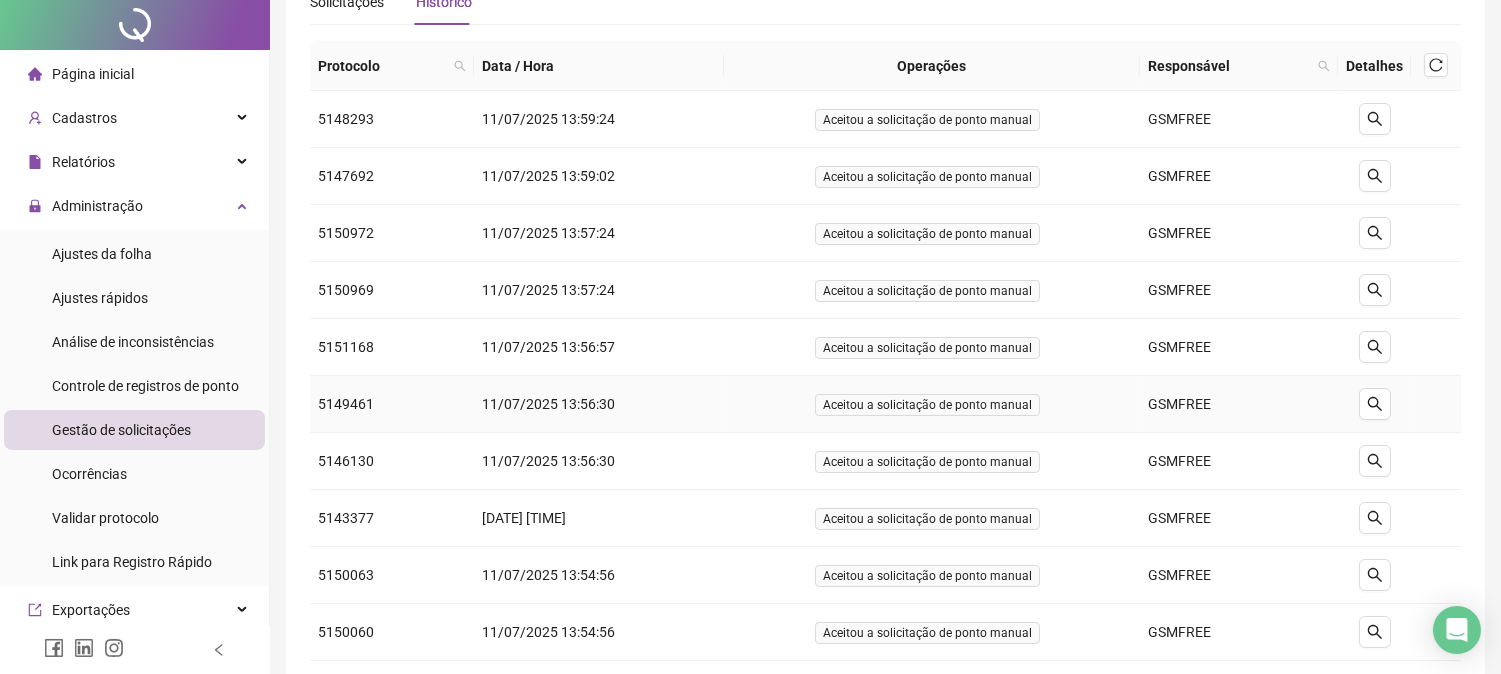 scroll, scrollTop: 0, scrollLeft: 0, axis: both 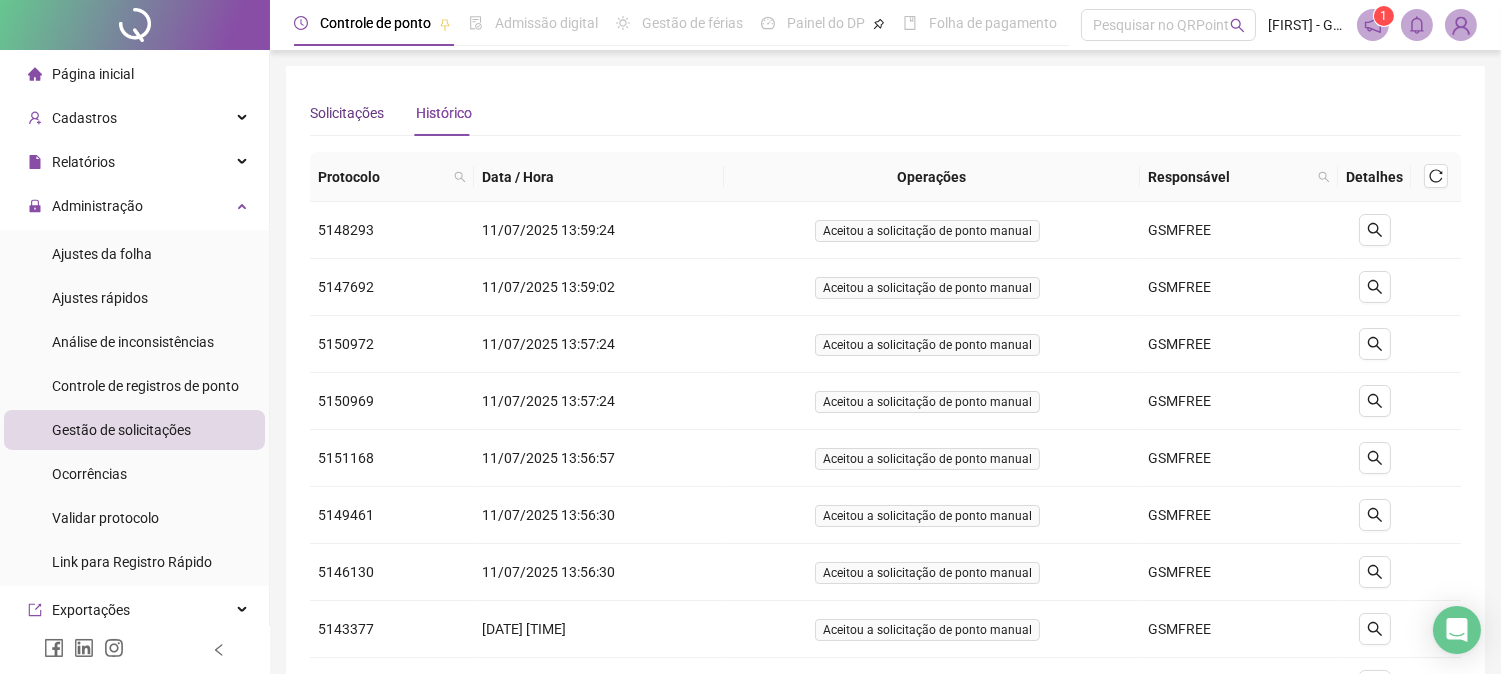 click on "Solicitações" at bounding box center [347, 113] 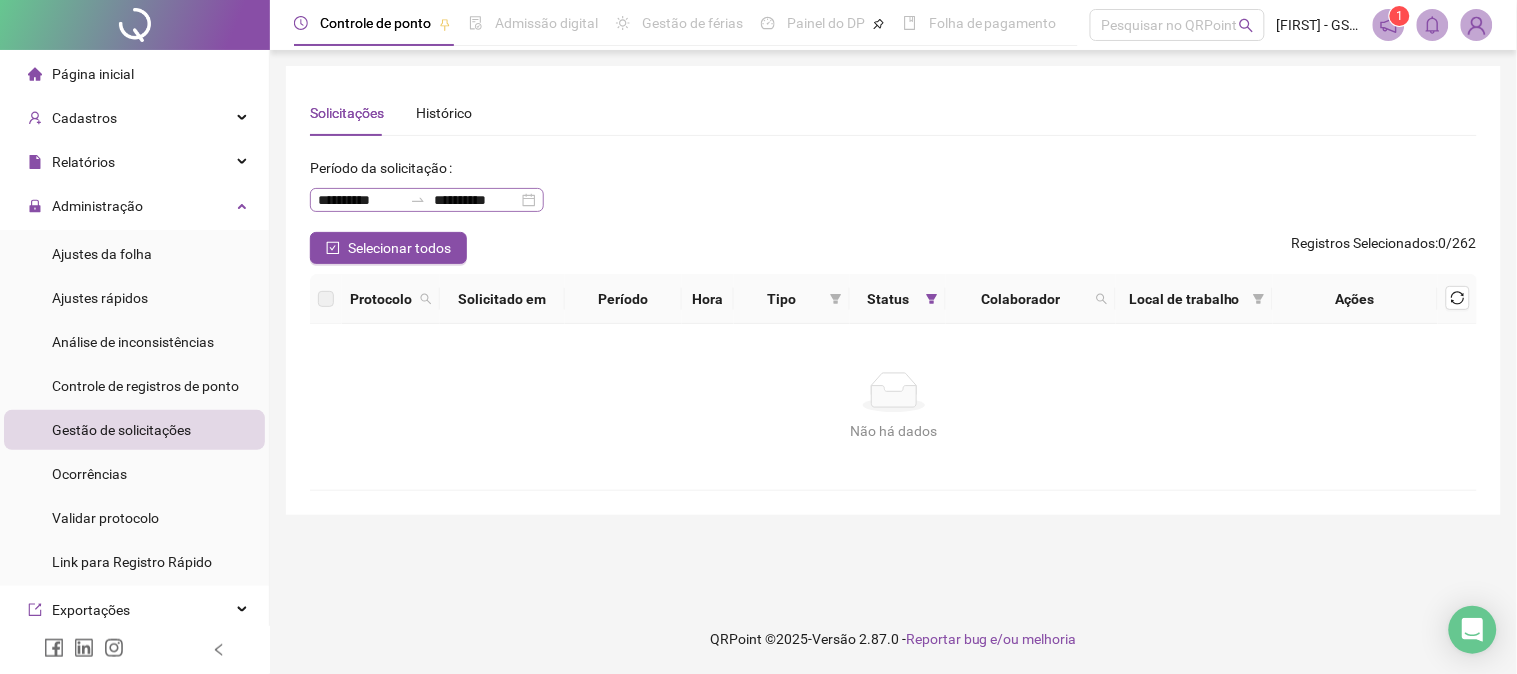 click on "**********" at bounding box center (427, 200) 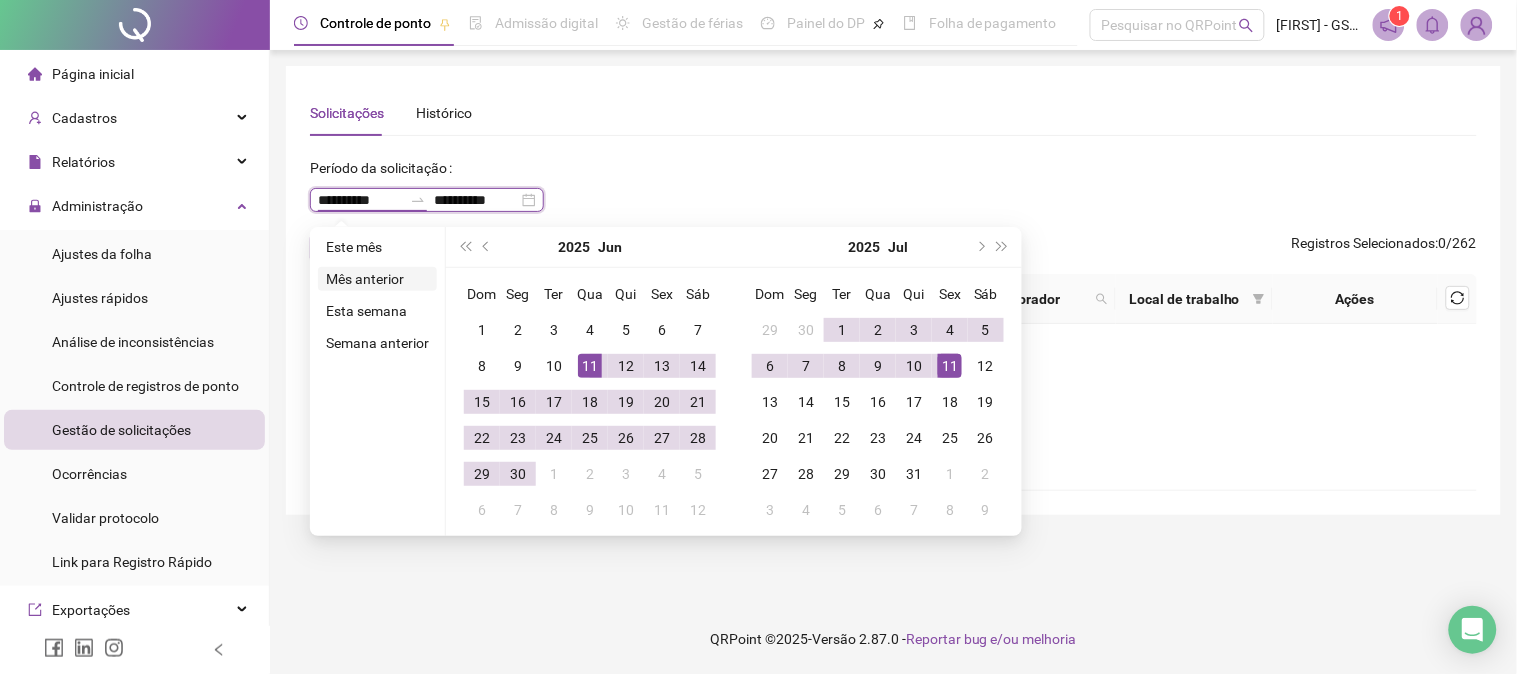 type on "**********" 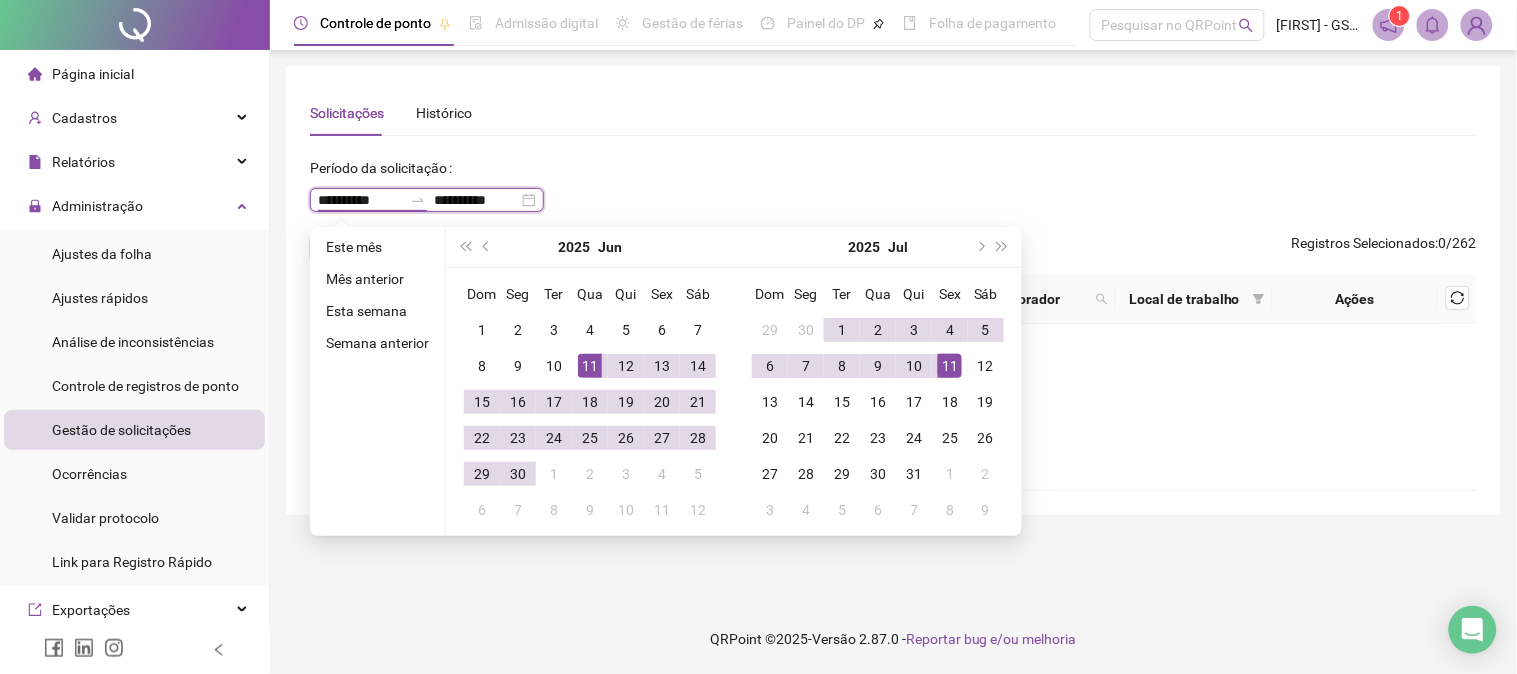 type on "**********" 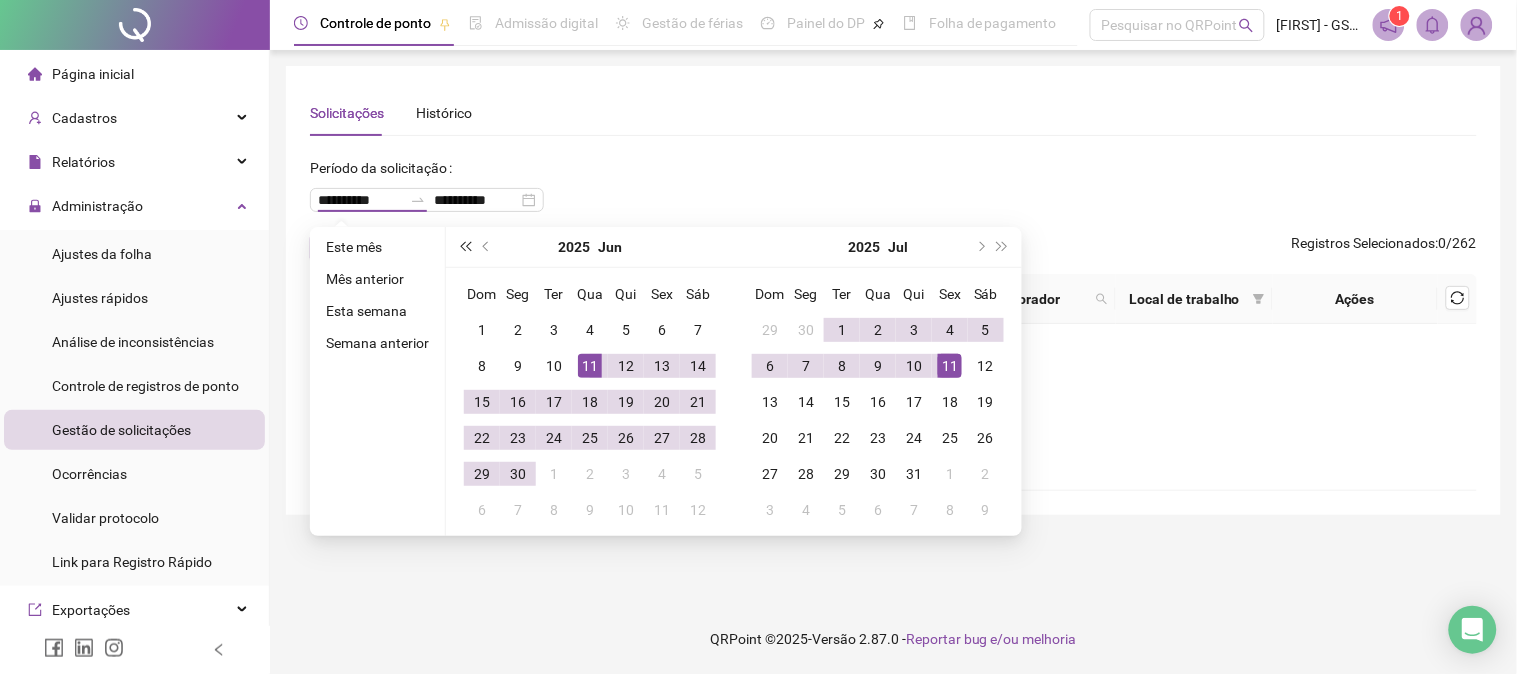 click at bounding box center [465, 247] 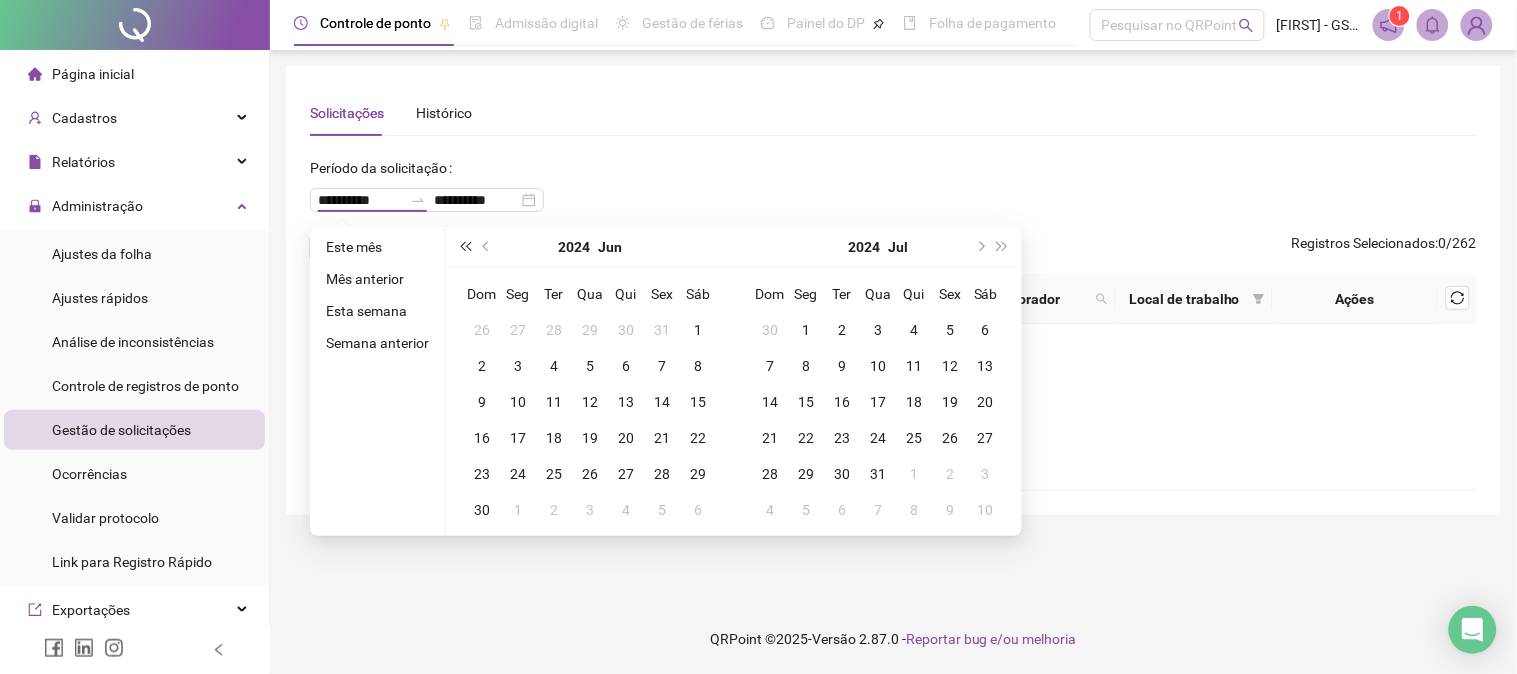 click at bounding box center (465, 247) 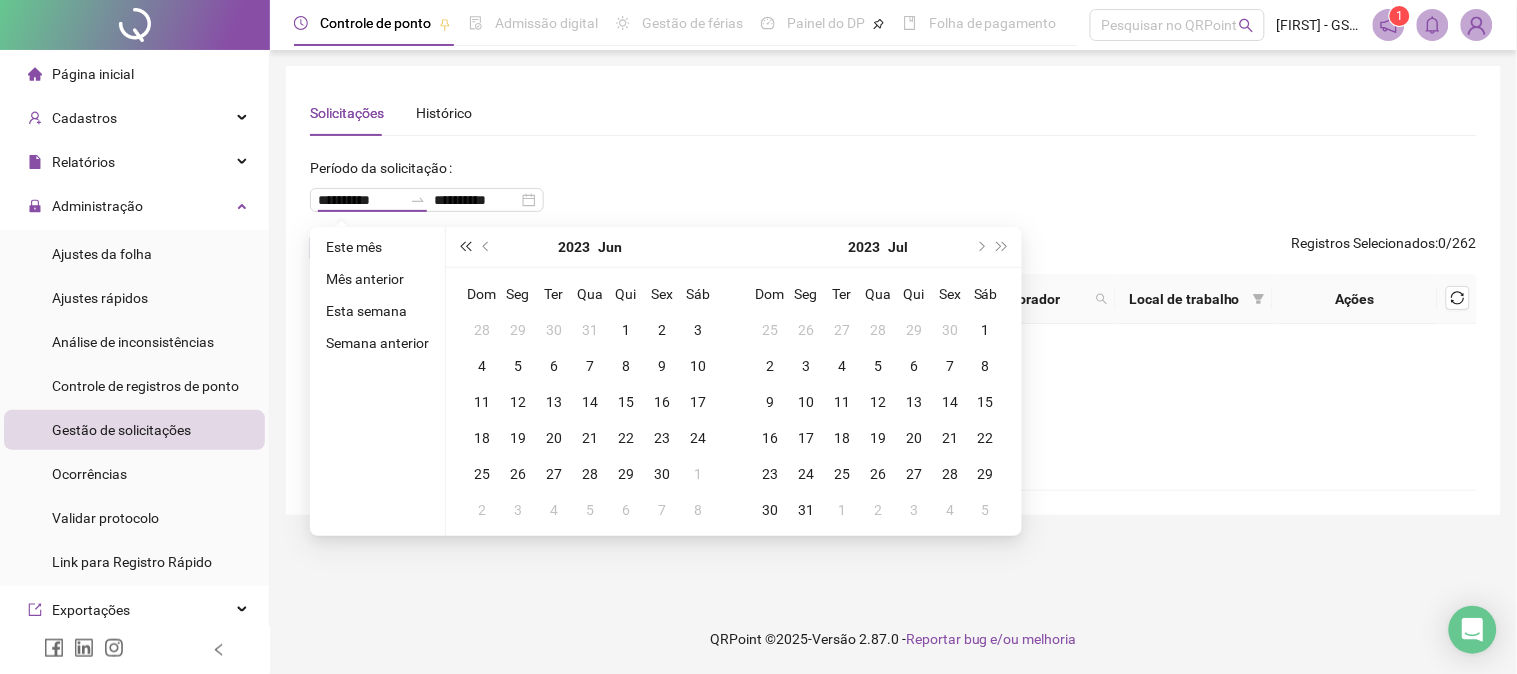 click at bounding box center (465, 247) 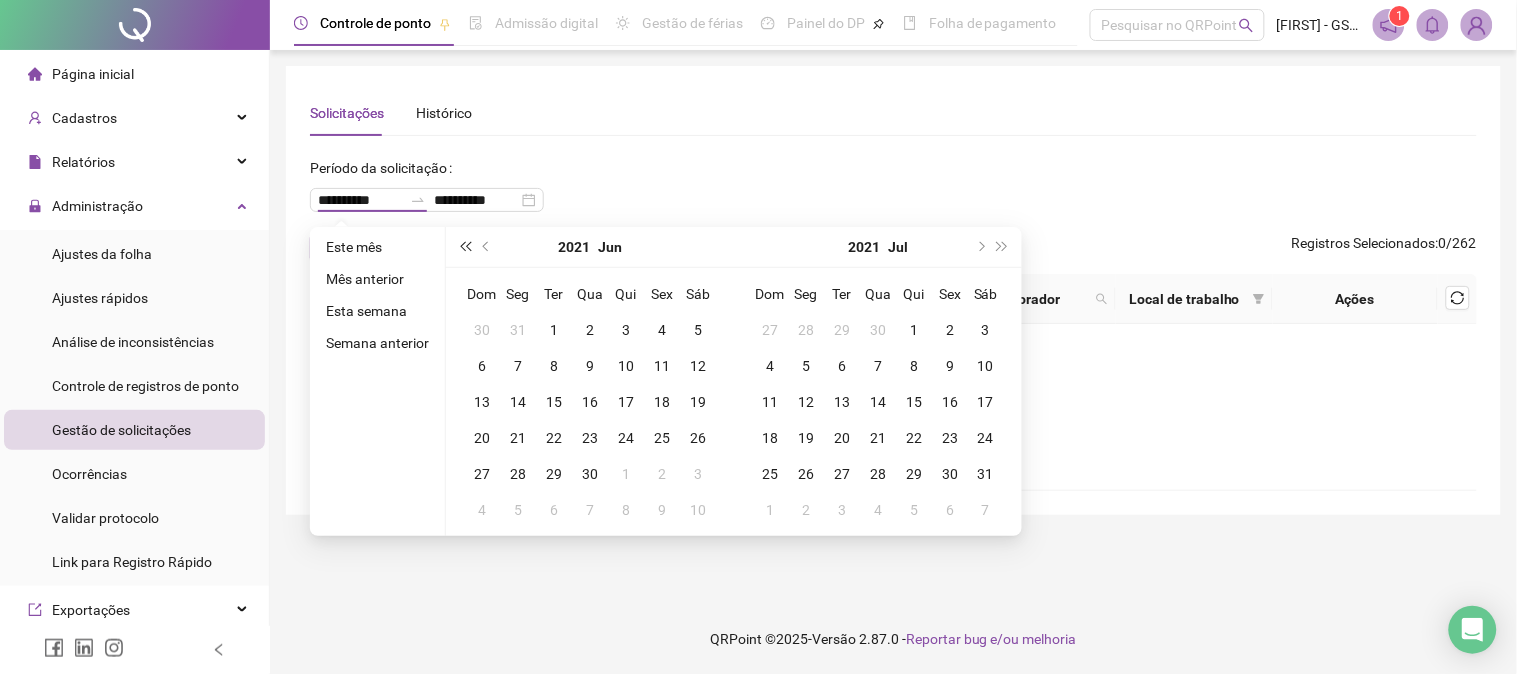 click at bounding box center [465, 247] 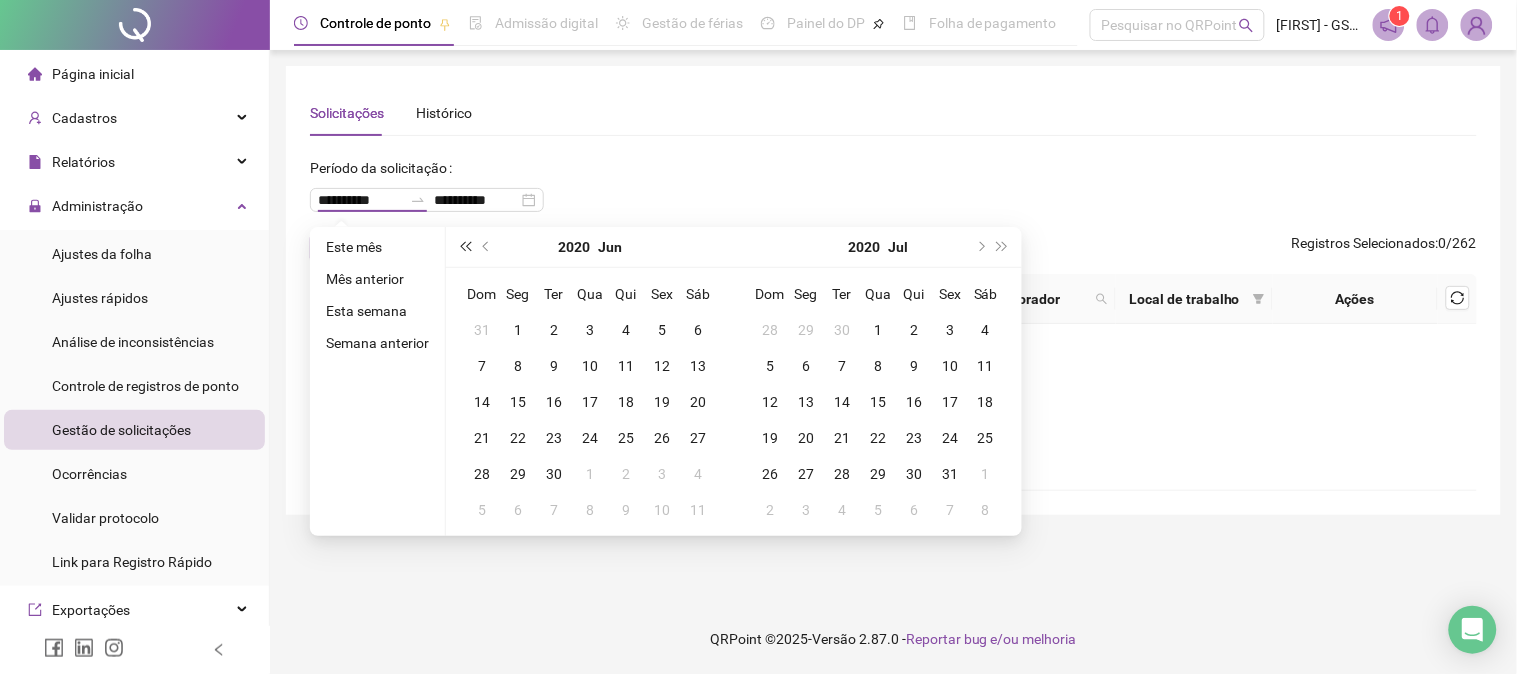 click at bounding box center [465, 247] 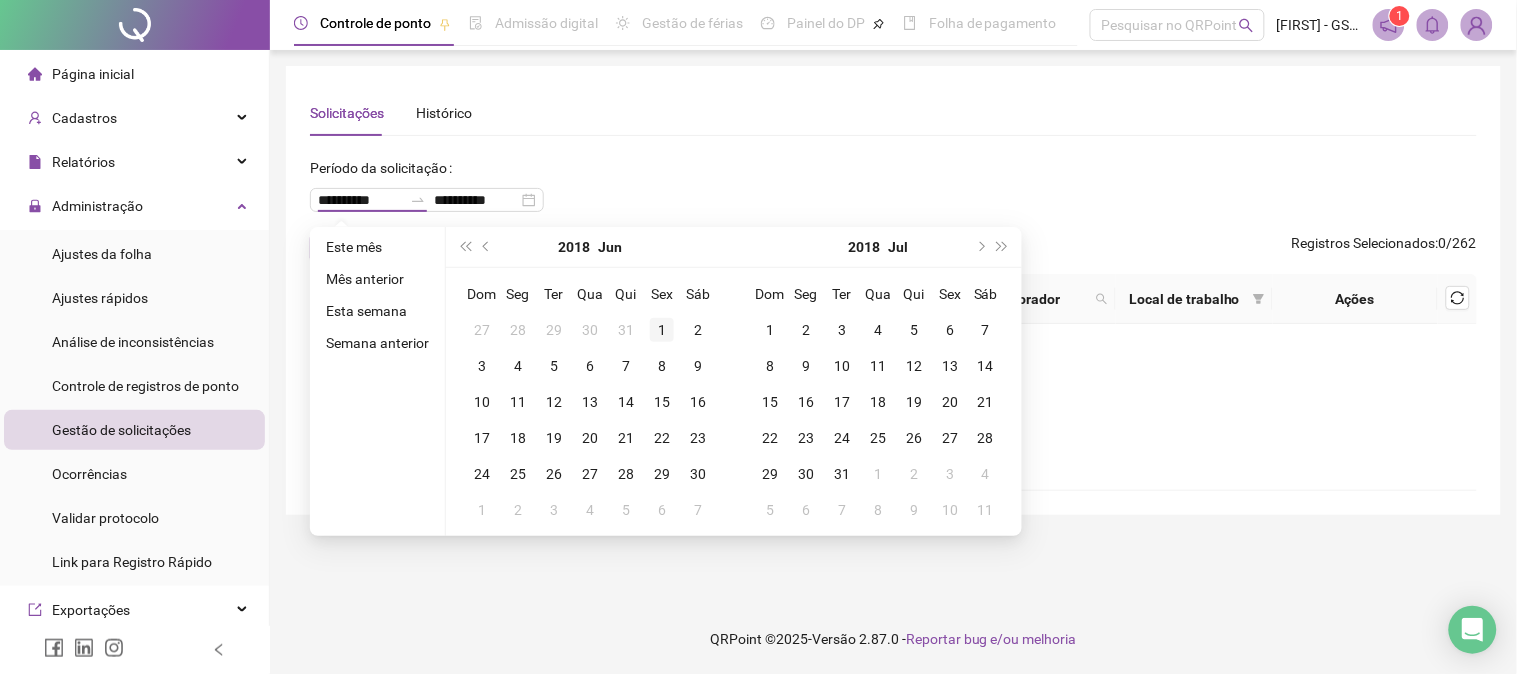 type on "**********" 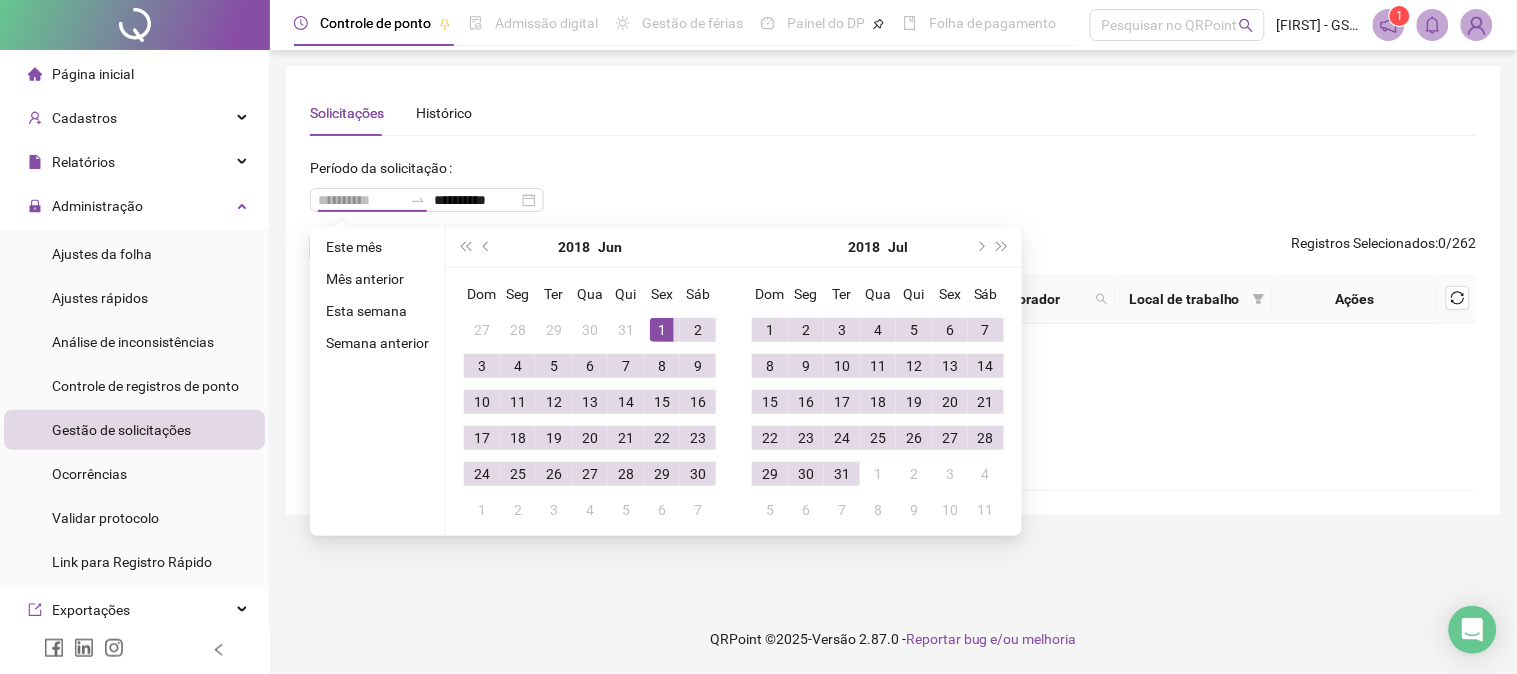 click on "1" at bounding box center (662, 330) 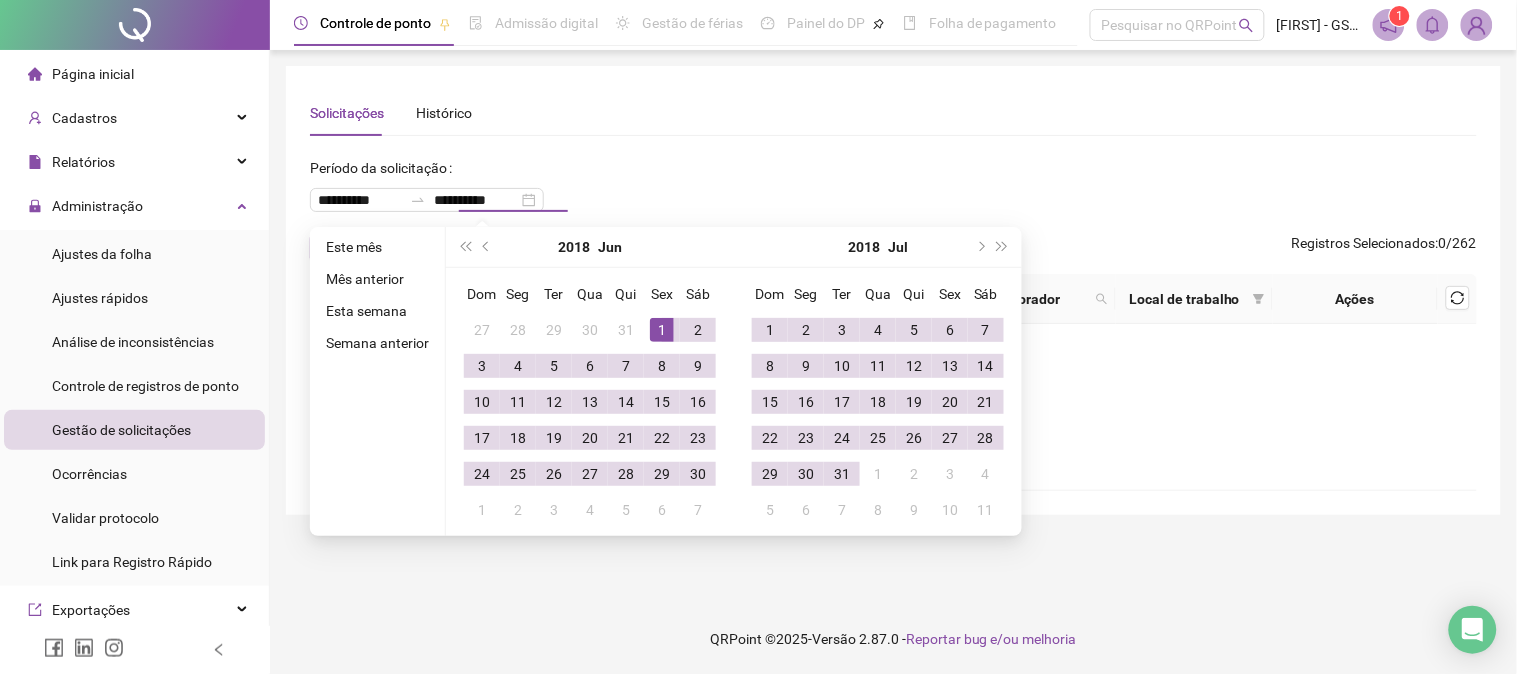 click on "Solicitações Histórico" at bounding box center [893, 113] 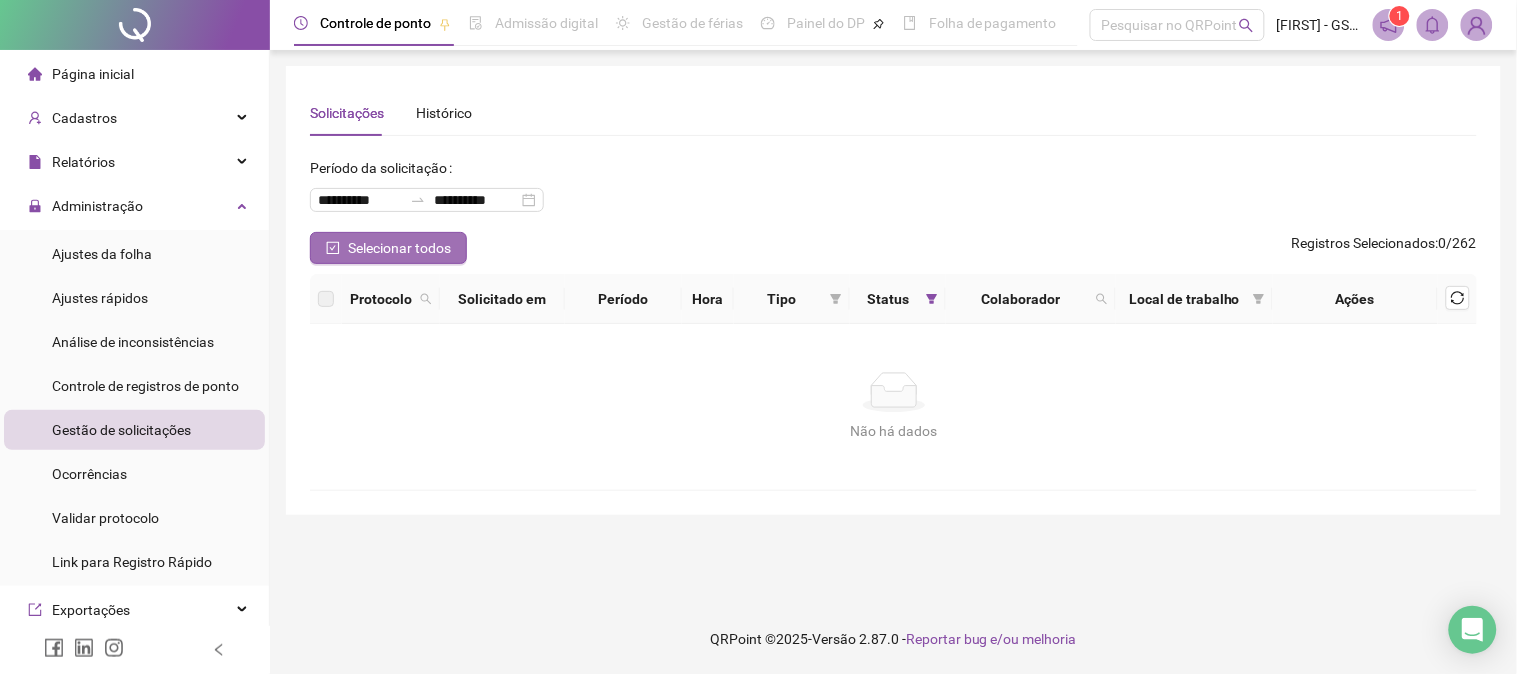 click on "Selecionar todos" at bounding box center (399, 248) 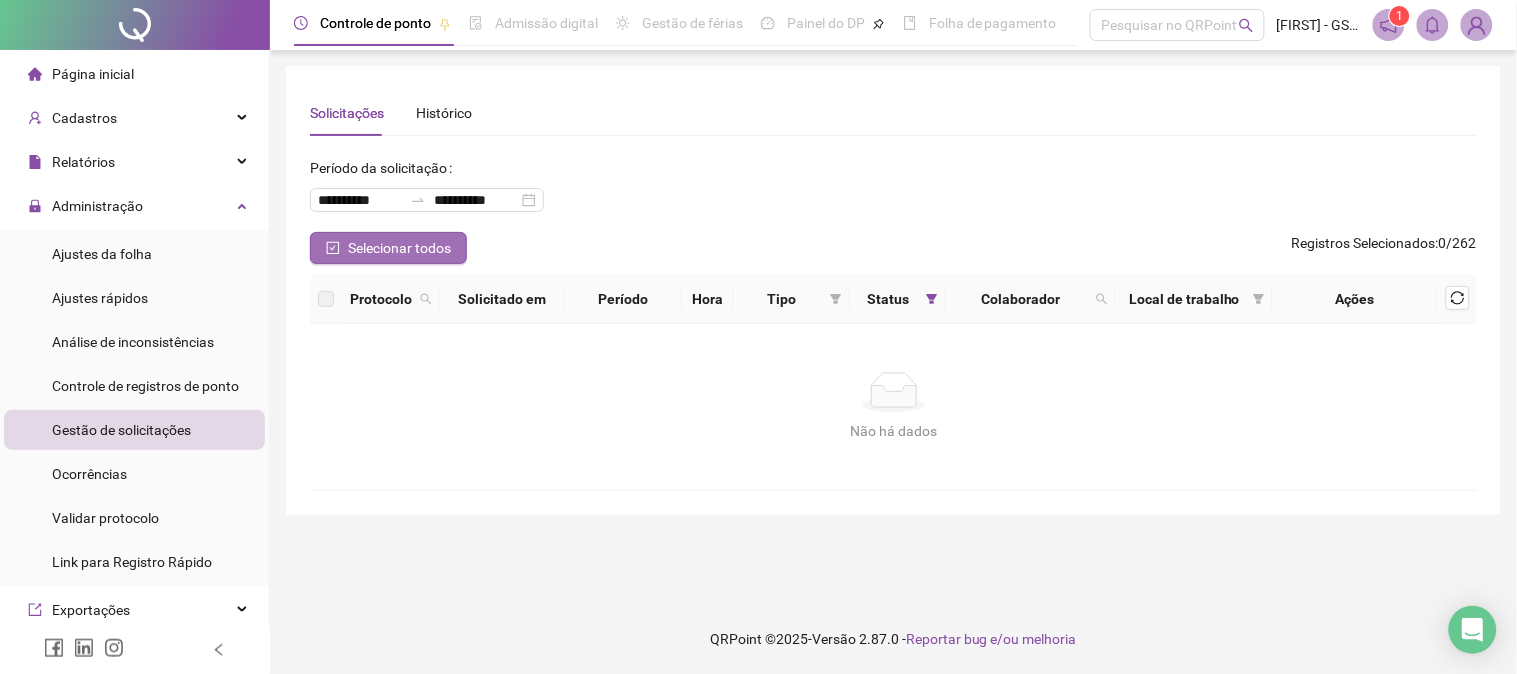 click on "Selecionar todos" at bounding box center [388, 248] 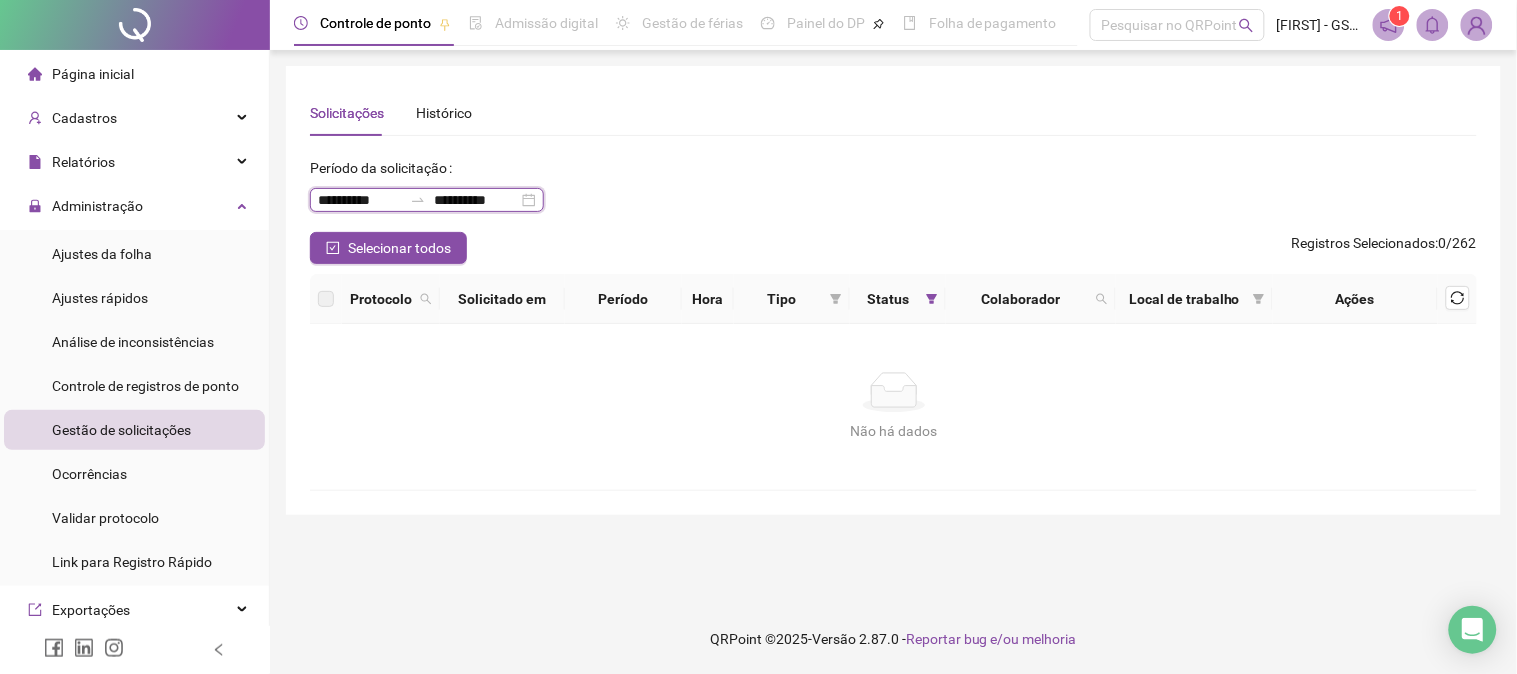 drag, startPoint x: 566, startPoint y: 206, endPoint x: 580, endPoint y: 203, distance: 14.3178215 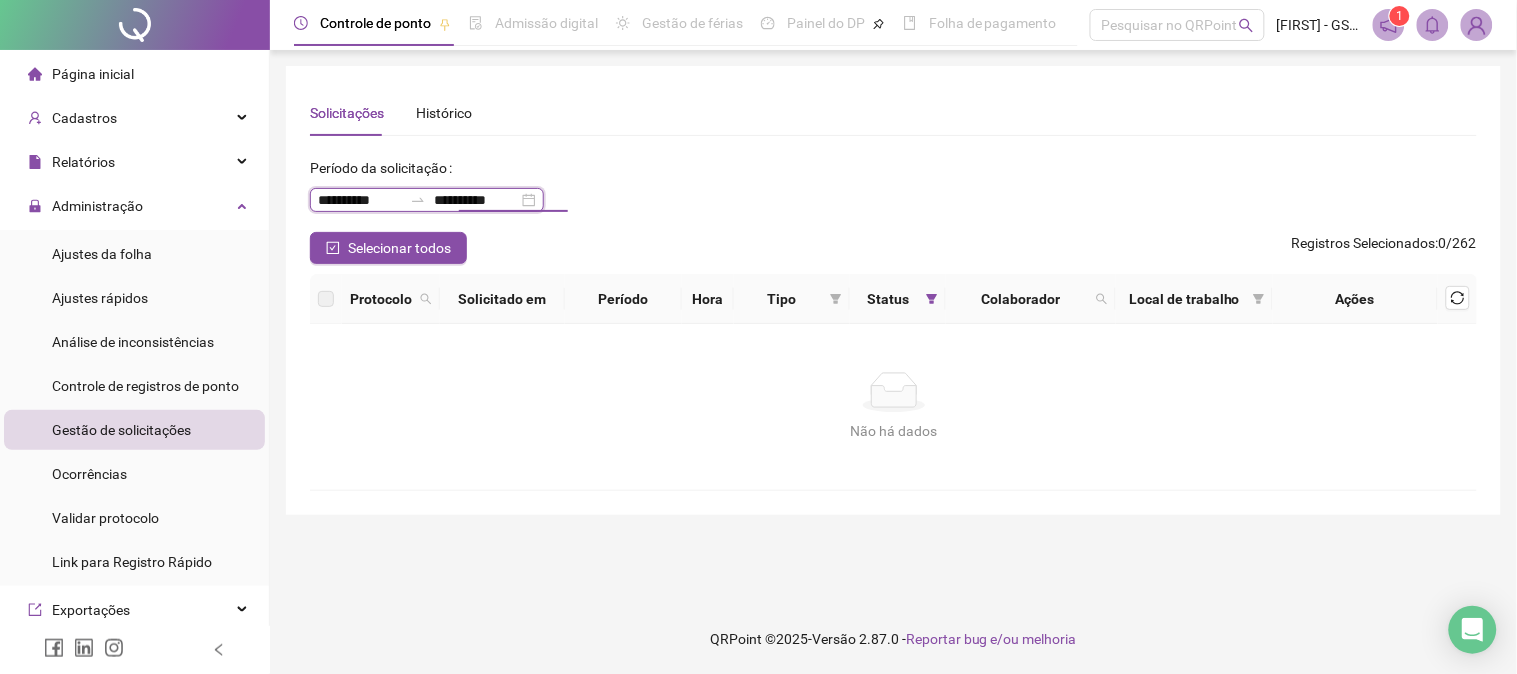 click on "**********" at bounding box center (427, 200) 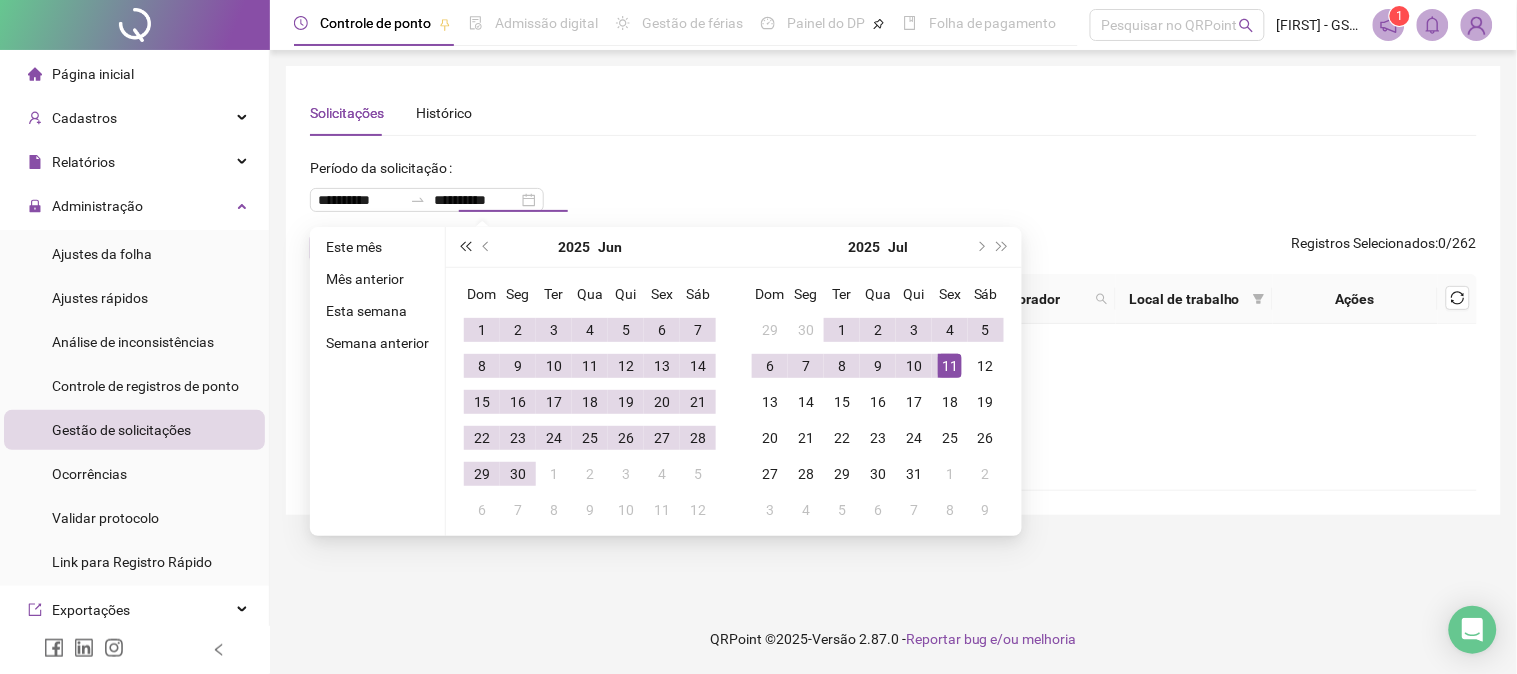 click at bounding box center [465, 247] 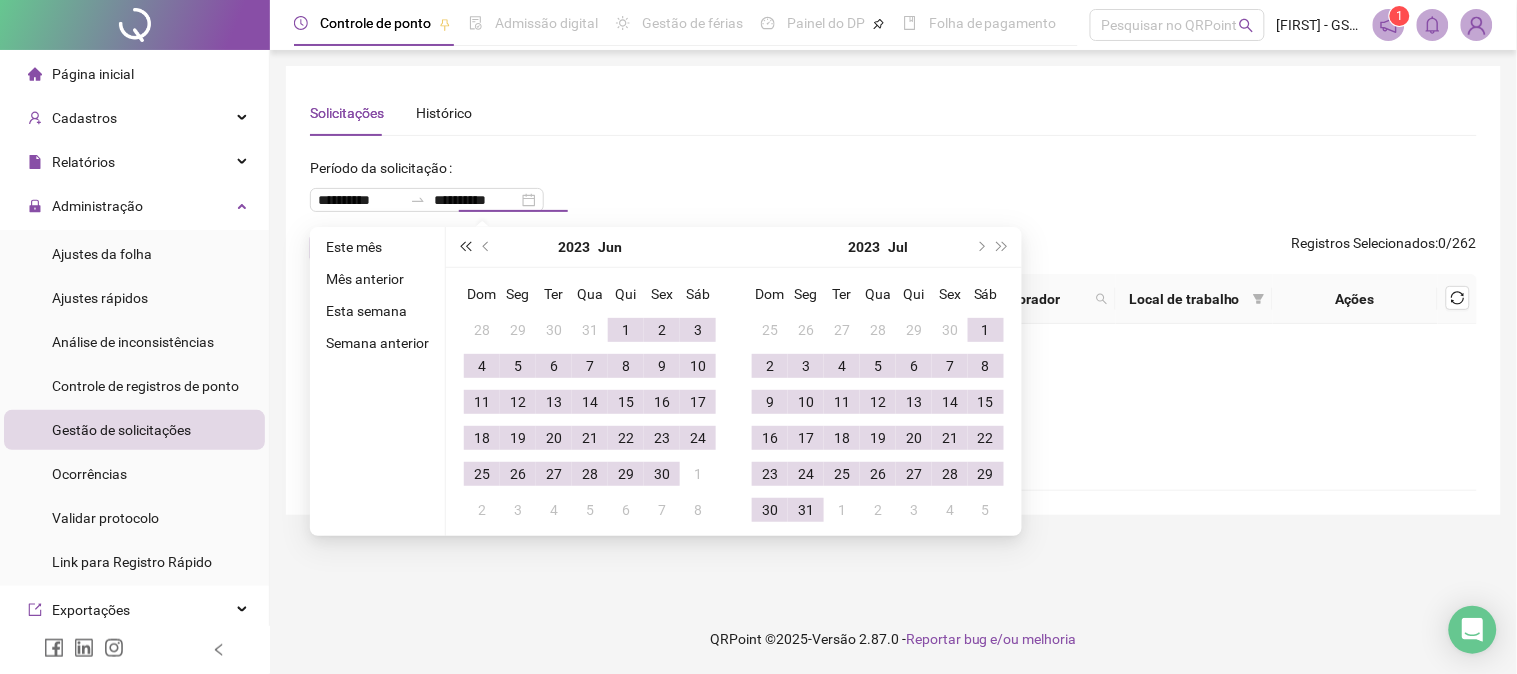 click at bounding box center (465, 247) 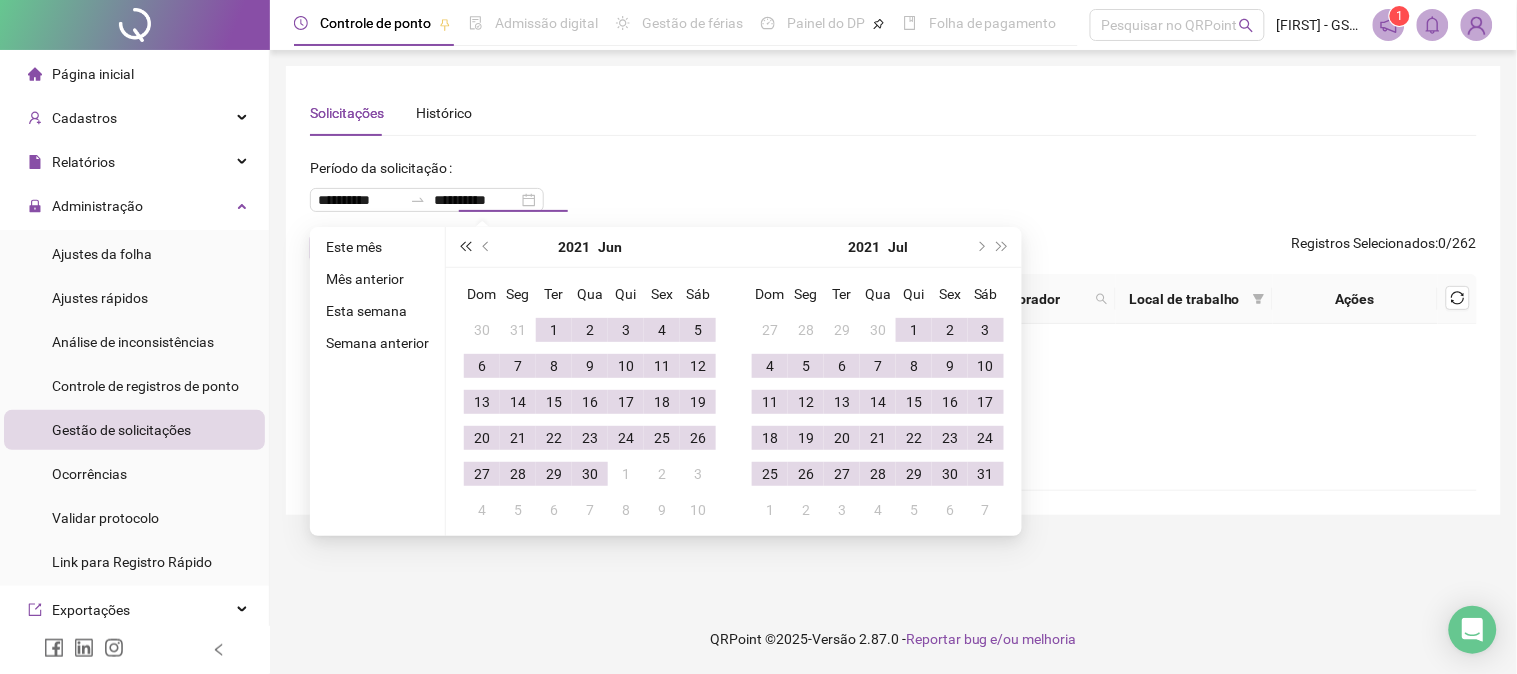 click at bounding box center [465, 247] 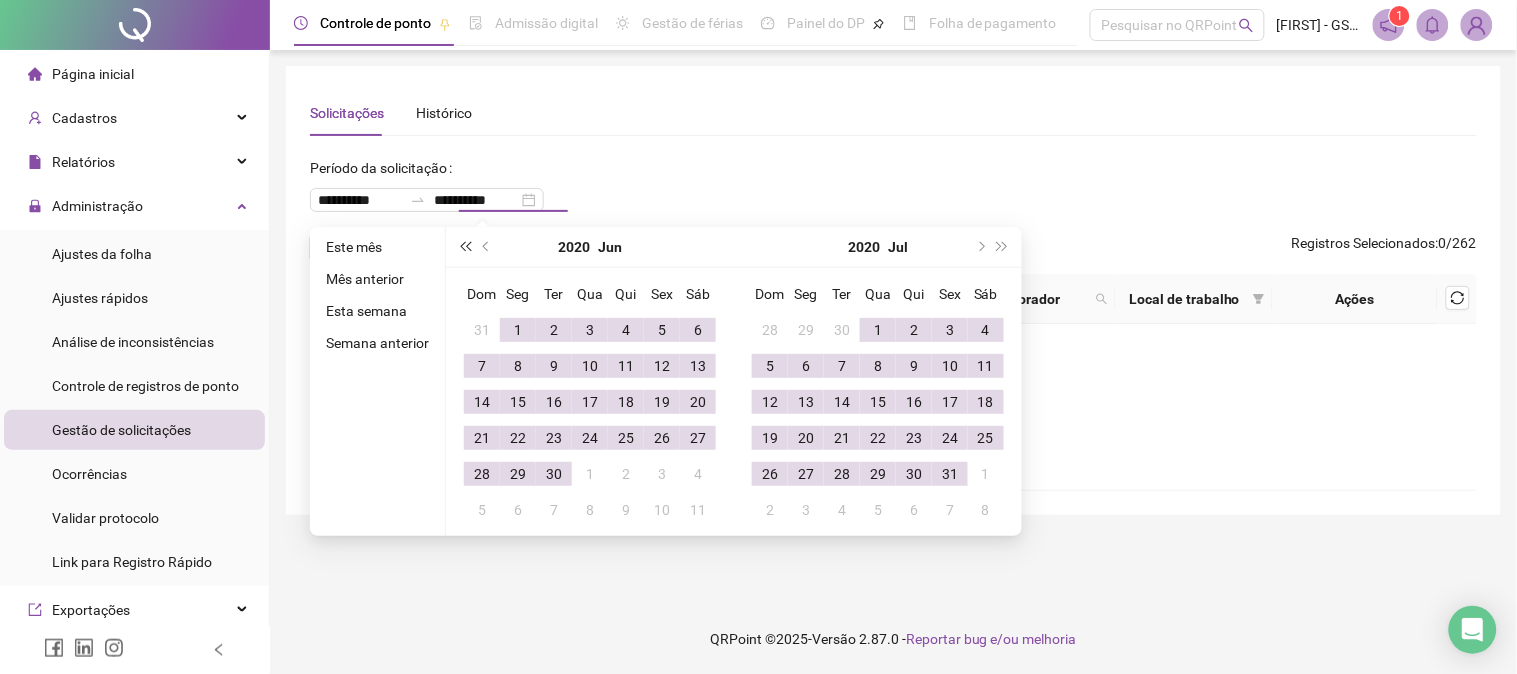 click at bounding box center (465, 247) 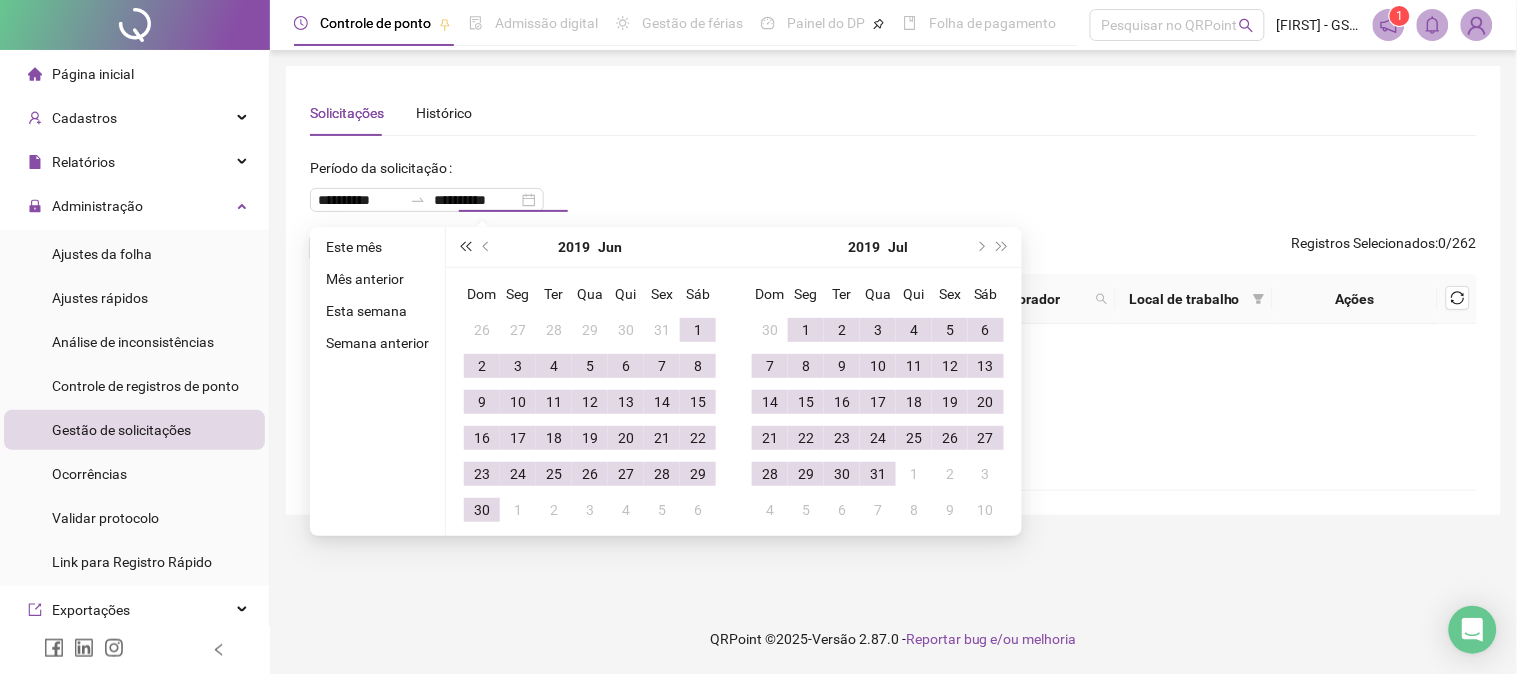 click at bounding box center (465, 247) 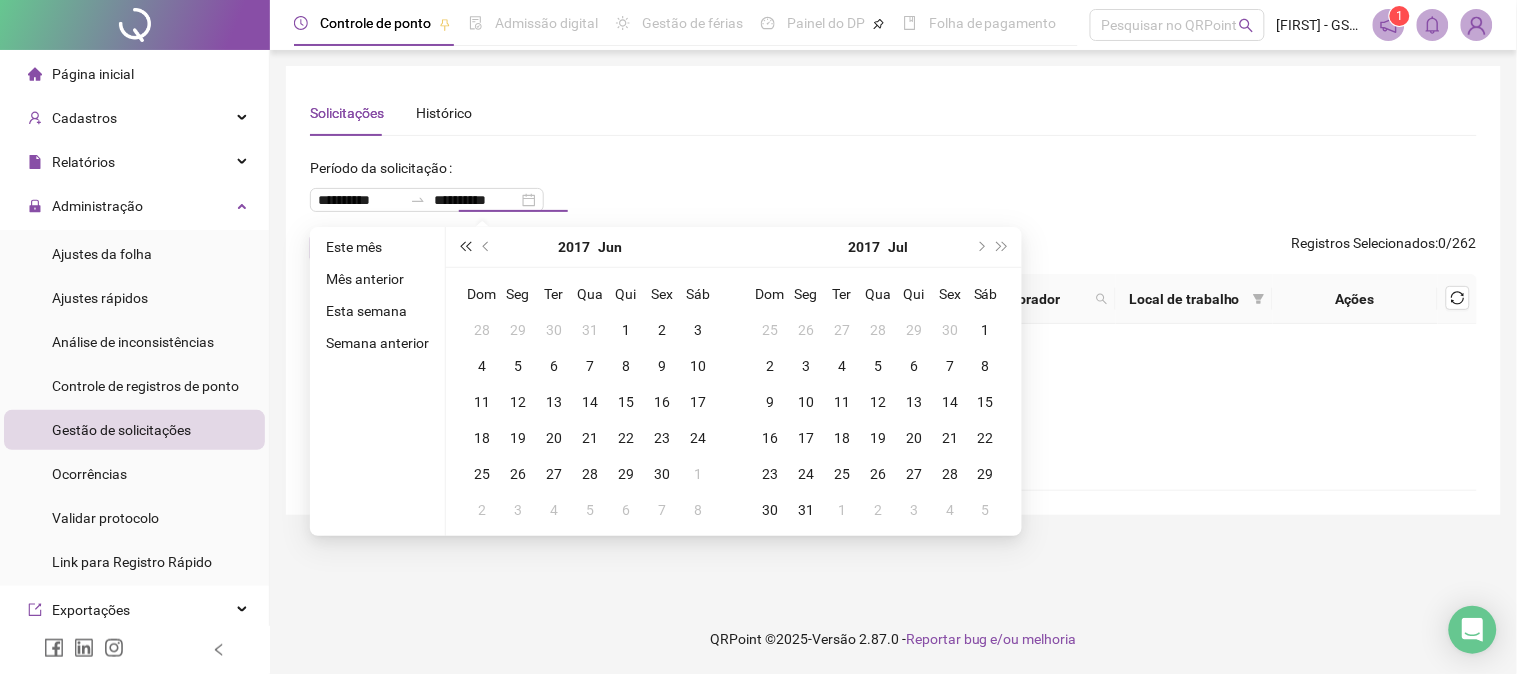 click at bounding box center (465, 247) 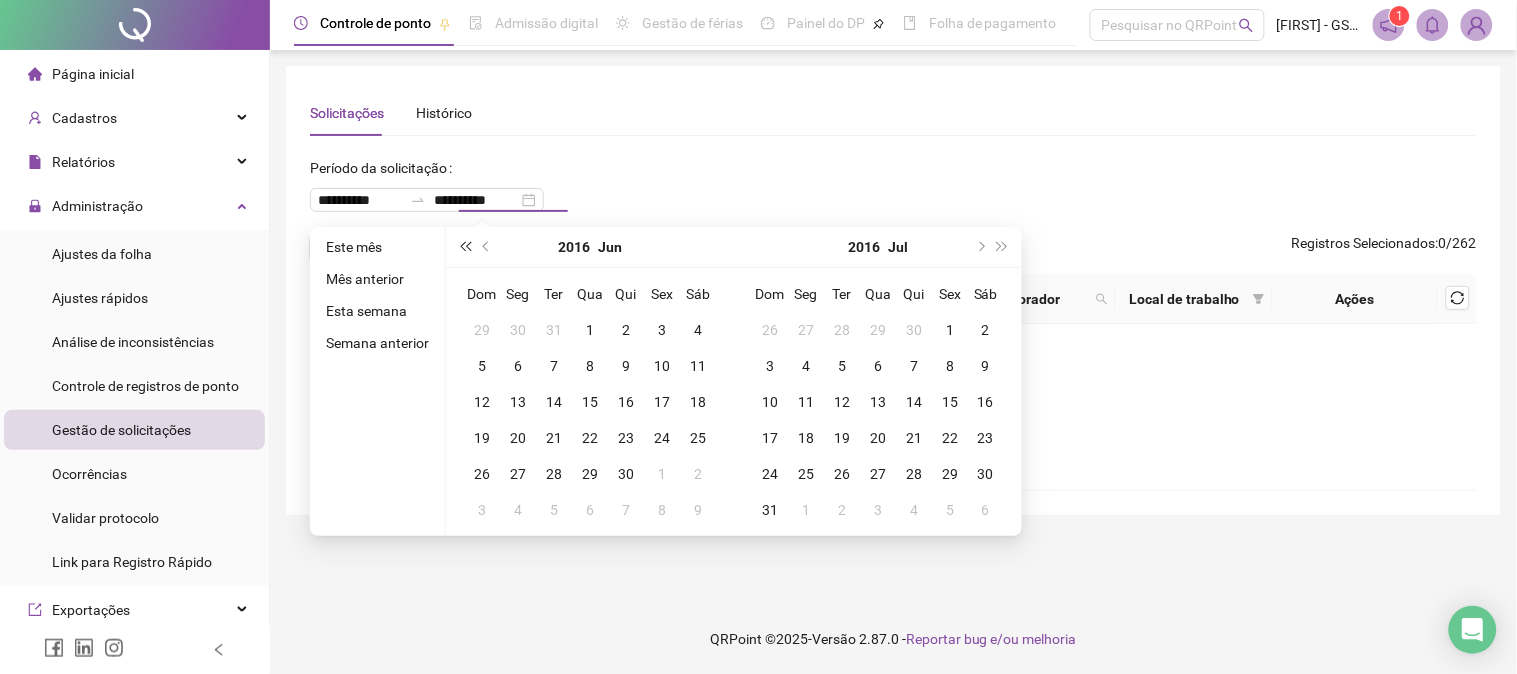 click at bounding box center [465, 247] 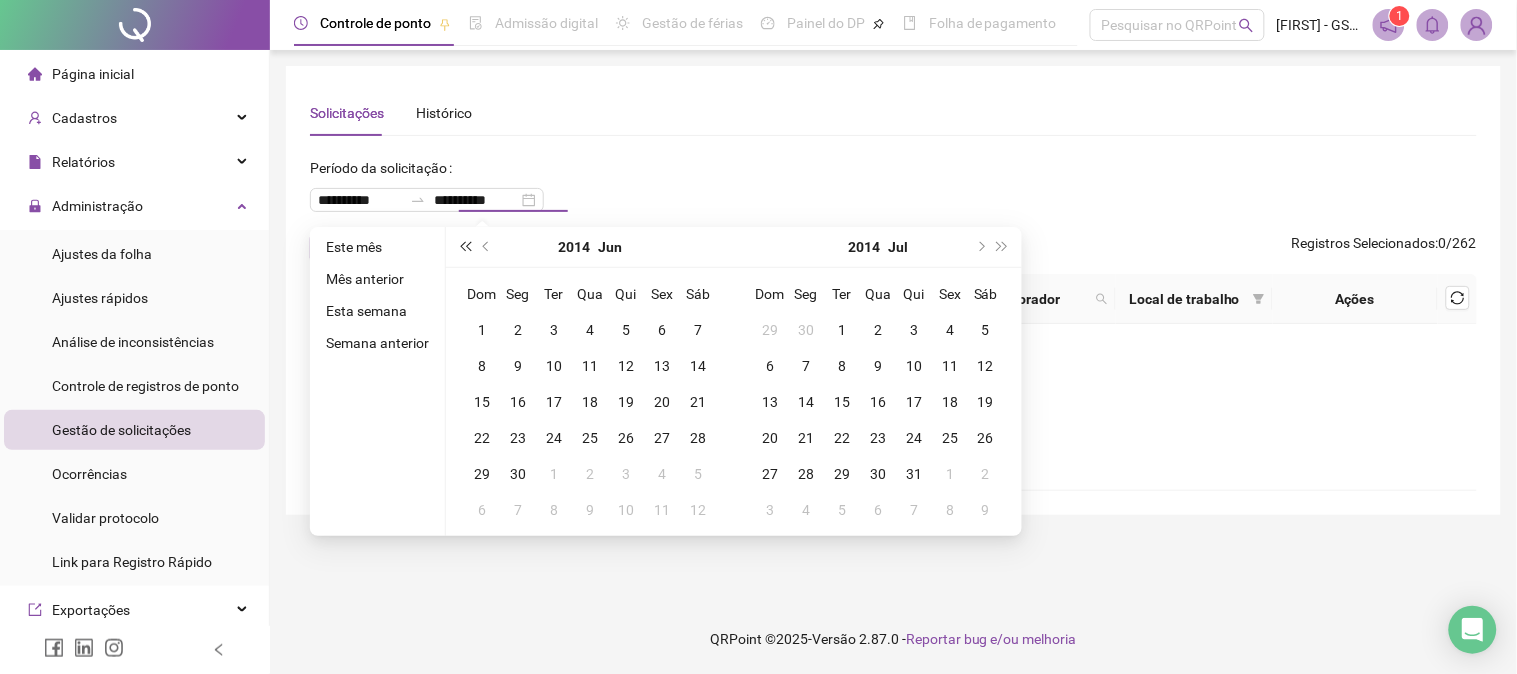 click at bounding box center (465, 247) 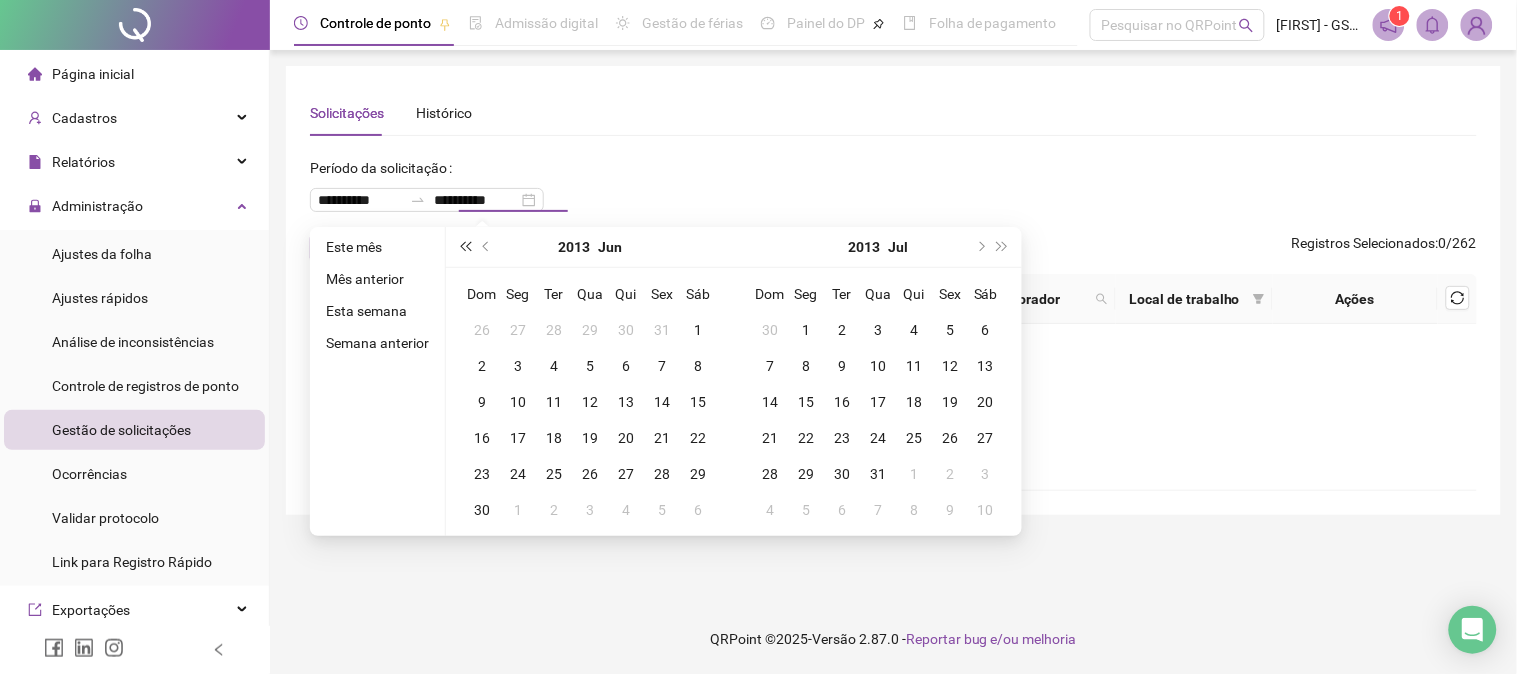 click at bounding box center (465, 247) 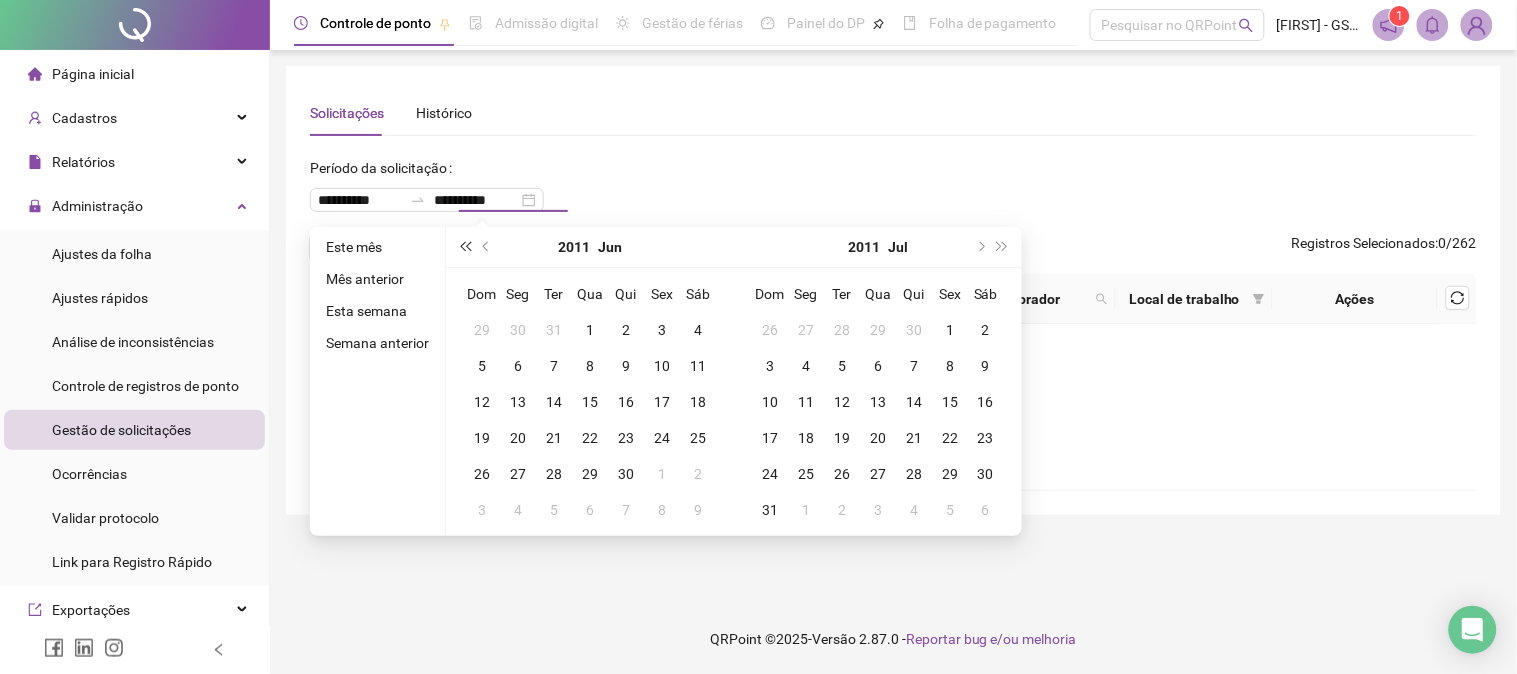 click at bounding box center [465, 247] 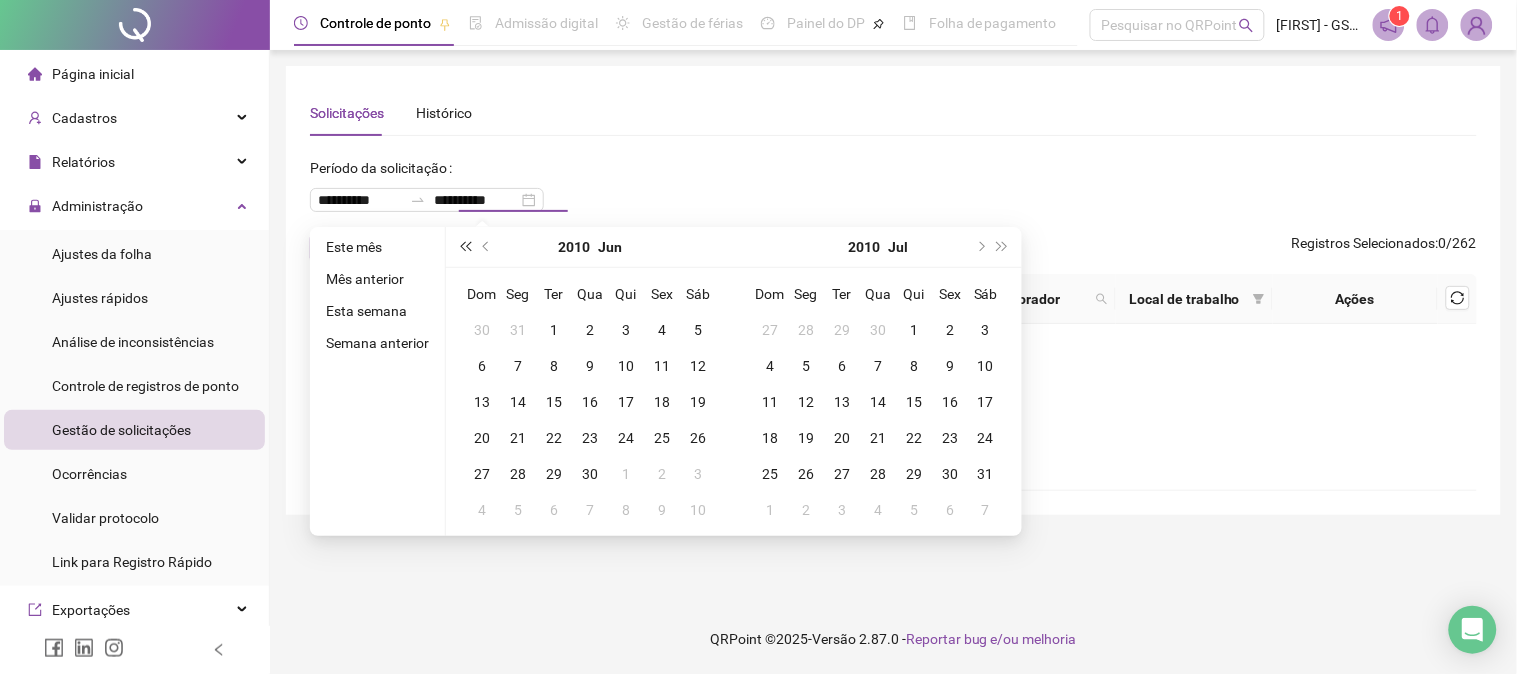 click at bounding box center [465, 247] 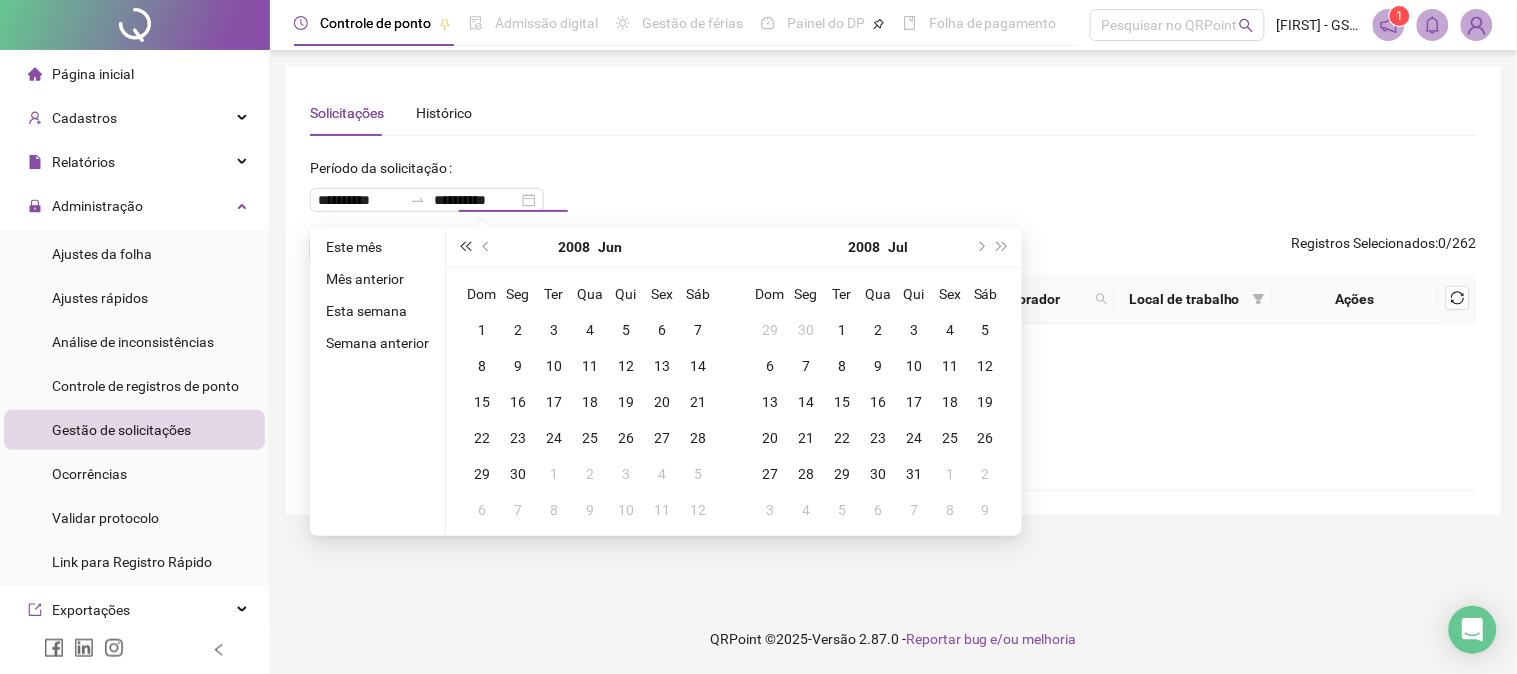 click at bounding box center (465, 247) 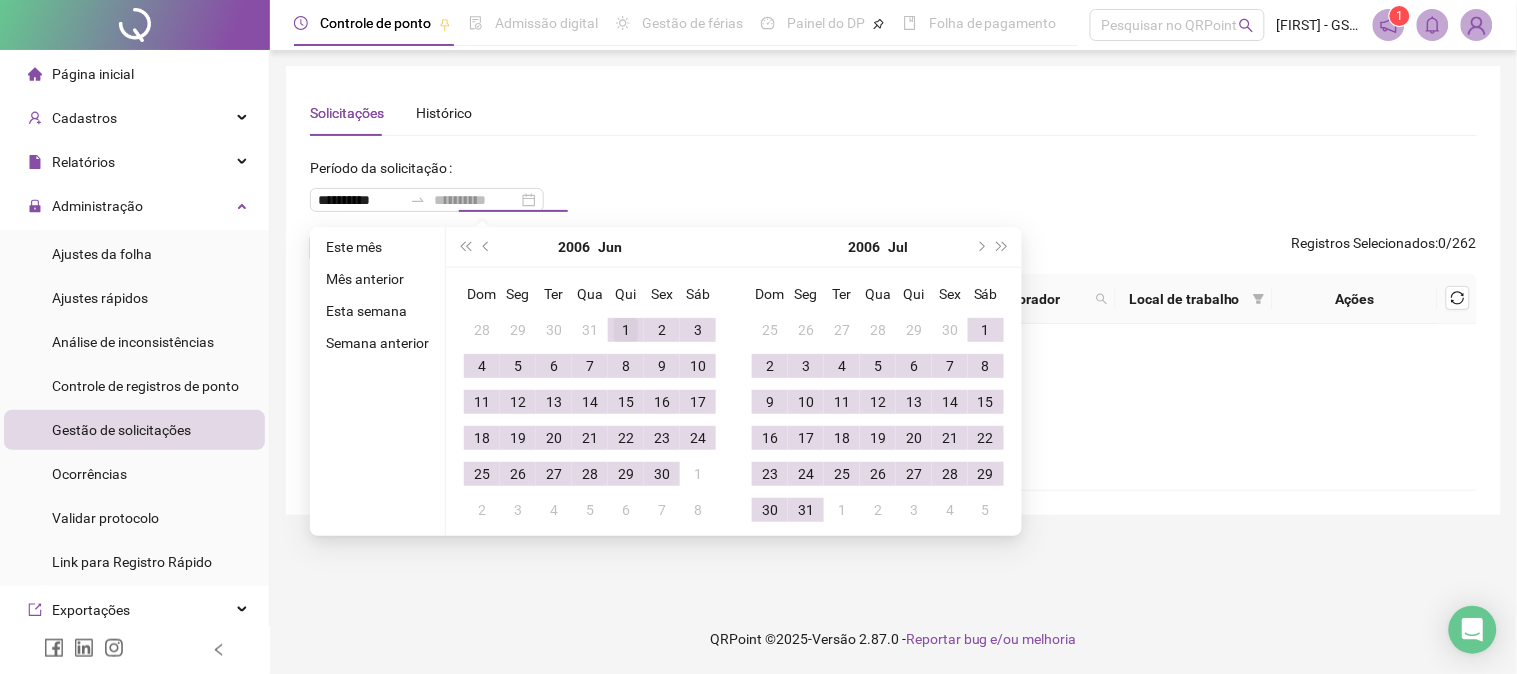type on "**********" 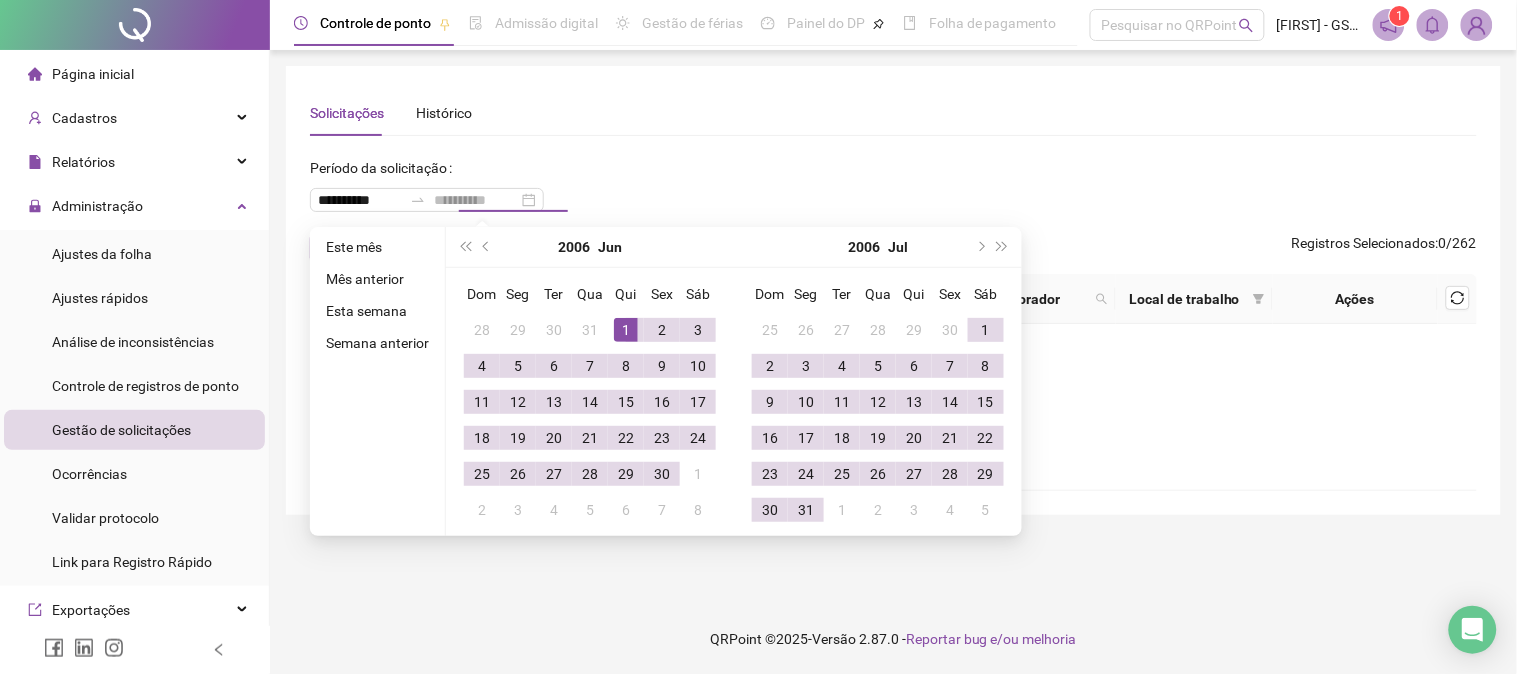 click on "1" at bounding box center (626, 330) 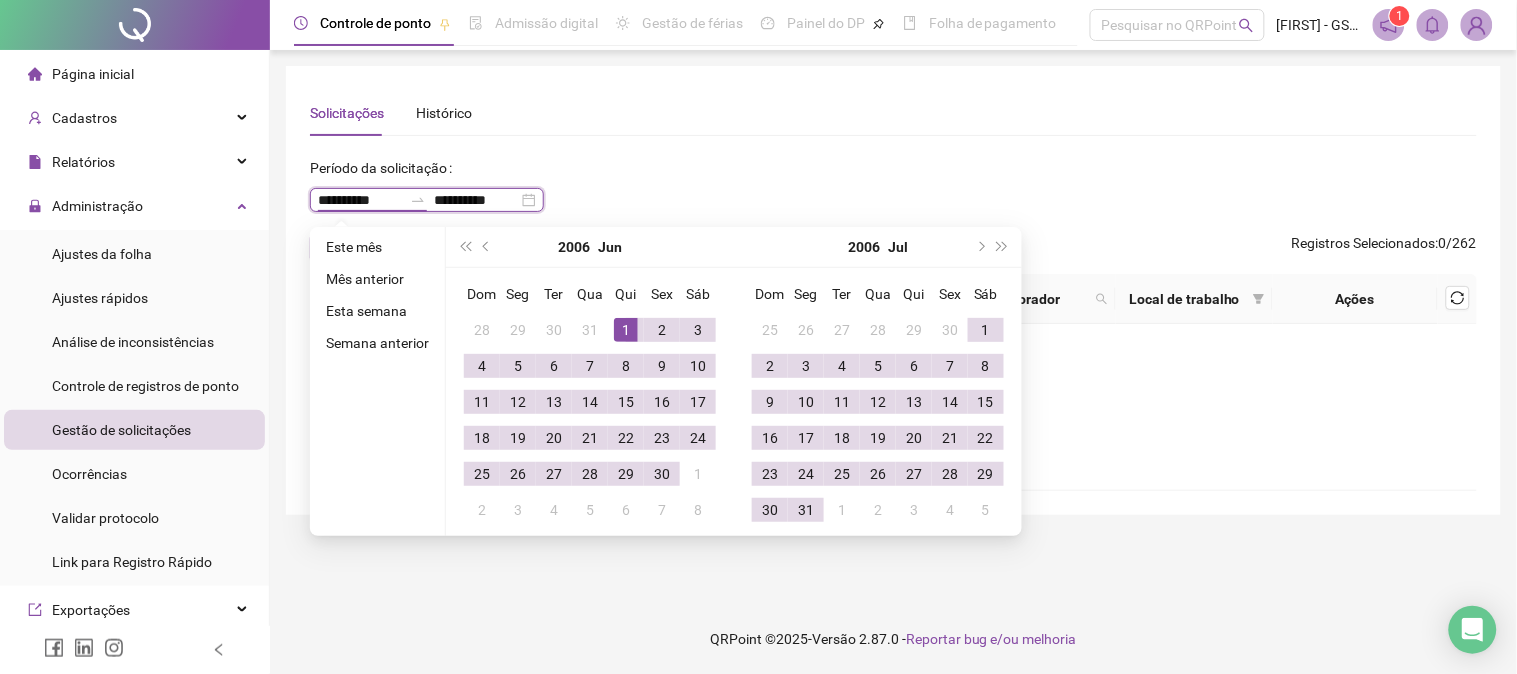 click on "**********" at bounding box center [427, 200] 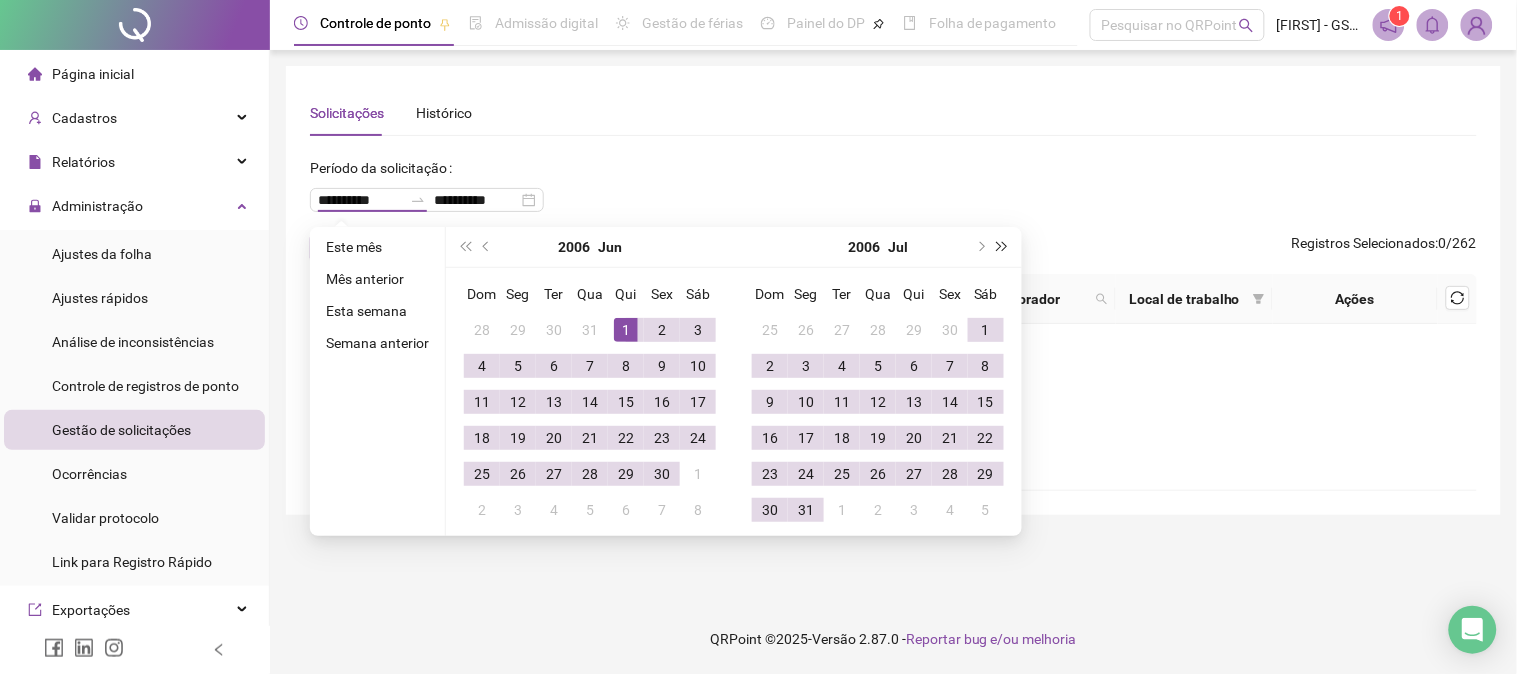 click at bounding box center [1003, 247] 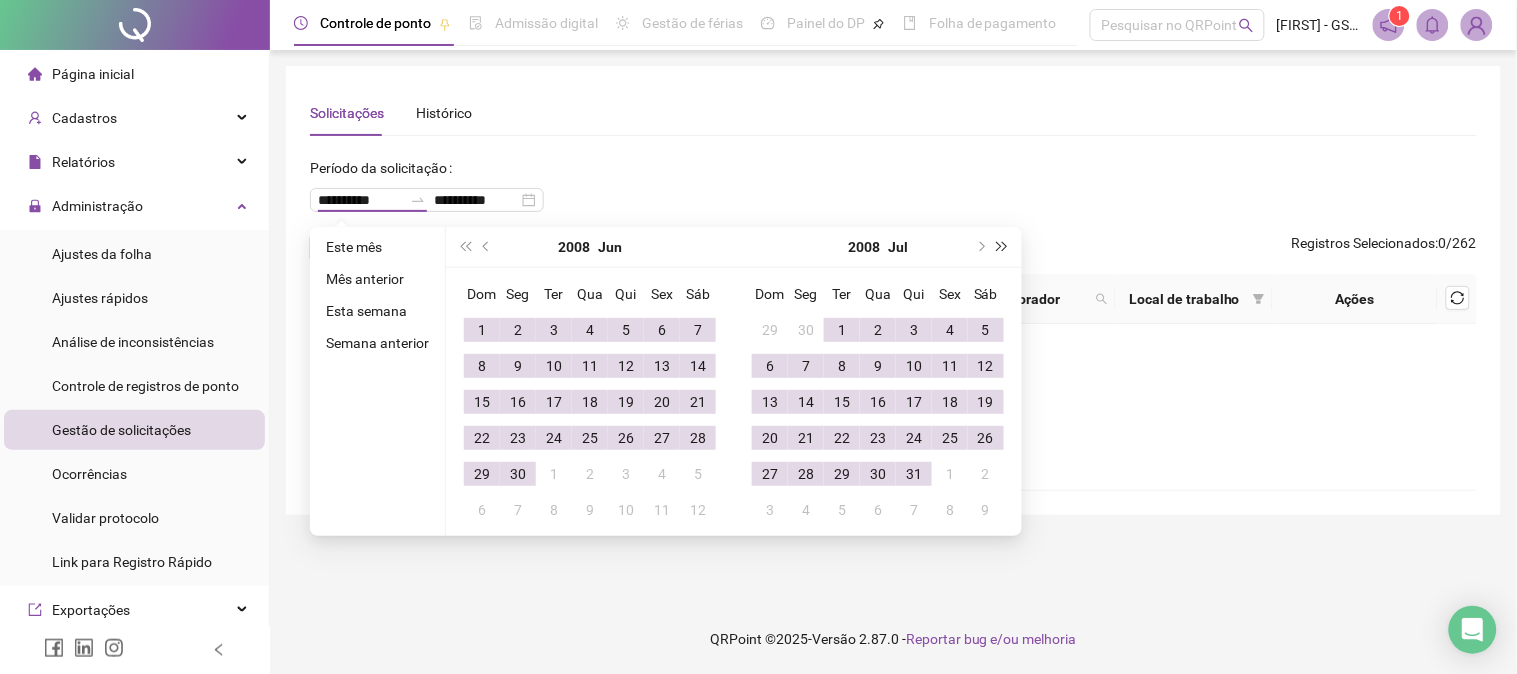 click at bounding box center (1003, 247) 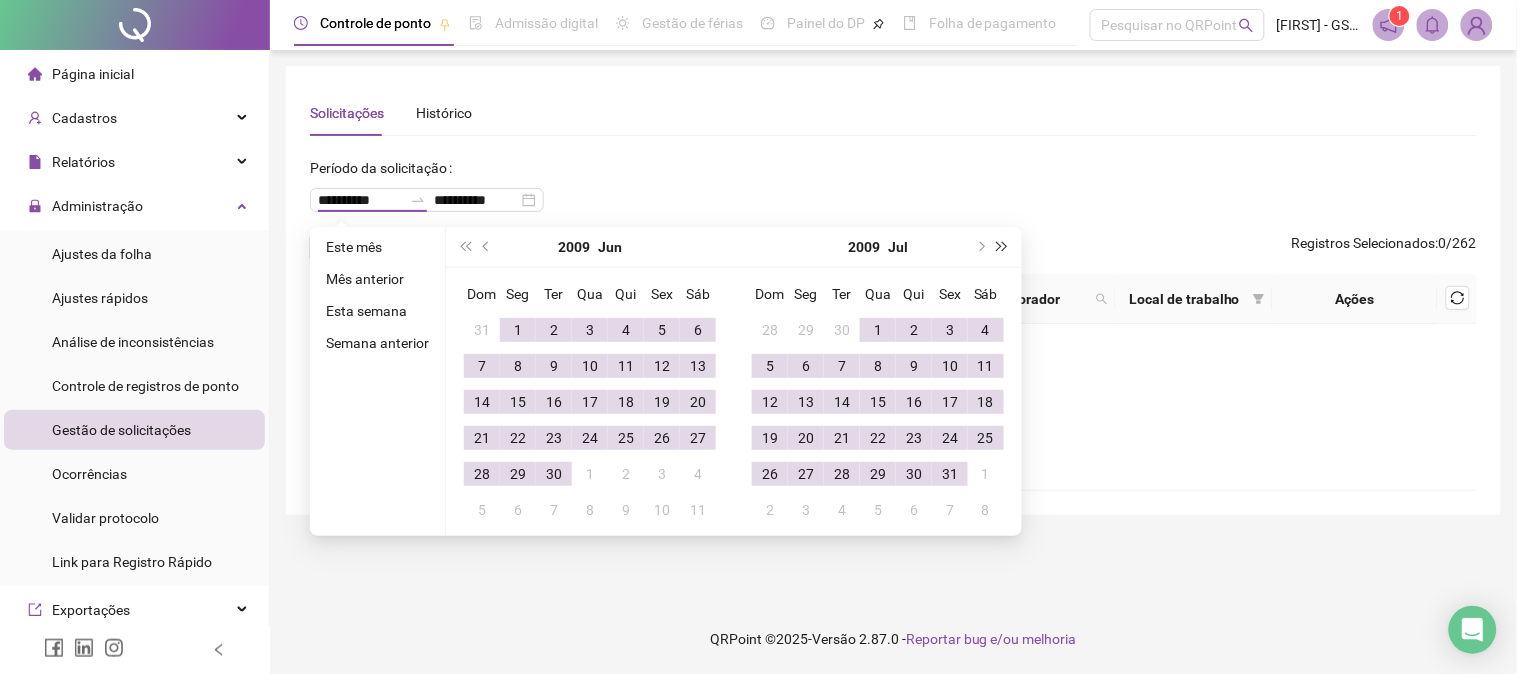 click at bounding box center (1003, 247) 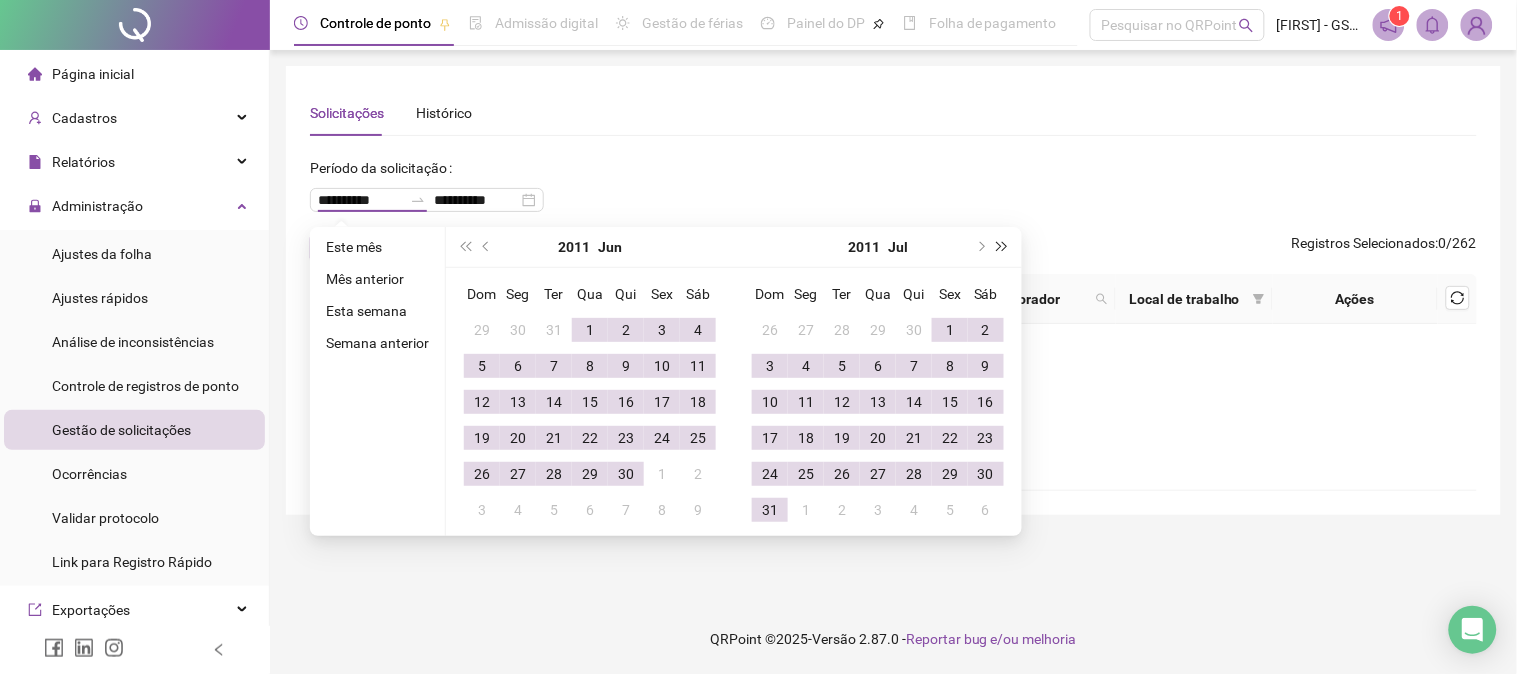 click at bounding box center [1003, 247] 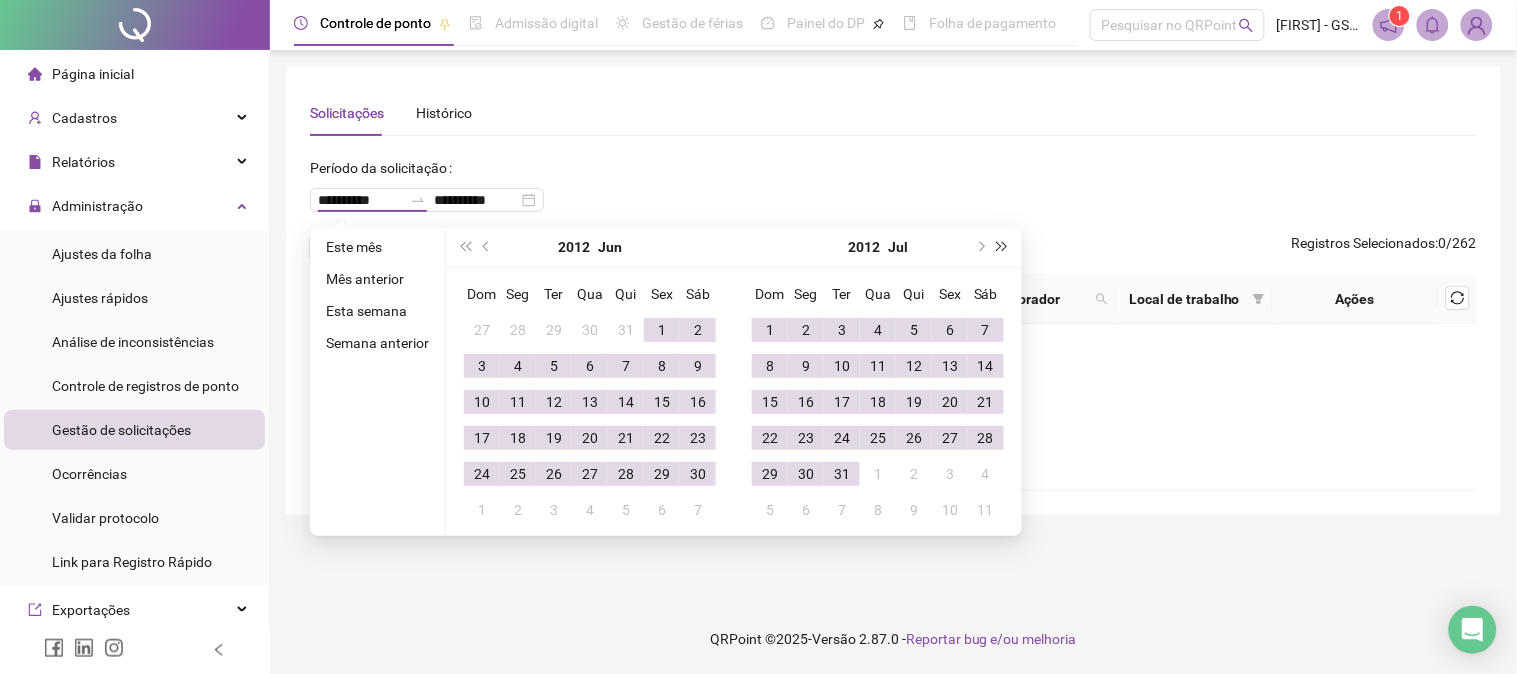 click at bounding box center (1003, 247) 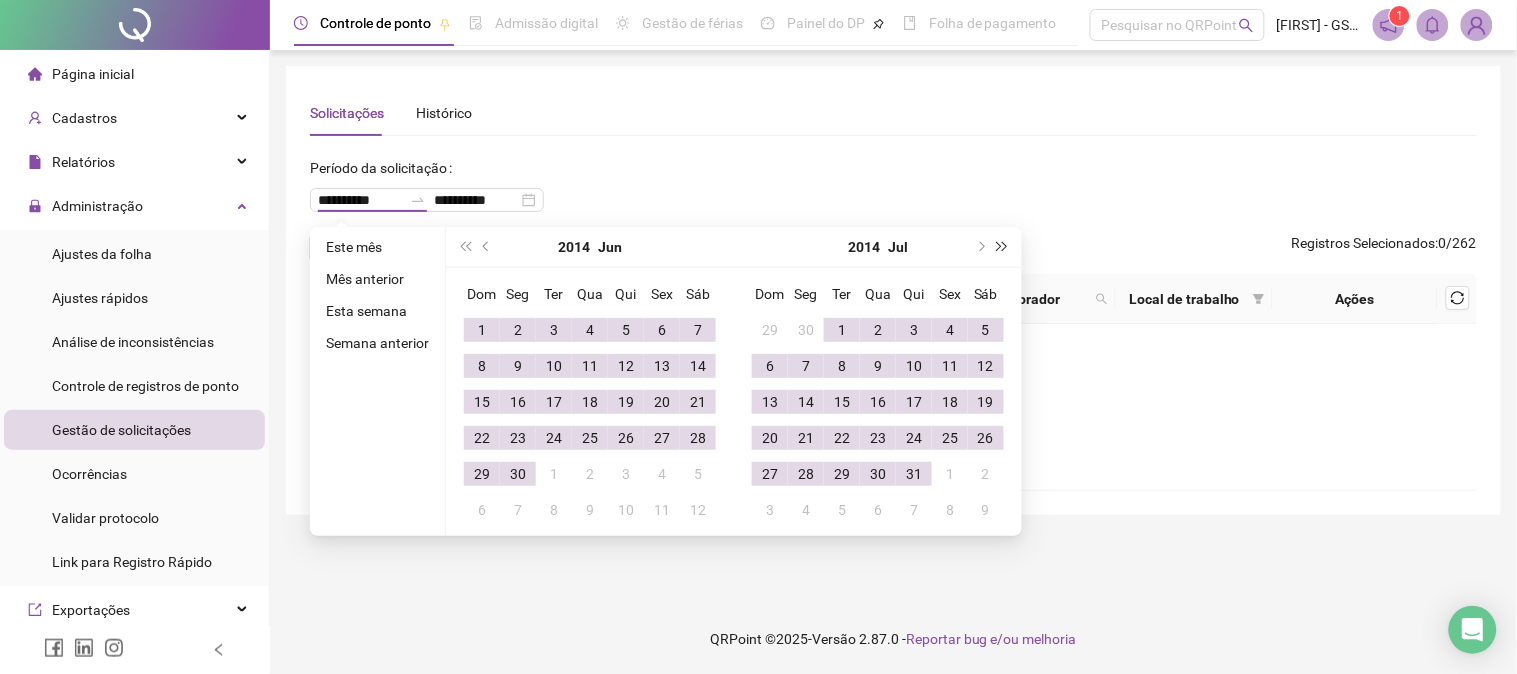 click at bounding box center [1003, 247] 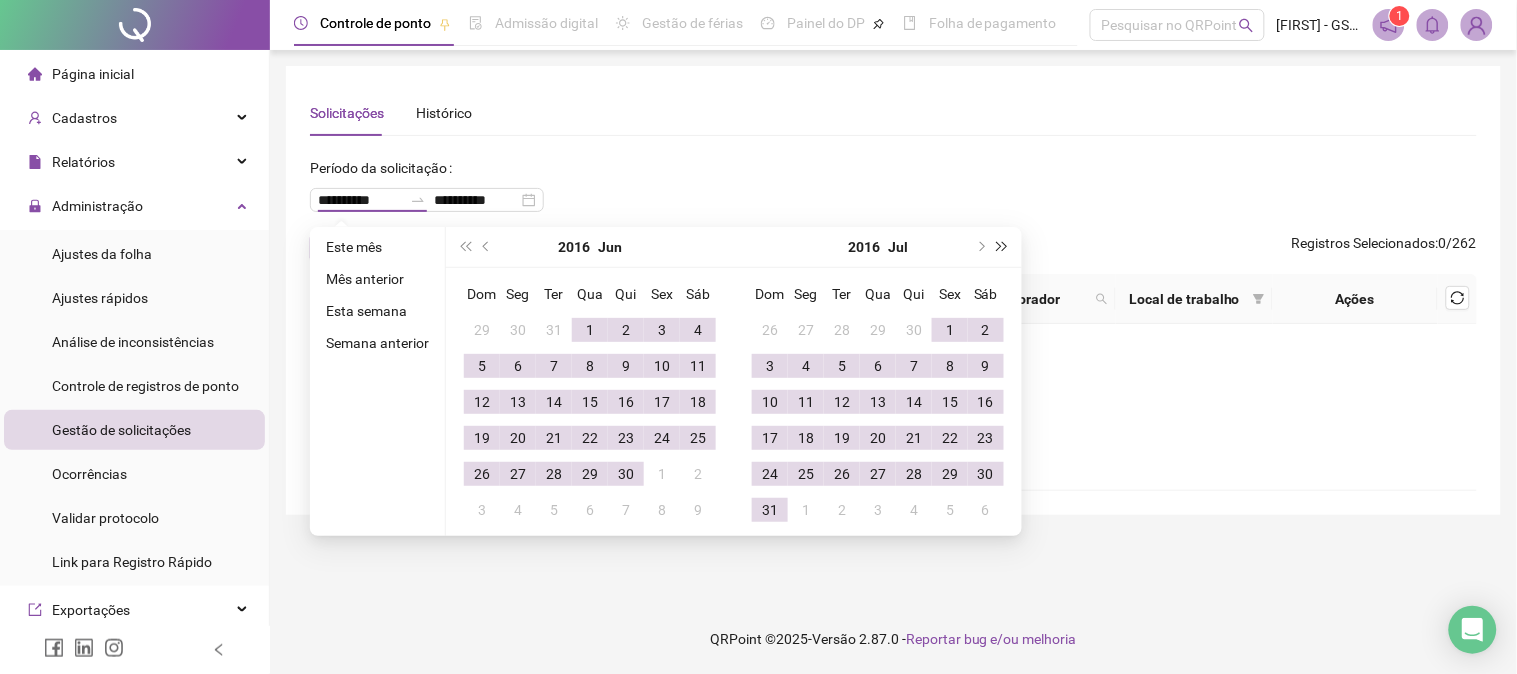 click at bounding box center [1003, 247] 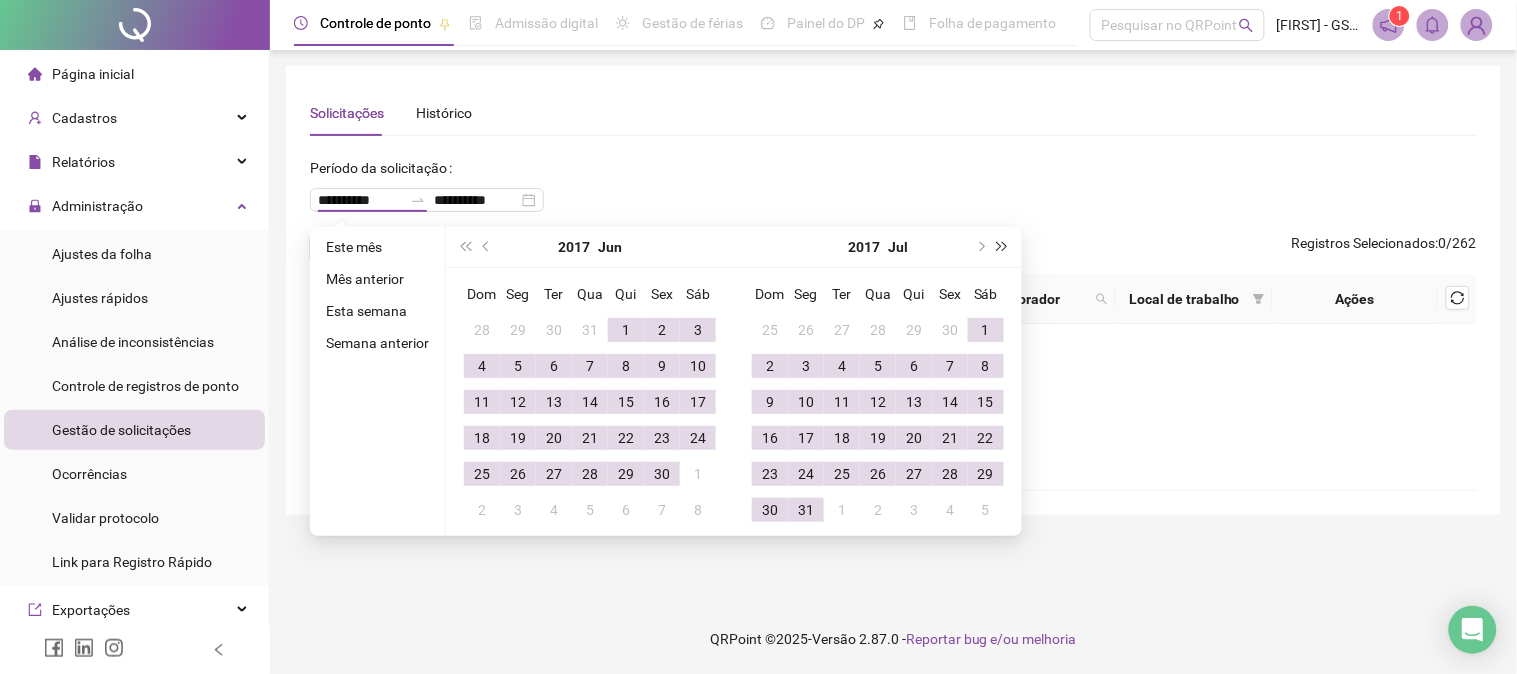 click at bounding box center [1003, 247] 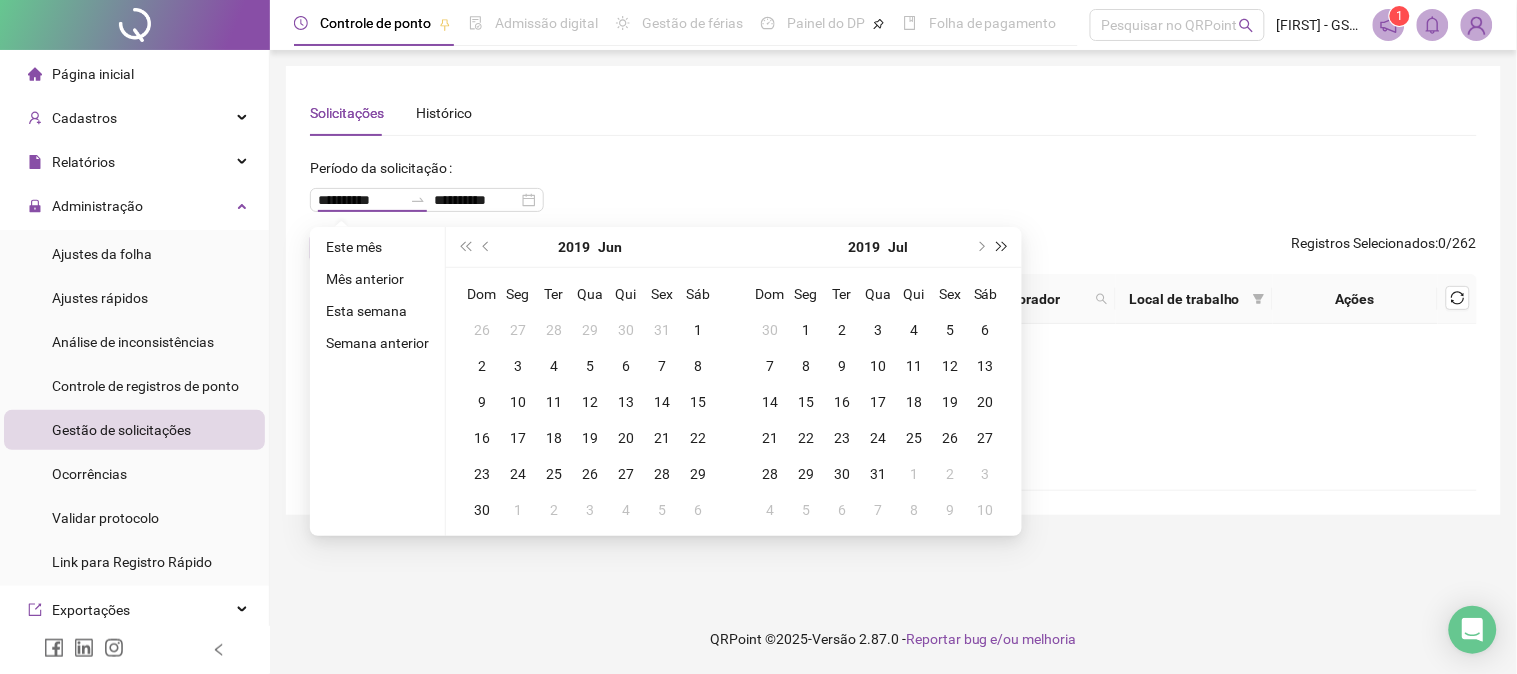click at bounding box center [1003, 247] 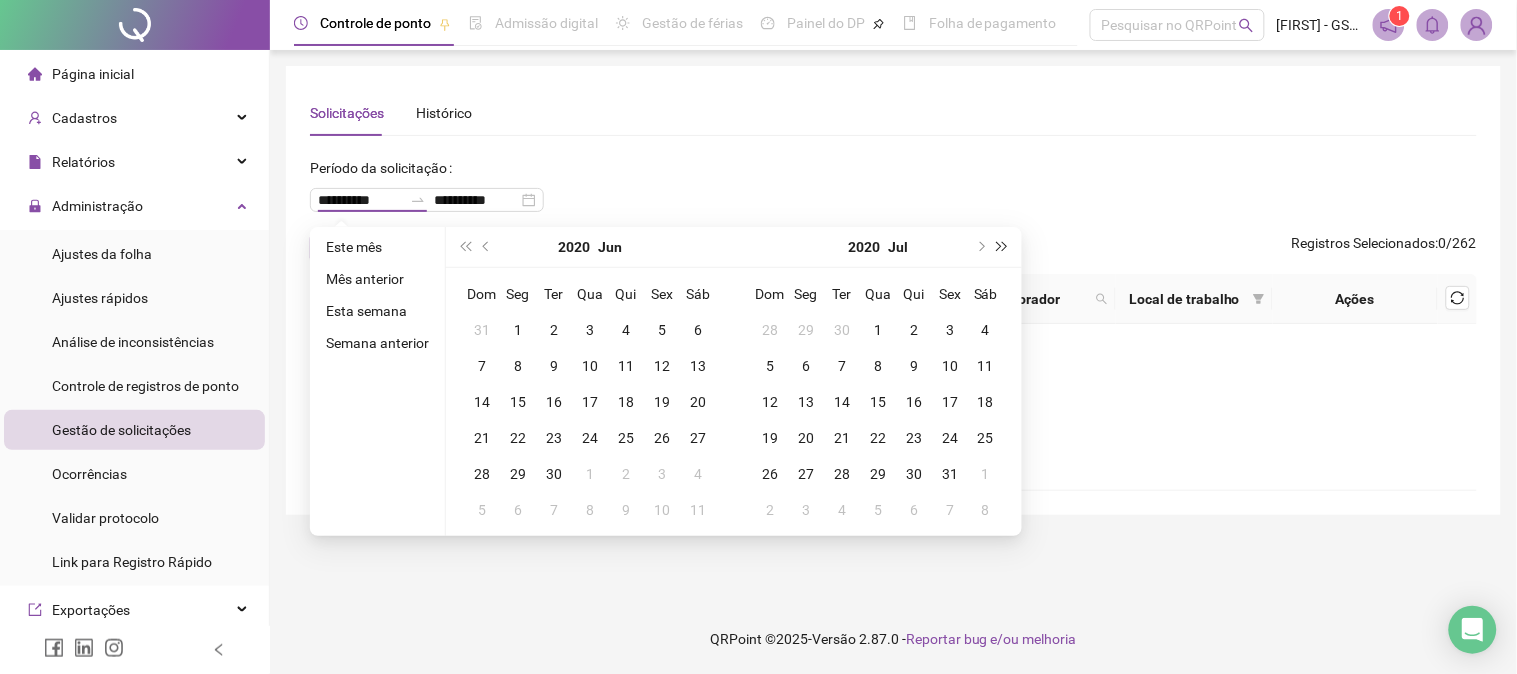 click at bounding box center [1003, 247] 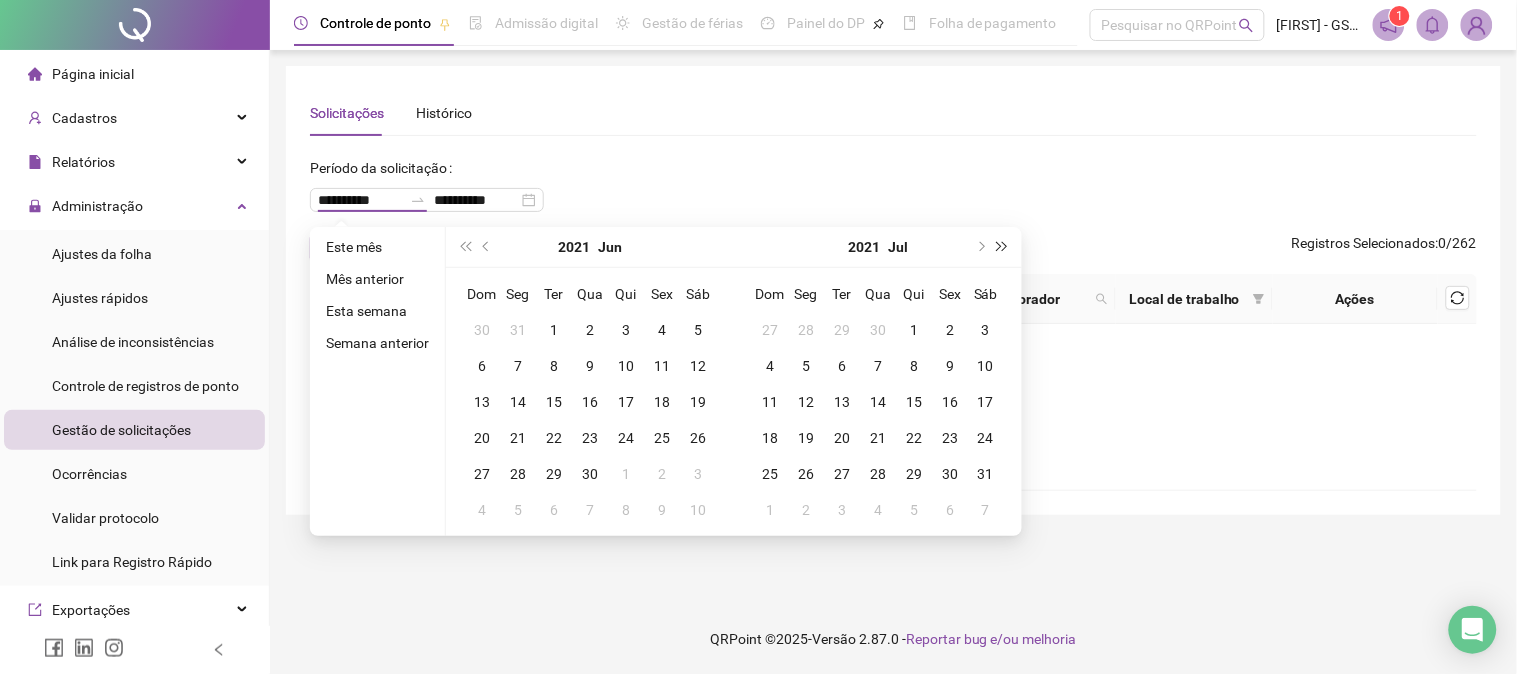 click at bounding box center (1003, 247) 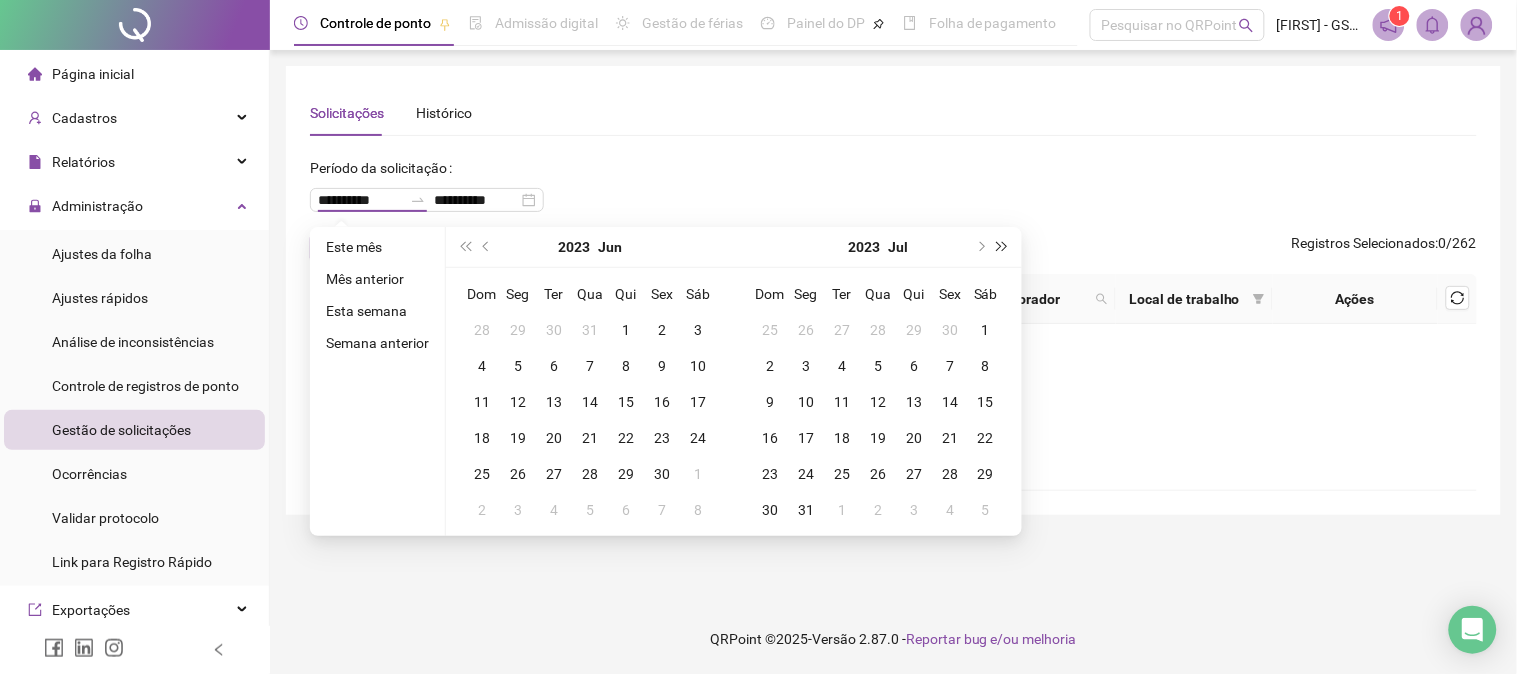 click at bounding box center (1003, 247) 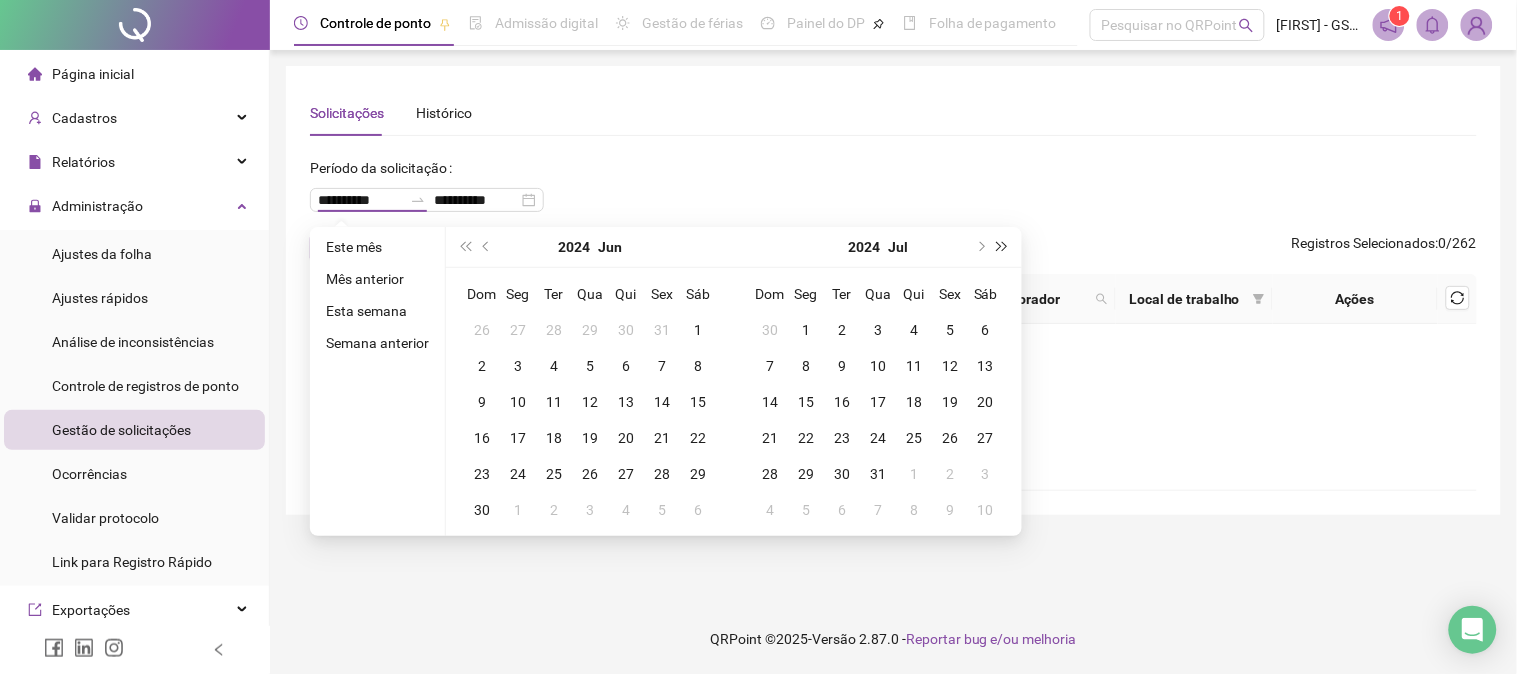 click at bounding box center [1003, 247] 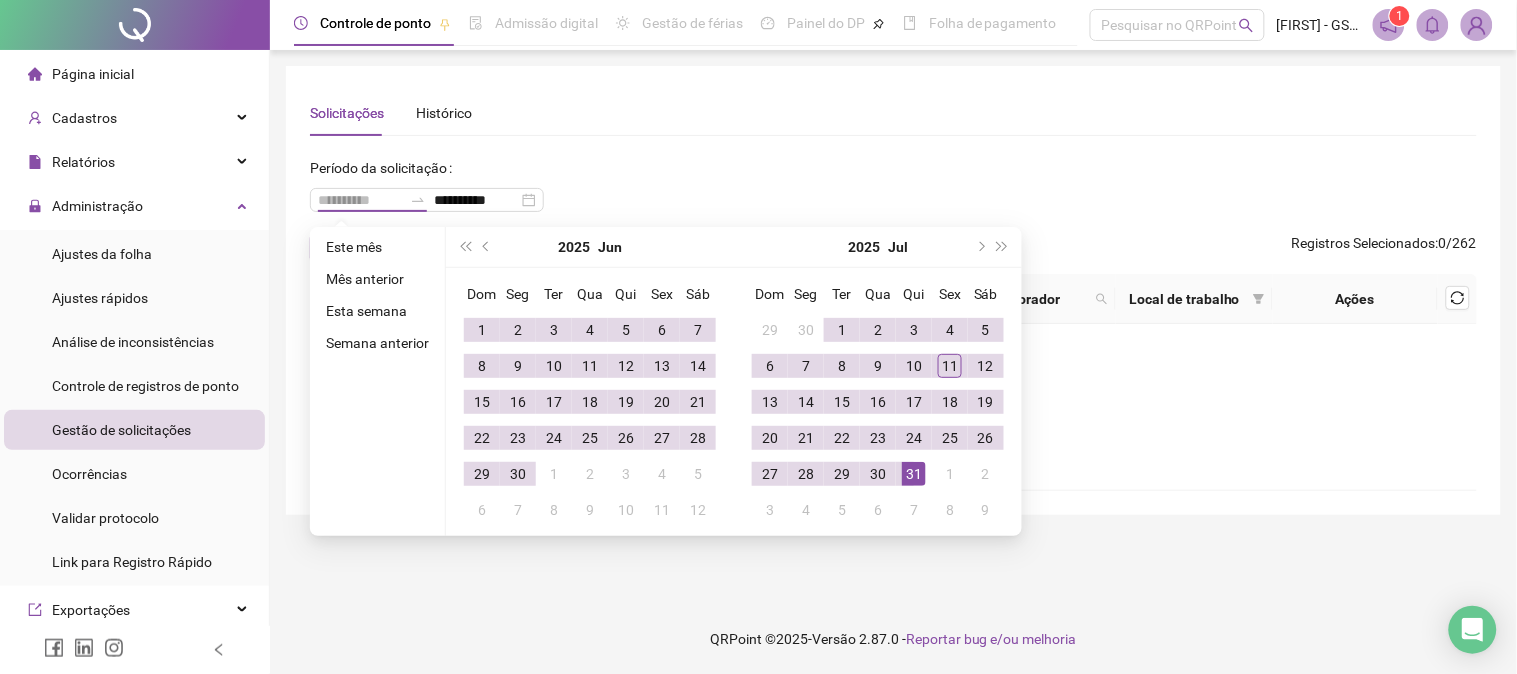 click on "31" at bounding box center [914, 474] 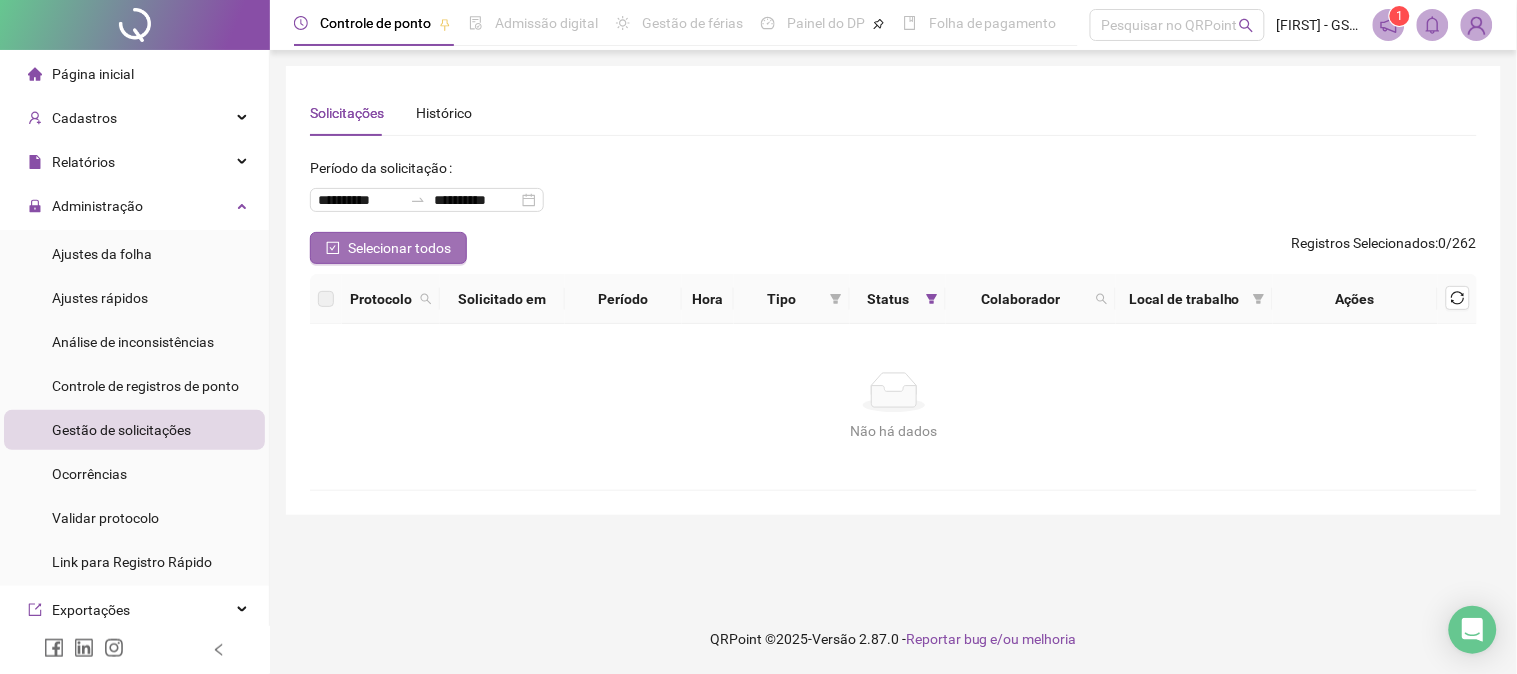 click on "Selecionar todos" at bounding box center [399, 248] 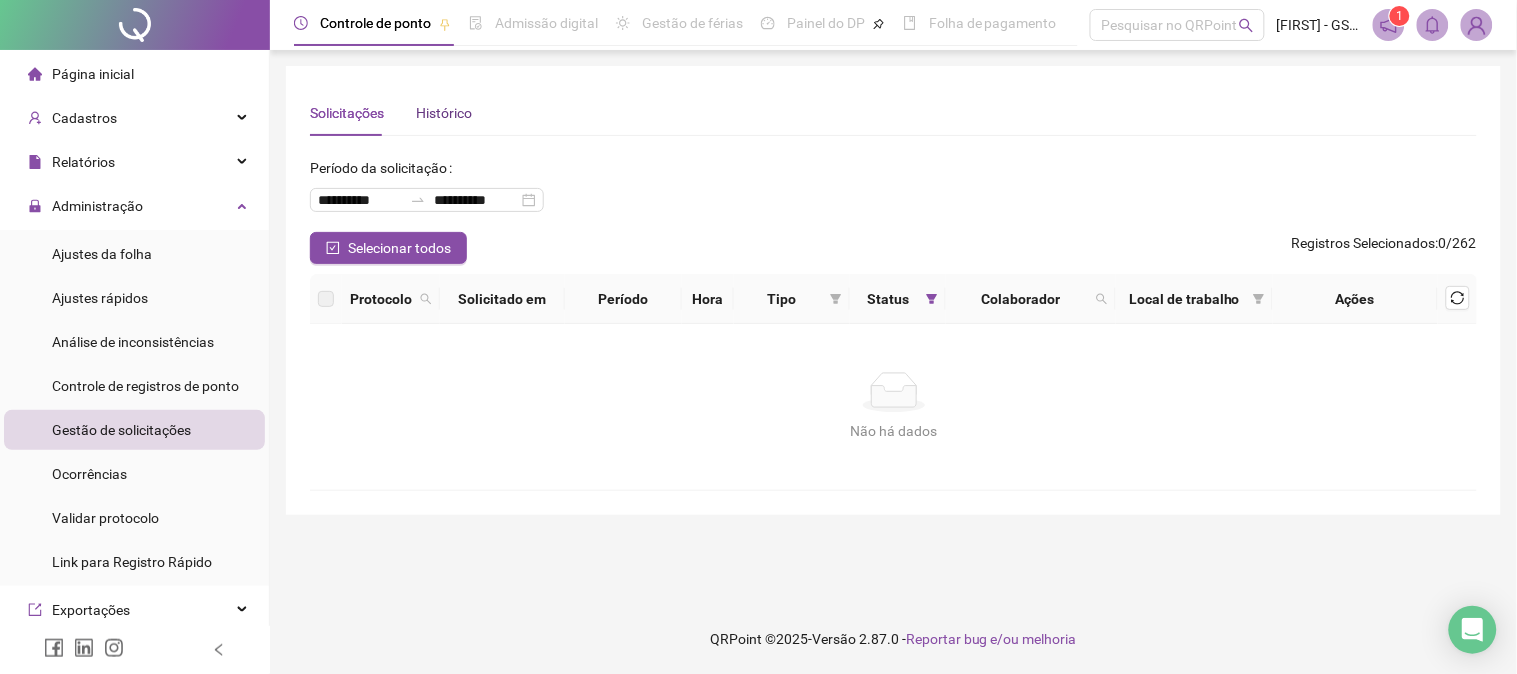 click on "Histórico" at bounding box center [444, 113] 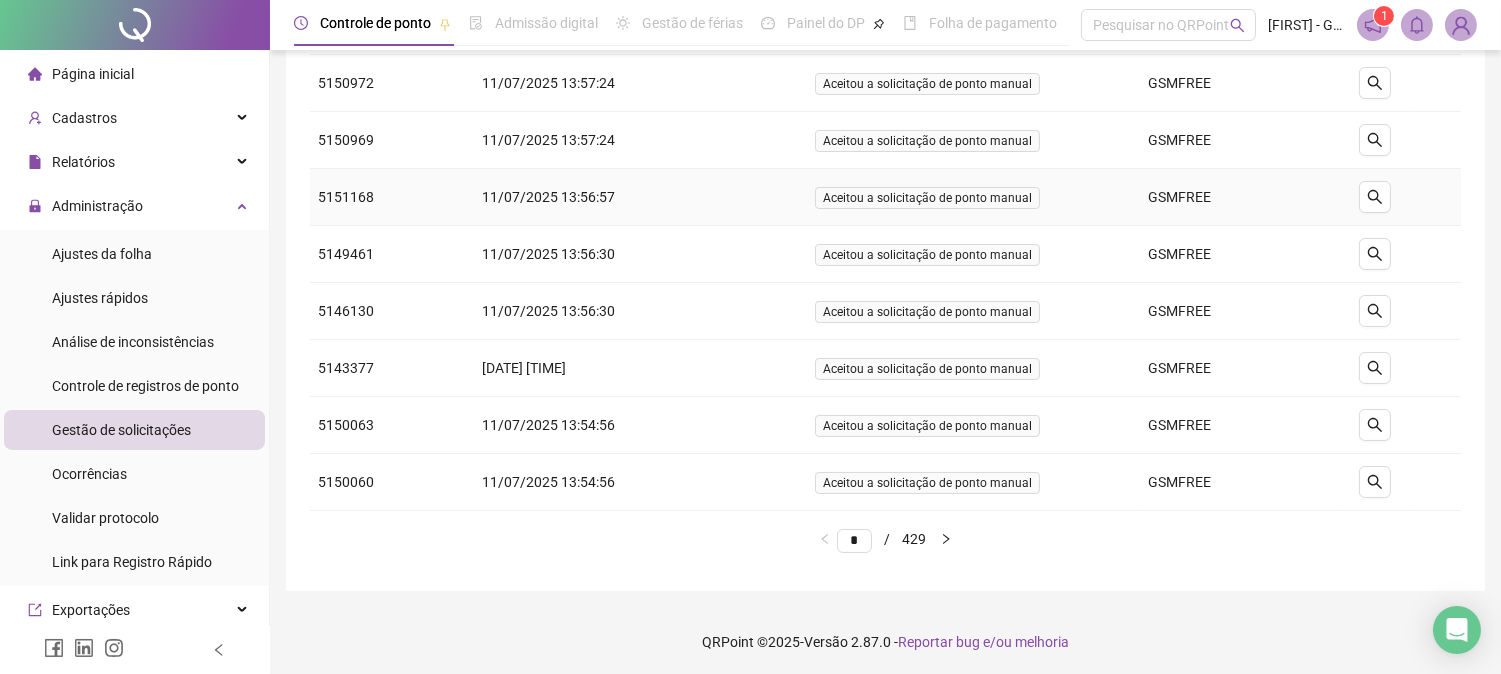scroll, scrollTop: 263, scrollLeft: 0, axis: vertical 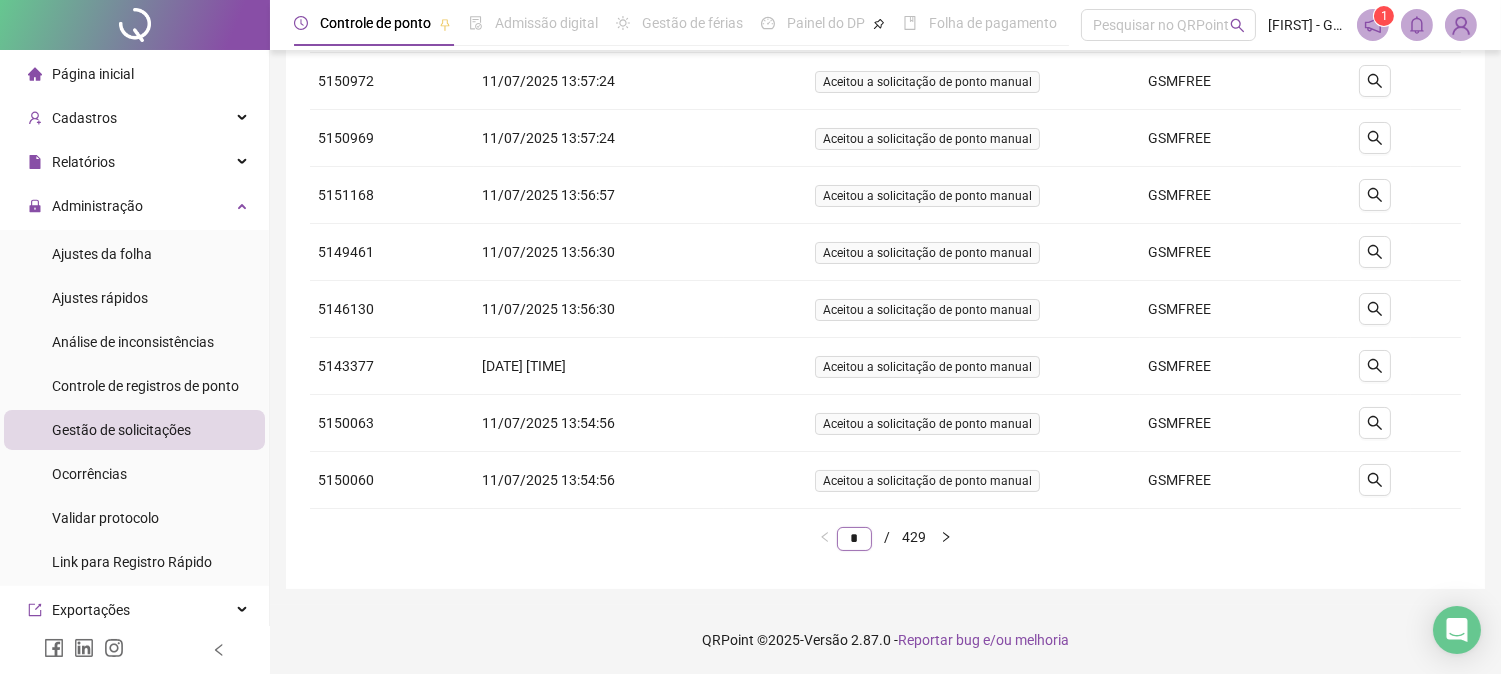 drag, startPoint x: 867, startPoint y: 535, endPoint x: 713, endPoint y: 536, distance: 154.00325 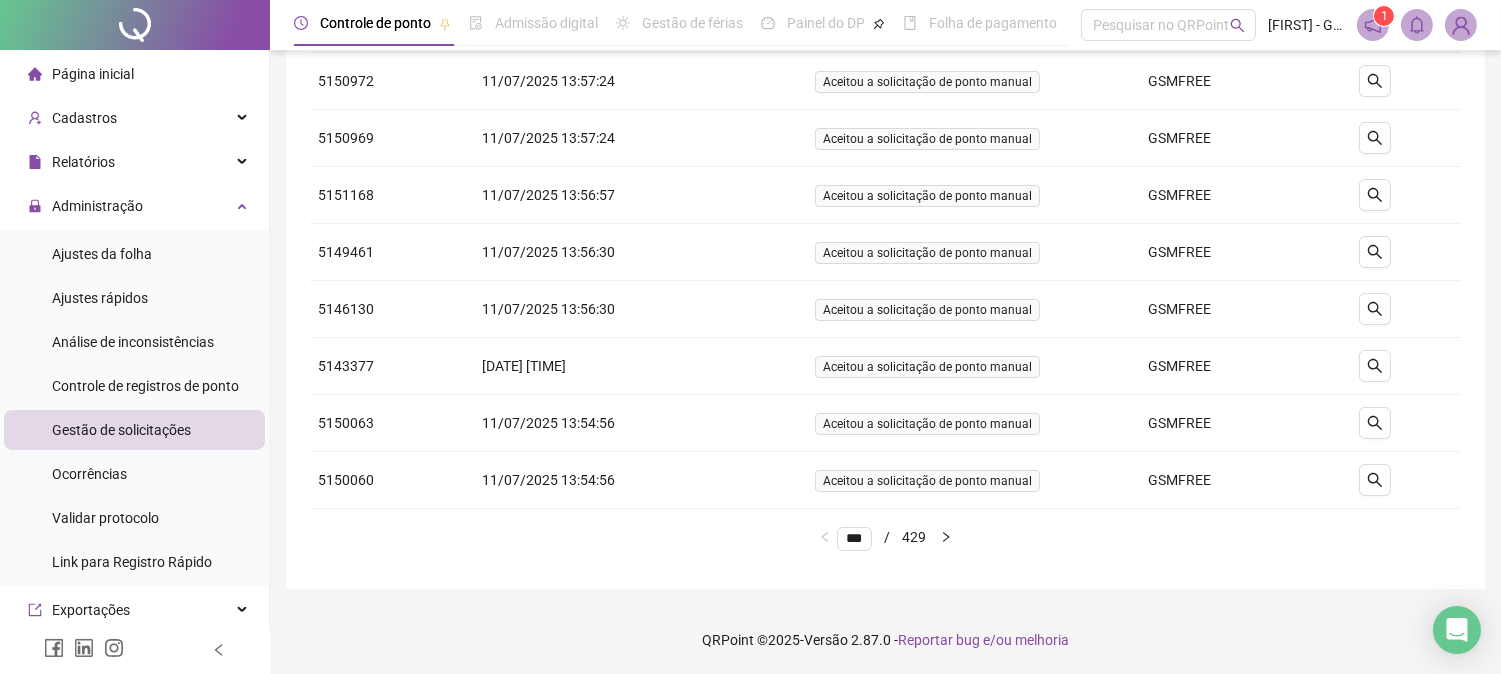 click on "*** / 429" at bounding box center (885, 537) 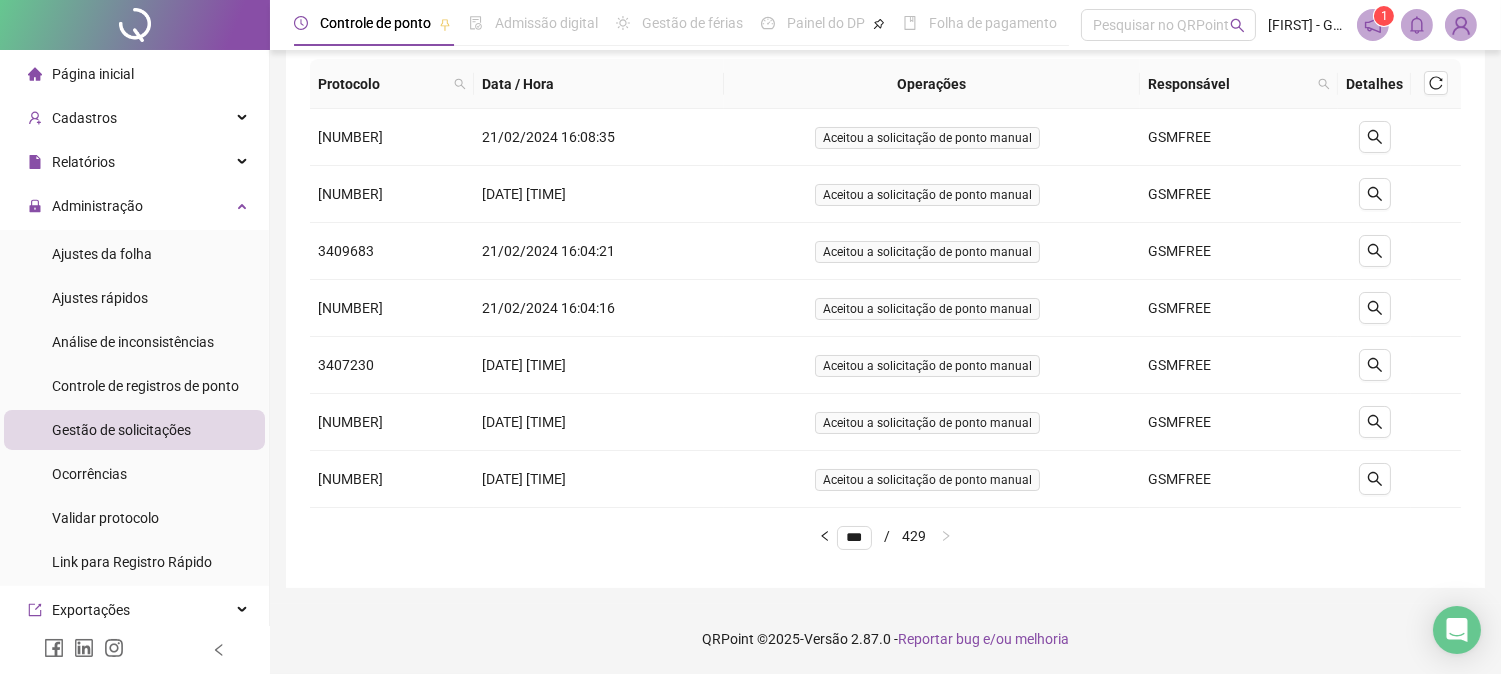 scroll, scrollTop: 92, scrollLeft: 0, axis: vertical 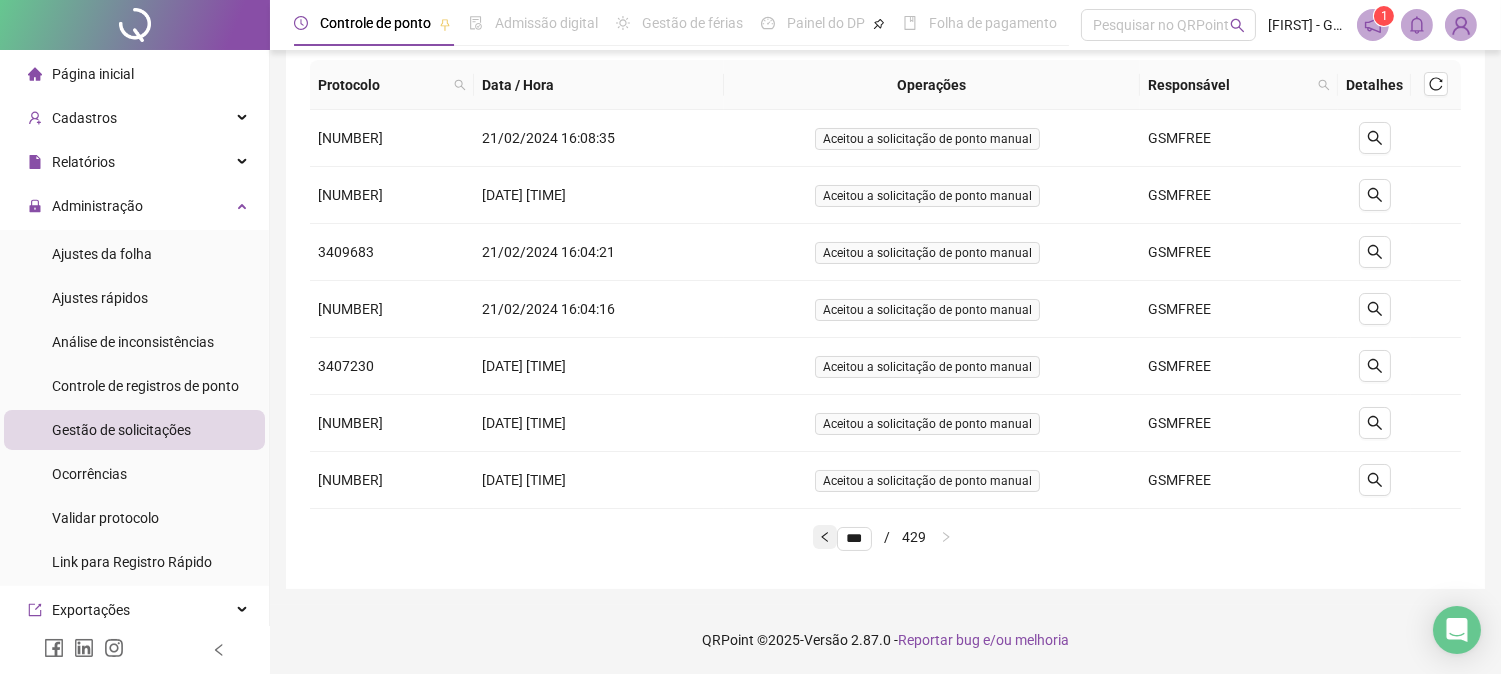 click 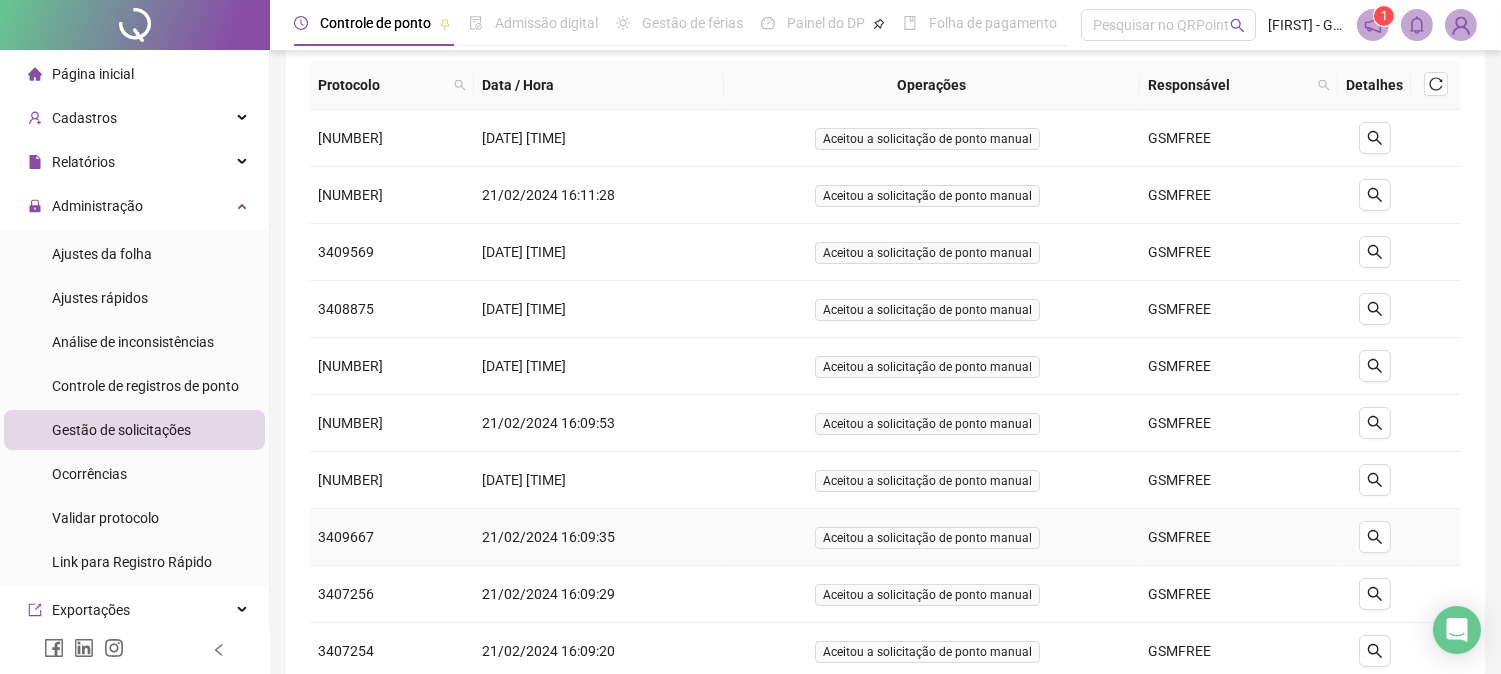 scroll, scrollTop: 263, scrollLeft: 0, axis: vertical 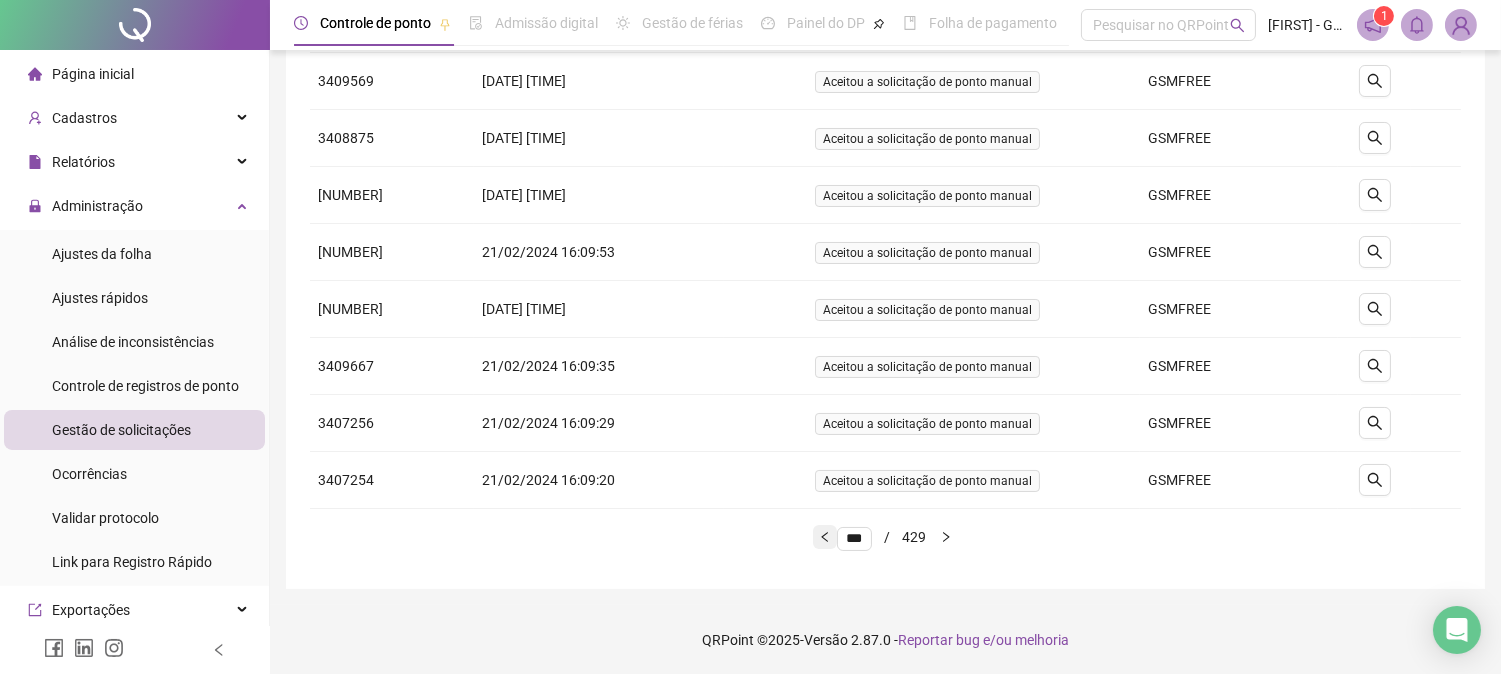 click at bounding box center (825, 537) 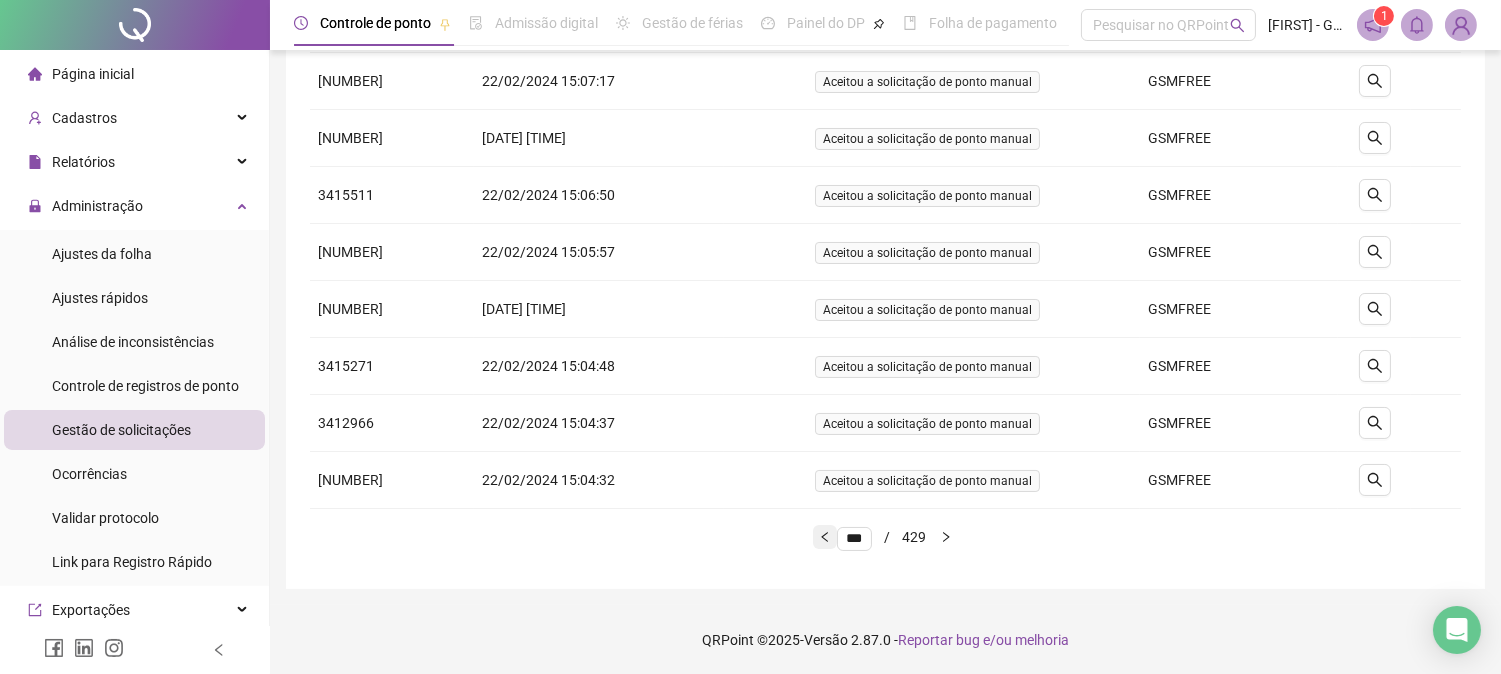 click at bounding box center [825, 537] 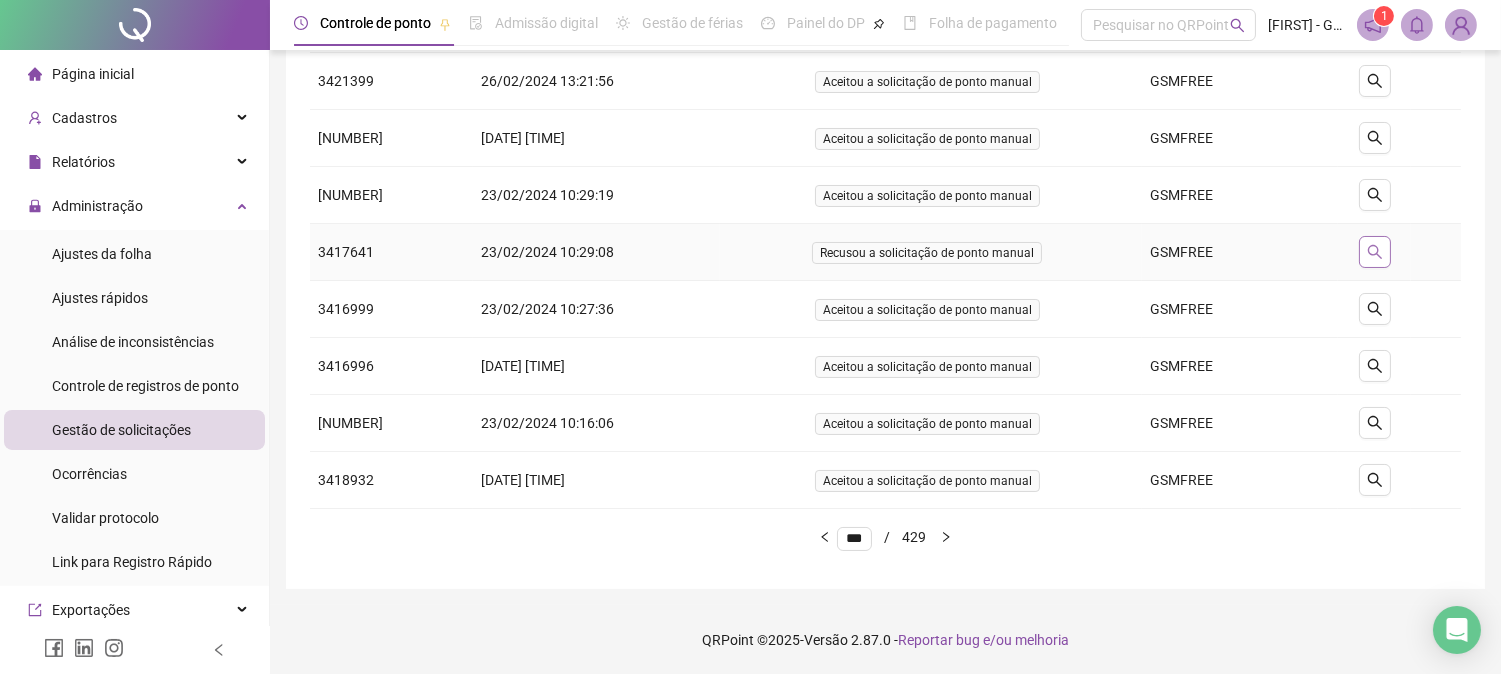 click 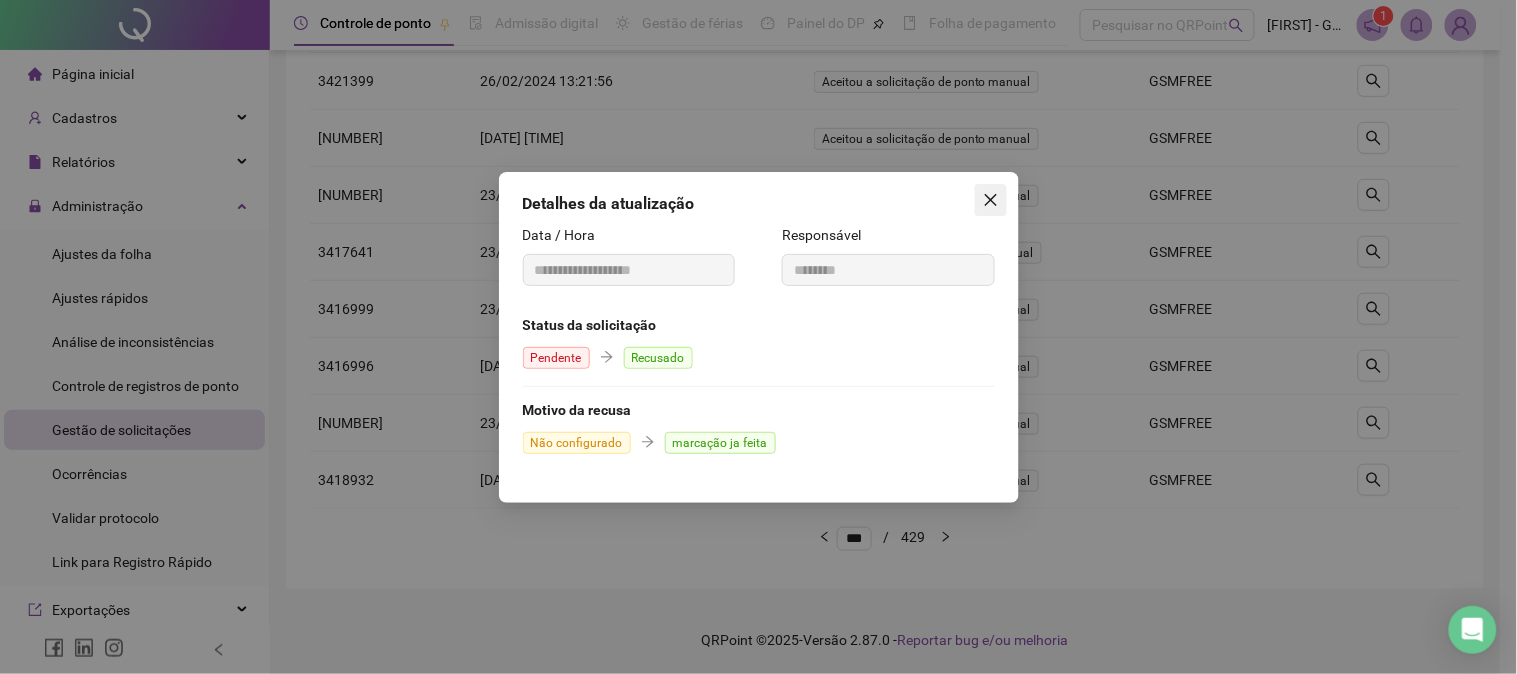 click at bounding box center [991, 200] 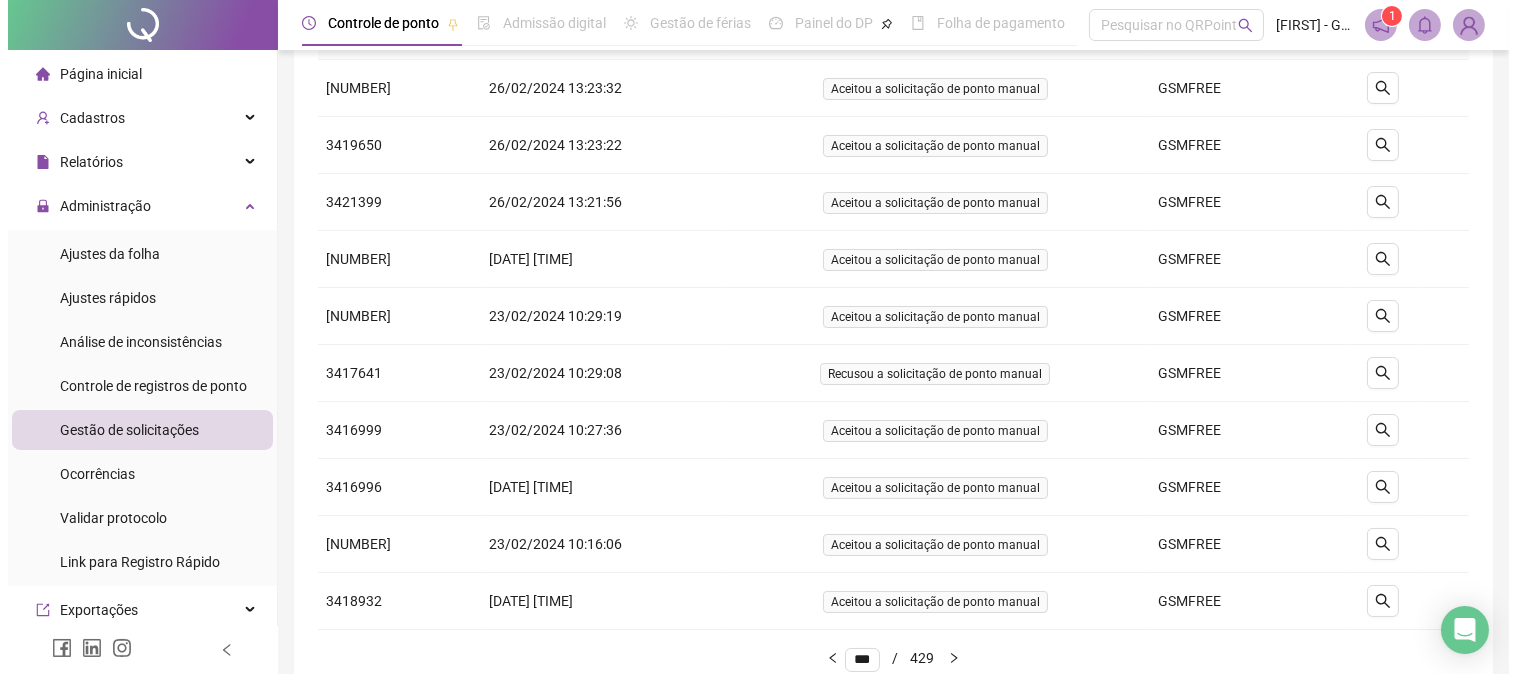 scroll, scrollTop: 0, scrollLeft: 0, axis: both 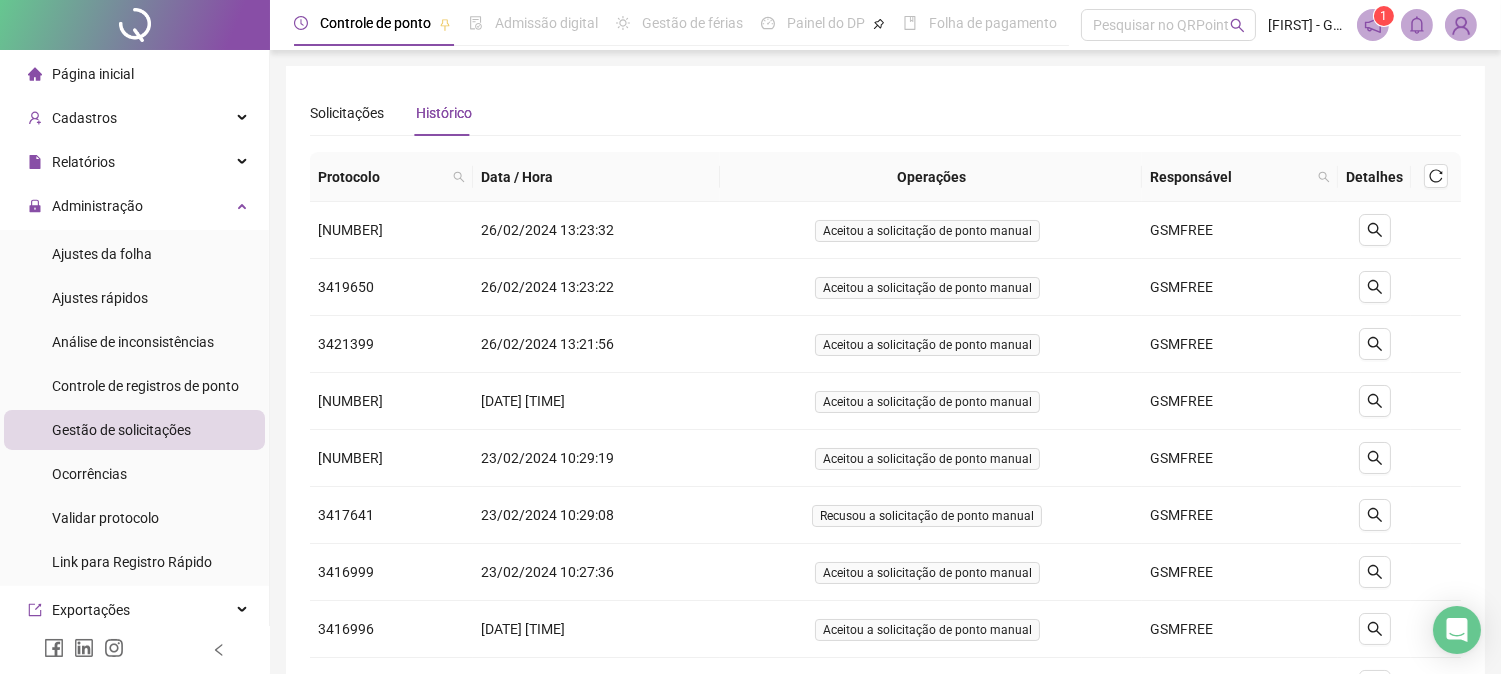 click on "Página inicial" at bounding box center [93, 74] 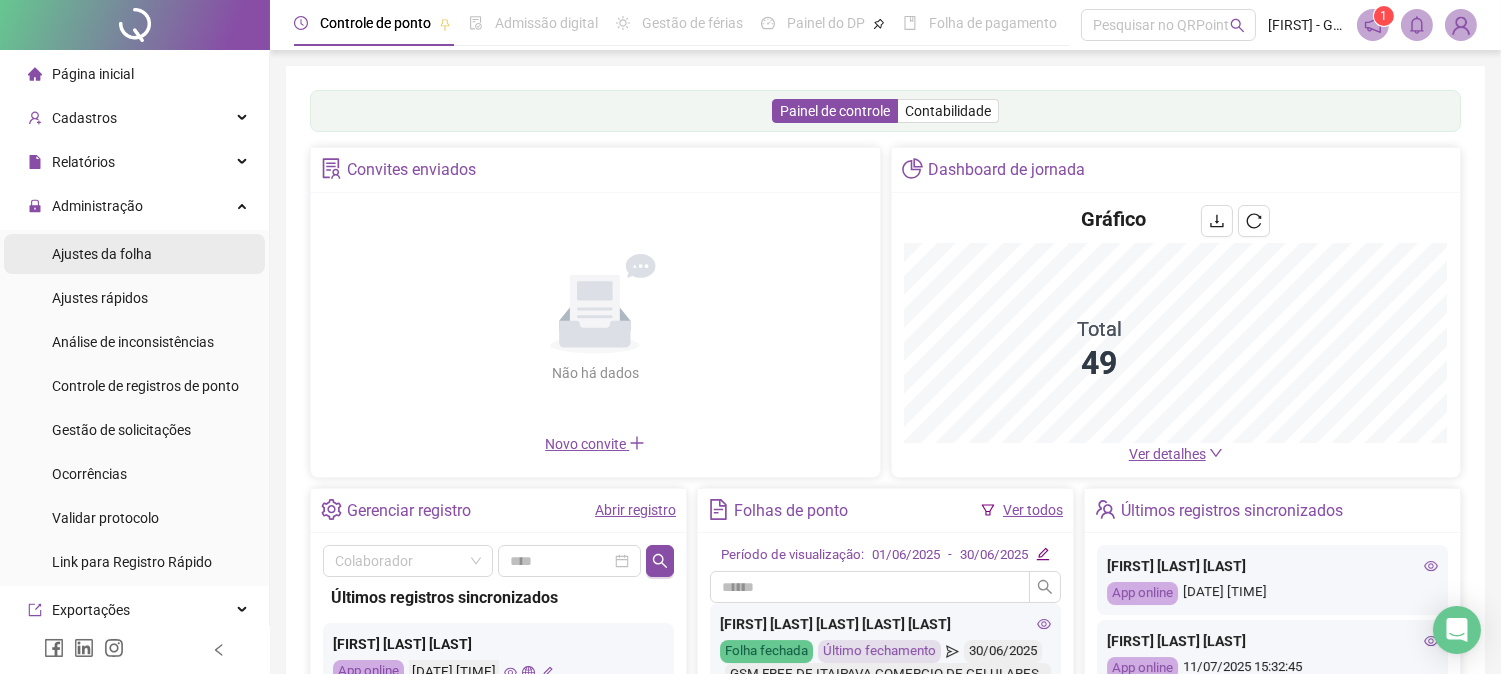 click on "Ajustes da folha" at bounding box center [102, 254] 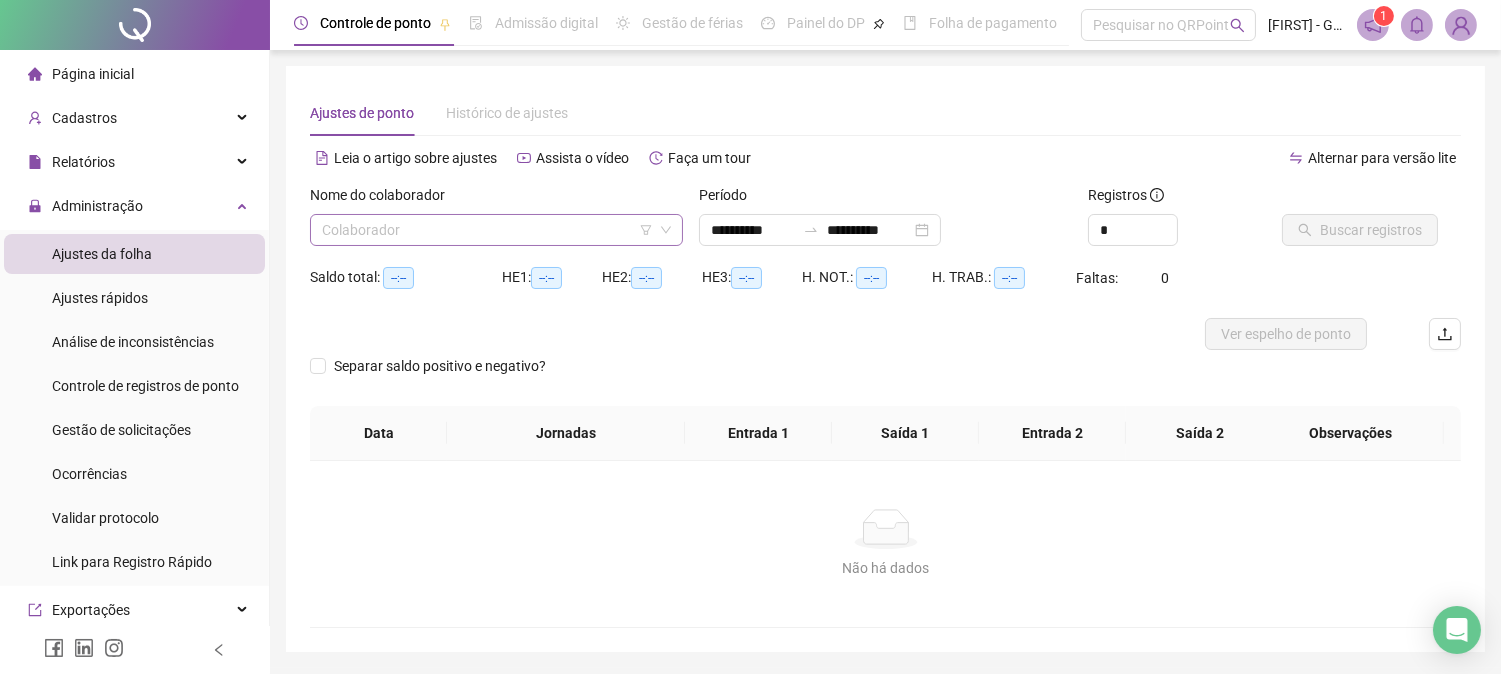click at bounding box center [490, 230] 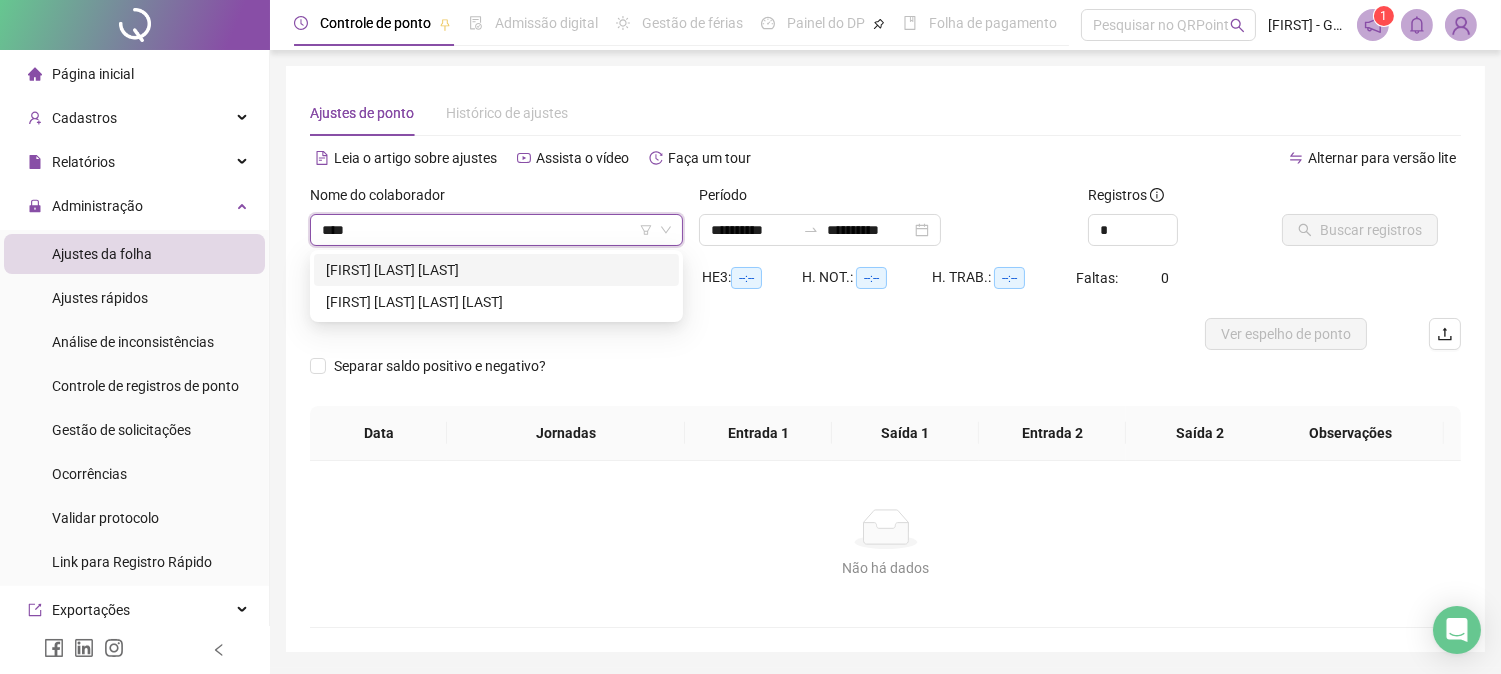 type on "*****" 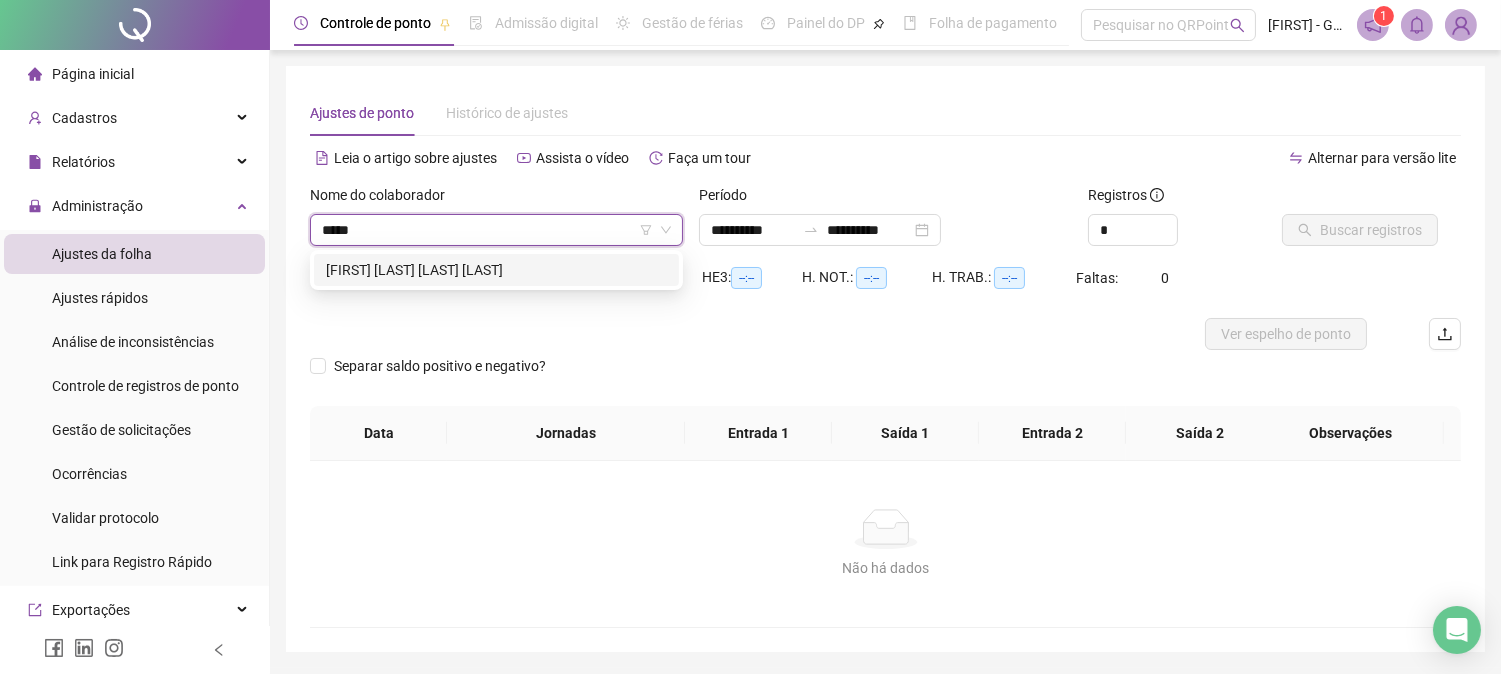 click on "[FIRST] [LAST] [LAST] [LAST]" at bounding box center [496, 270] 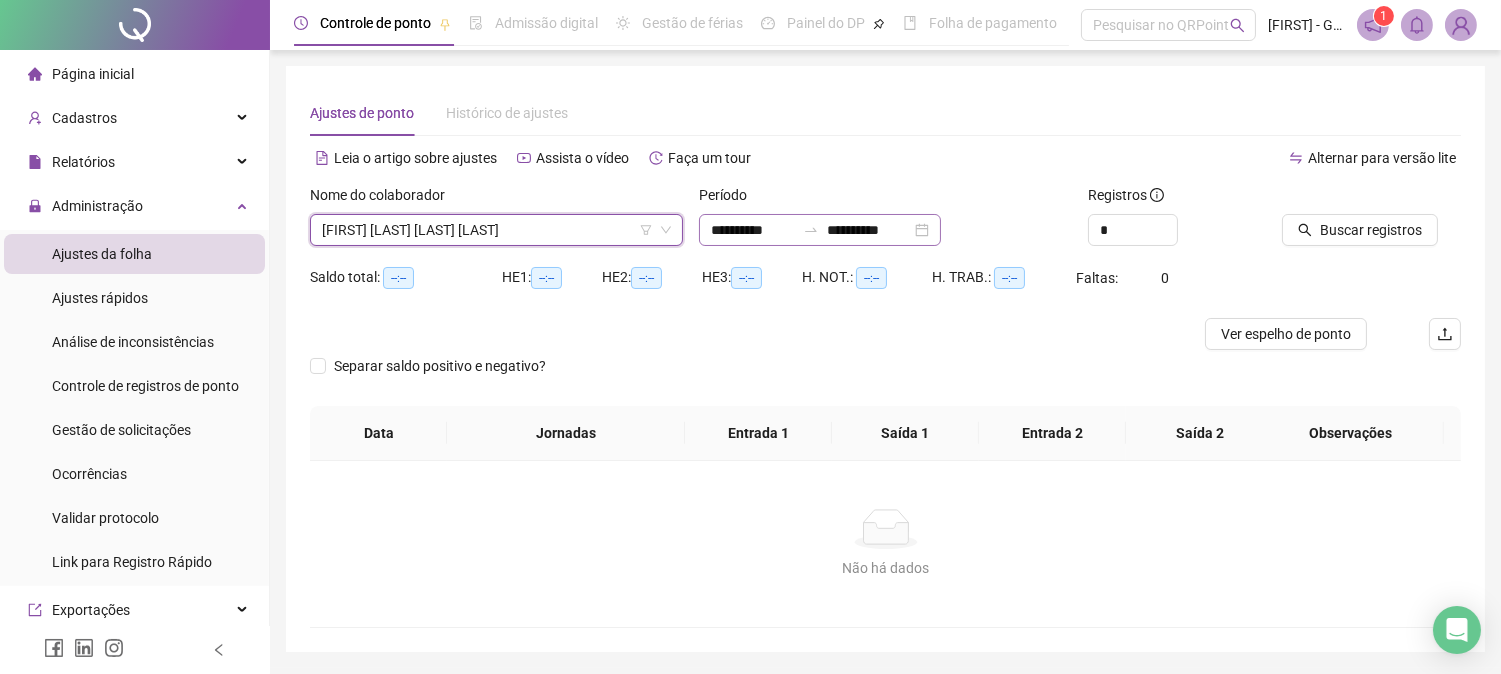click on "**********" at bounding box center (820, 230) 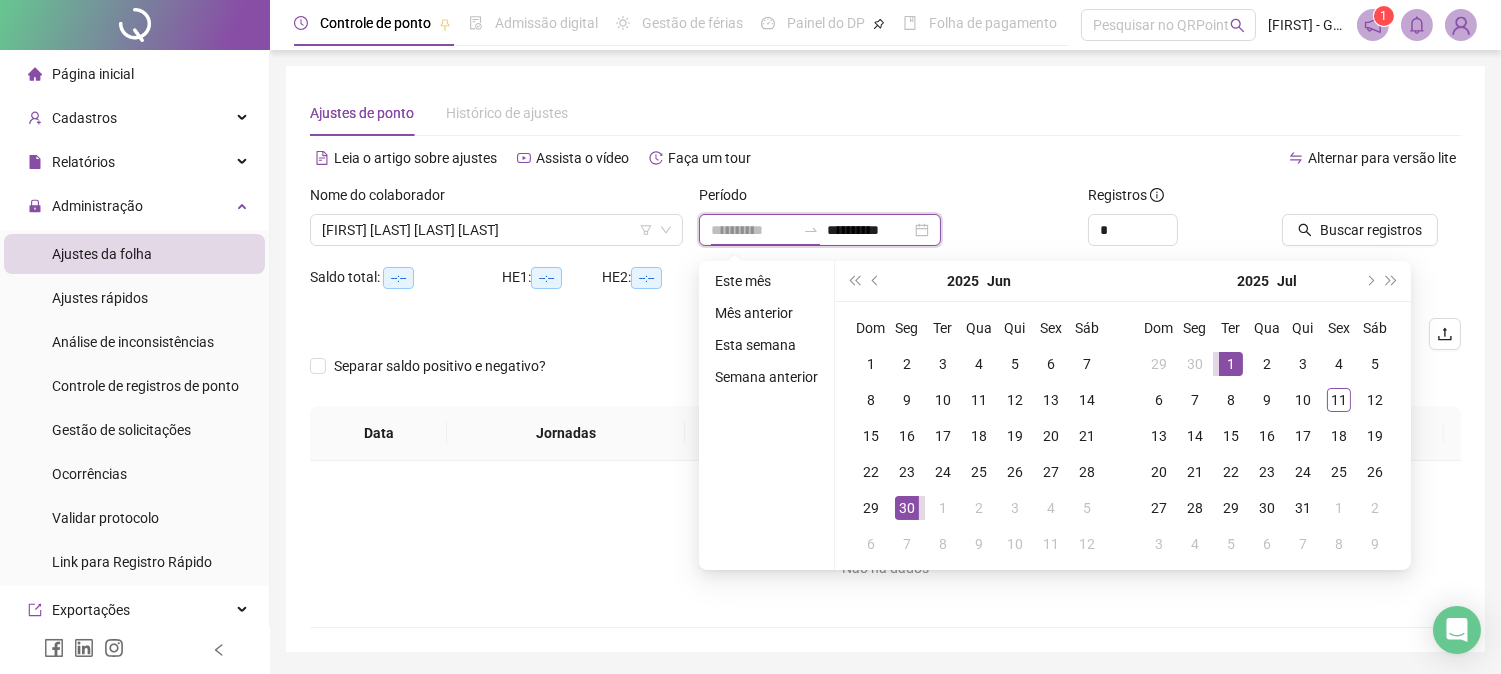type on "**********" 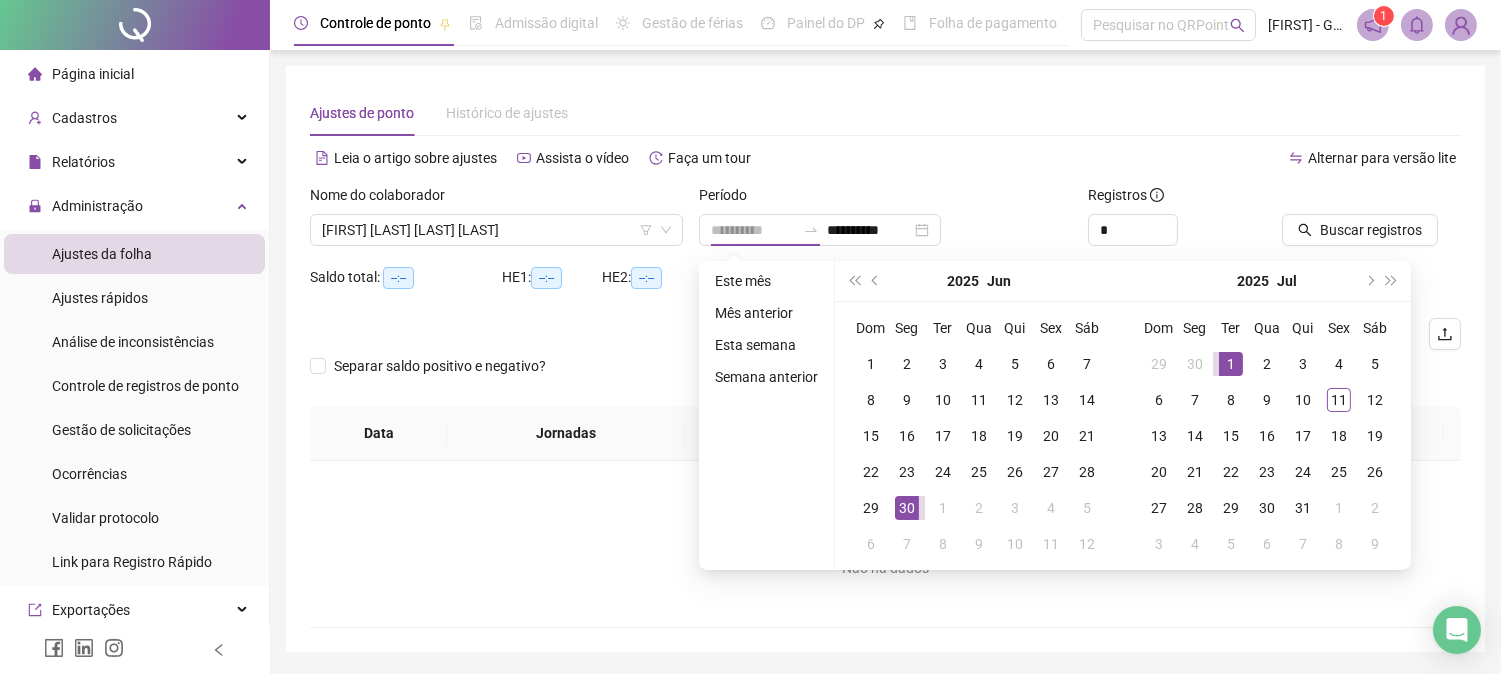 click on "1" at bounding box center [1231, 364] 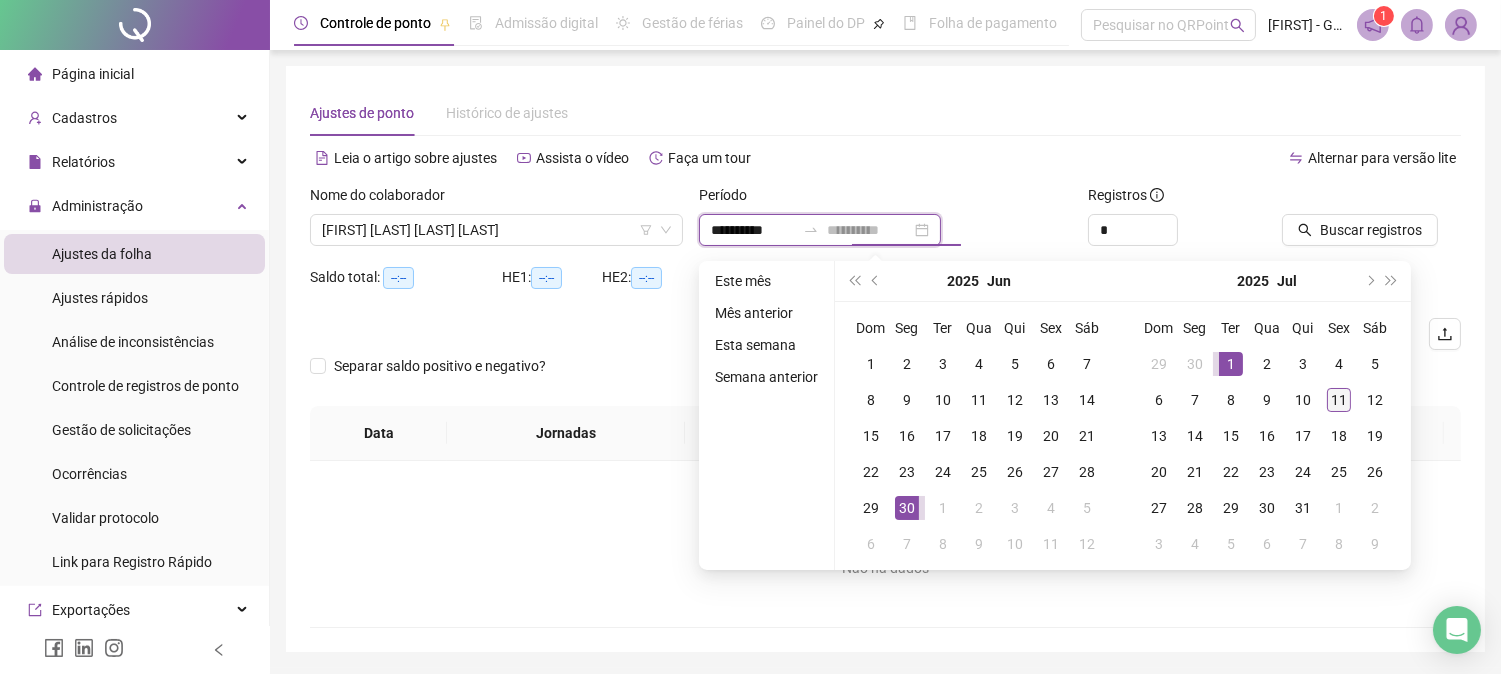 type on "**********" 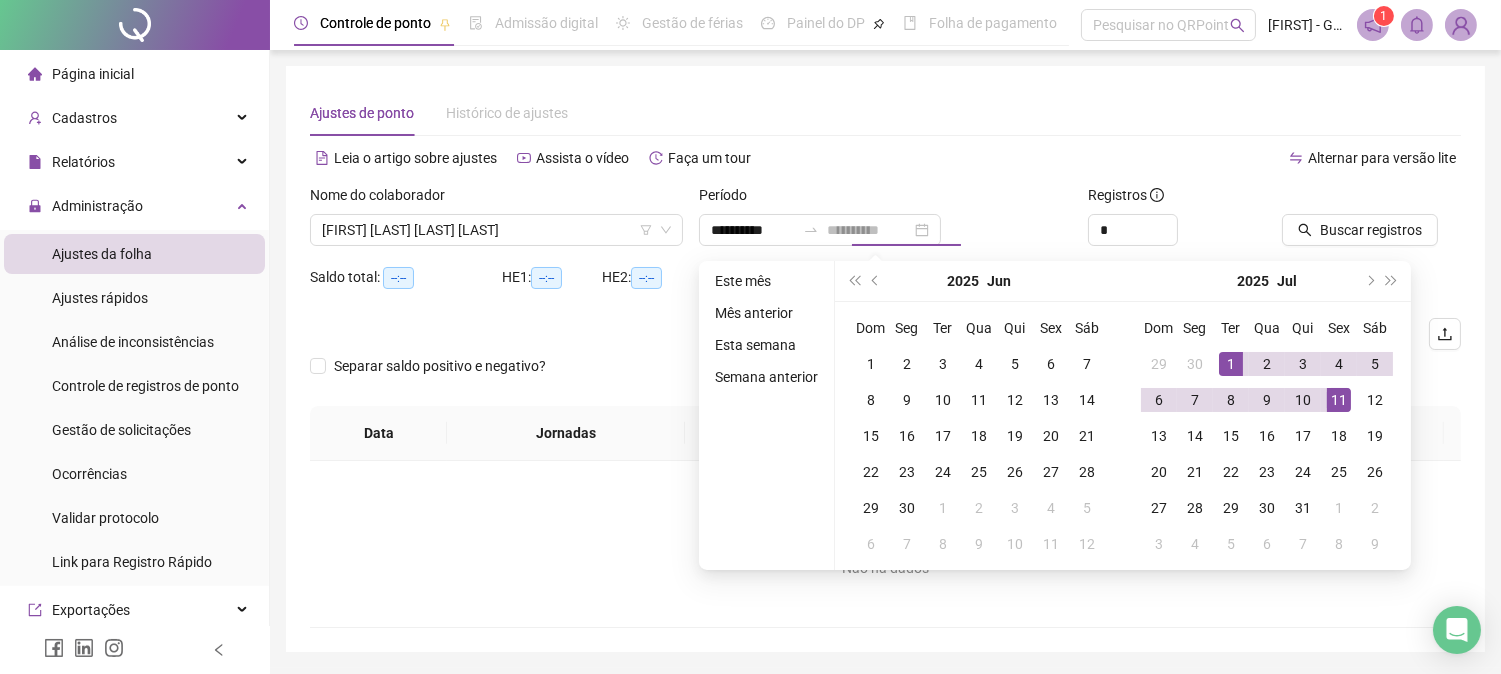 drag, startPoint x: 1344, startPoint y: 405, endPoint x: 1327, endPoint y: 330, distance: 76.902534 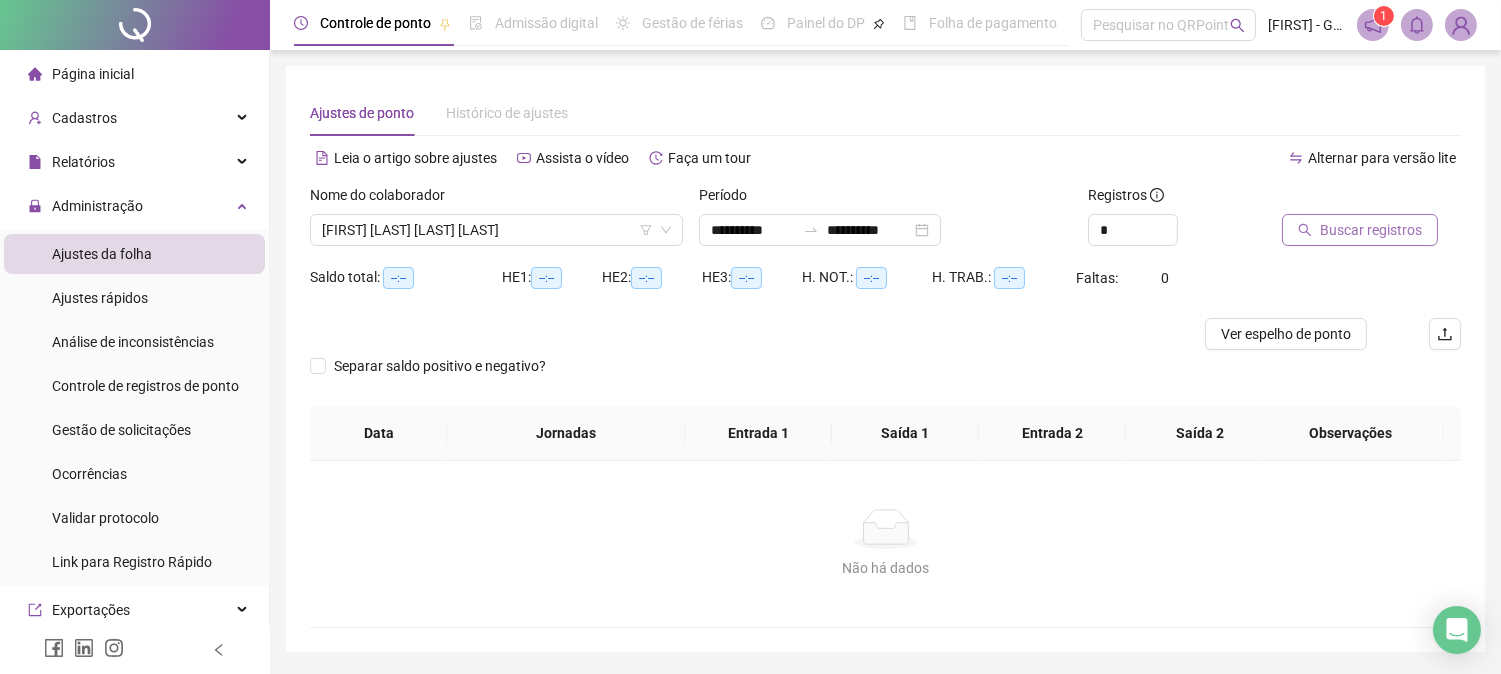click on "Buscar registros" at bounding box center [1360, 230] 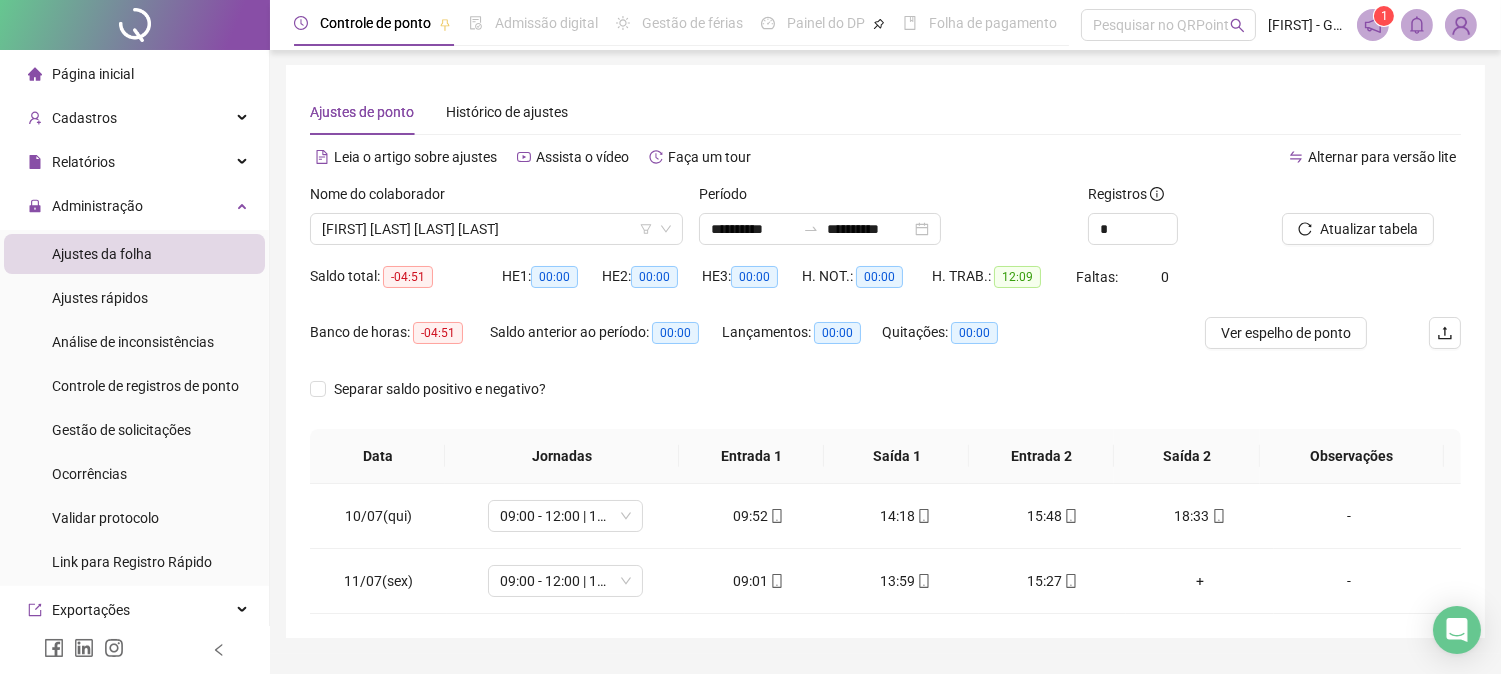 scroll, scrollTop: 51, scrollLeft: 0, axis: vertical 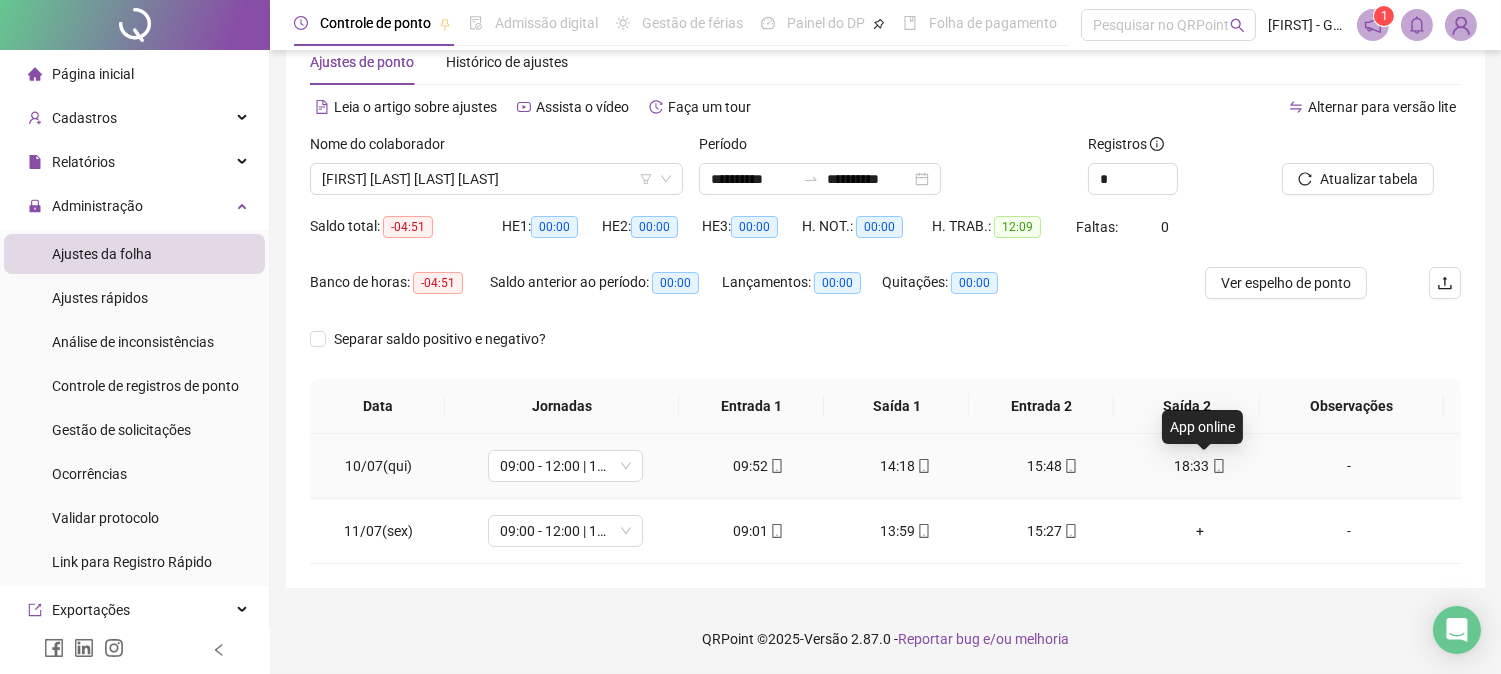 click 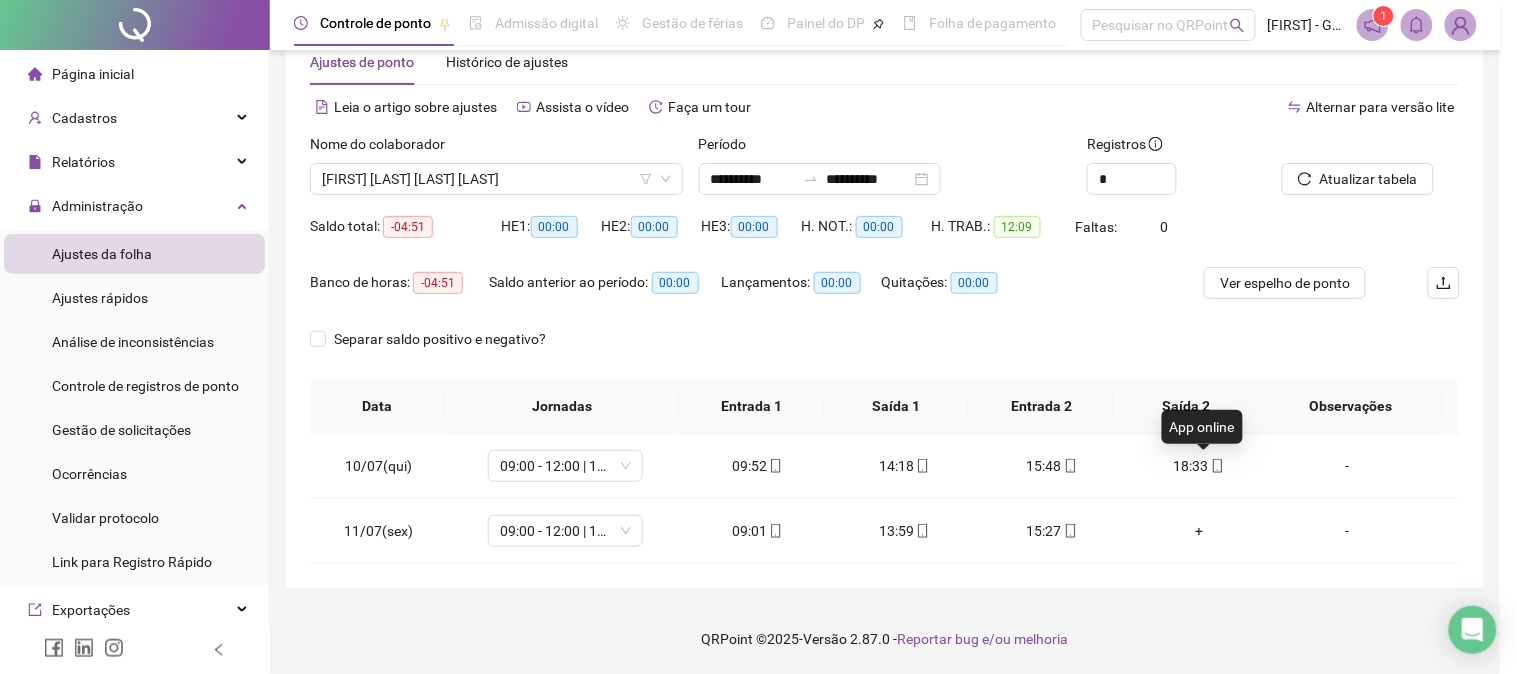type on "**********" 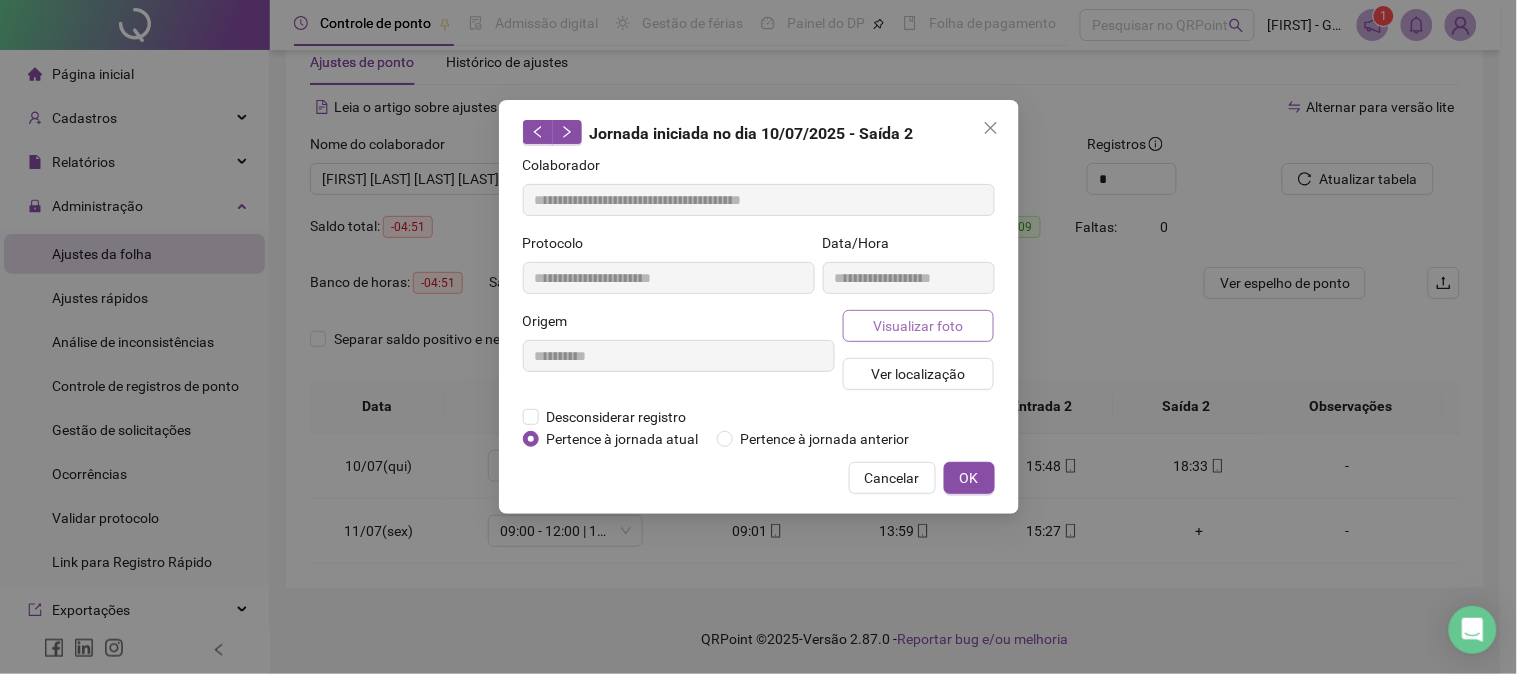 click on "Visualizar foto" at bounding box center [918, 326] 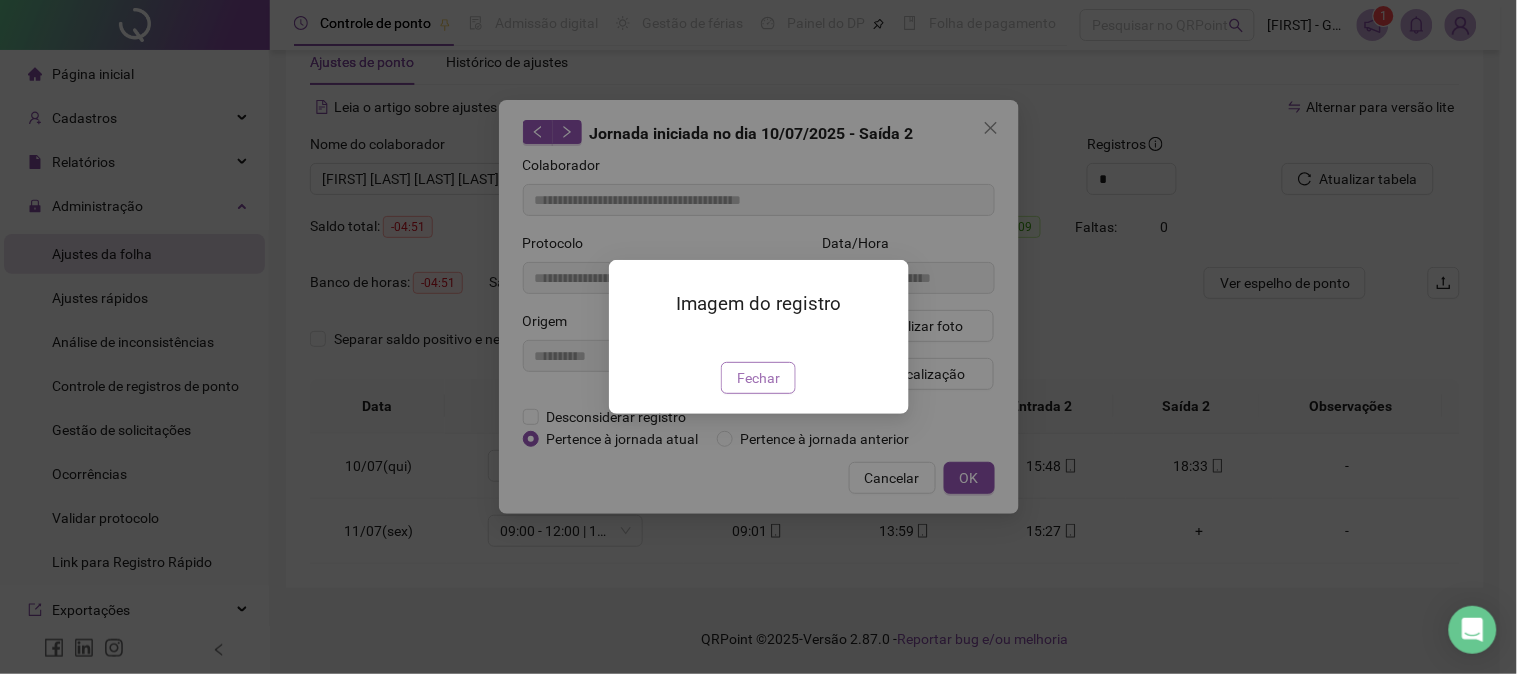 click on "Fechar" at bounding box center (758, 378) 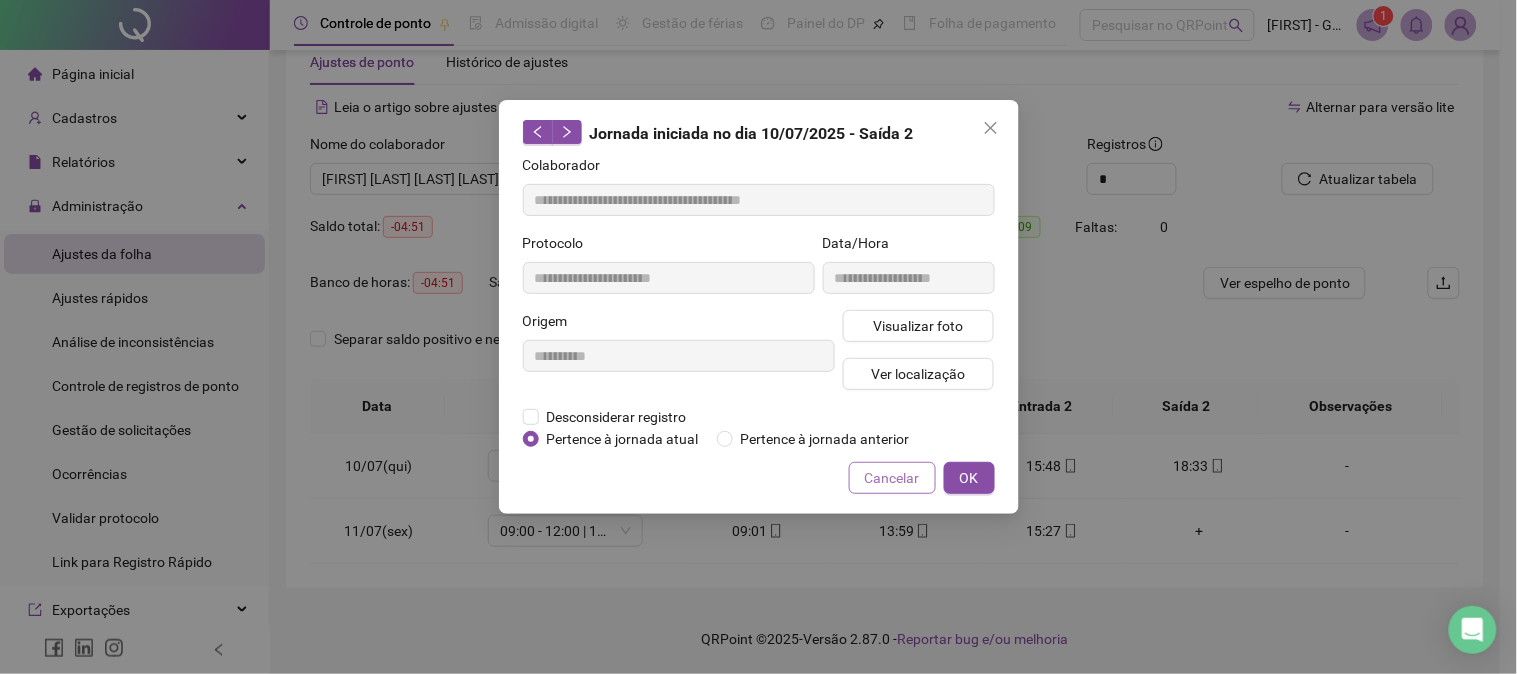click on "Cancelar" at bounding box center (892, 478) 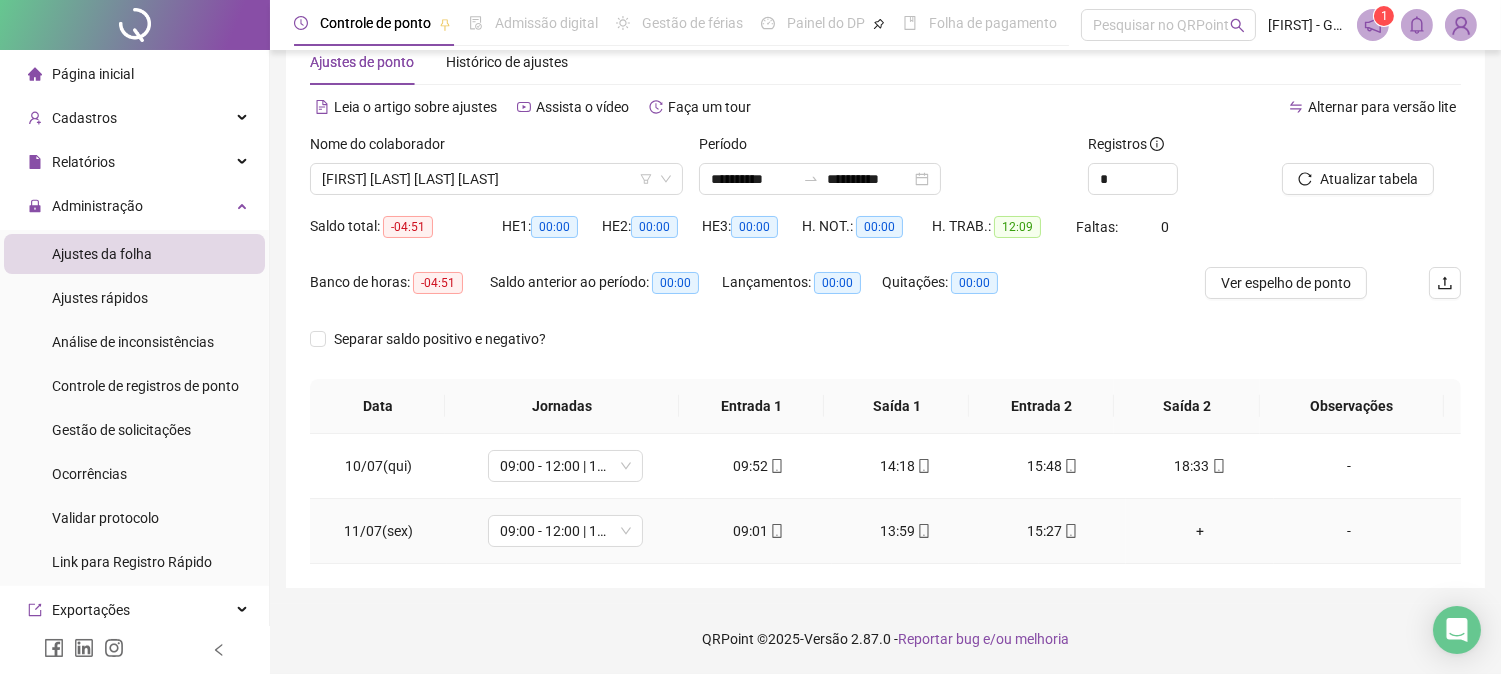 click 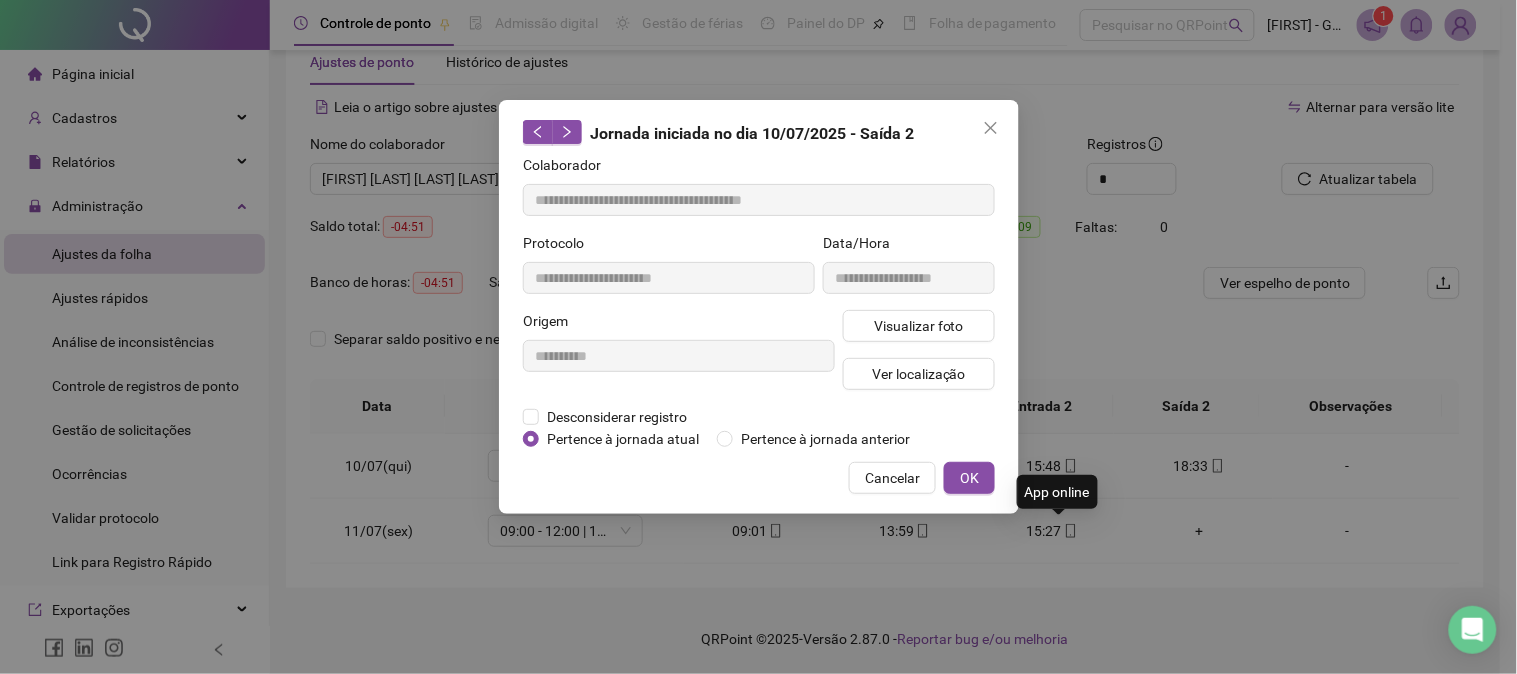 type on "**********" 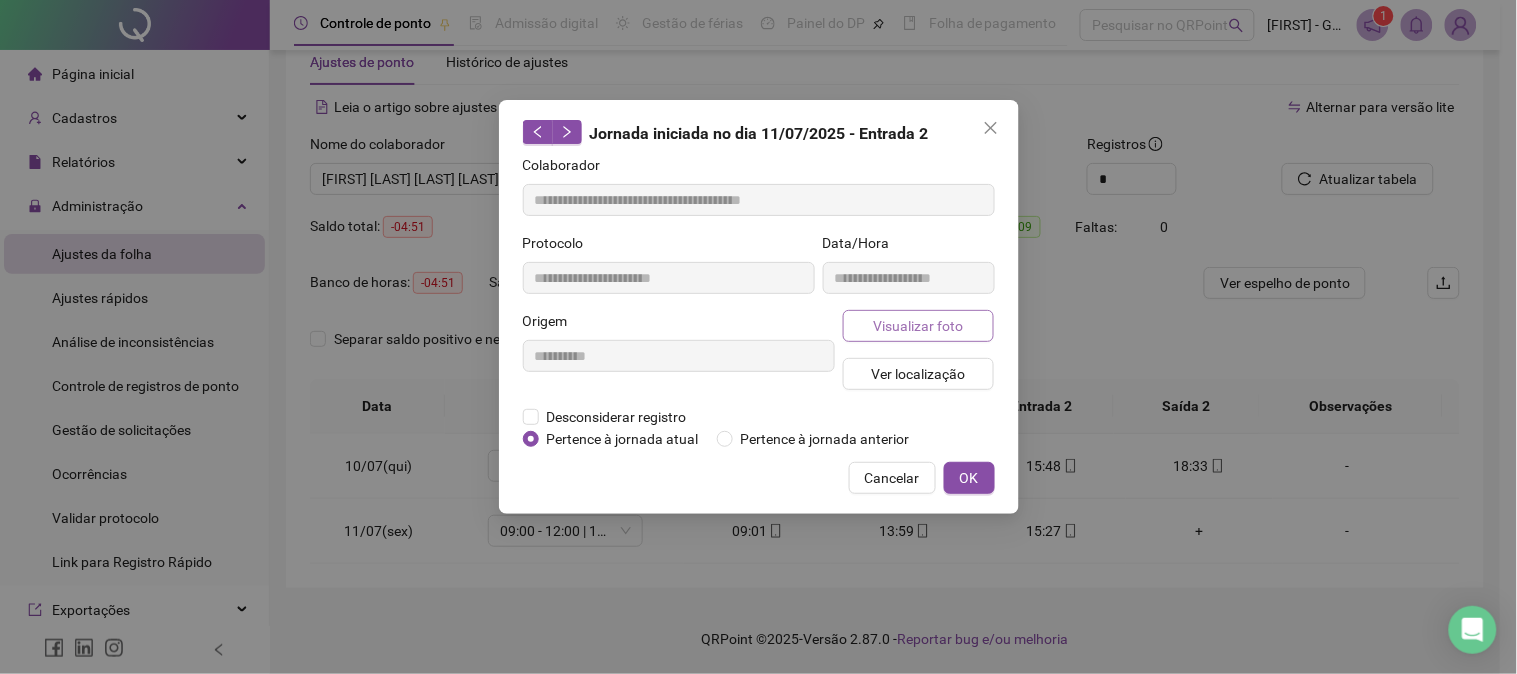click on "Visualizar foto" at bounding box center (918, 326) 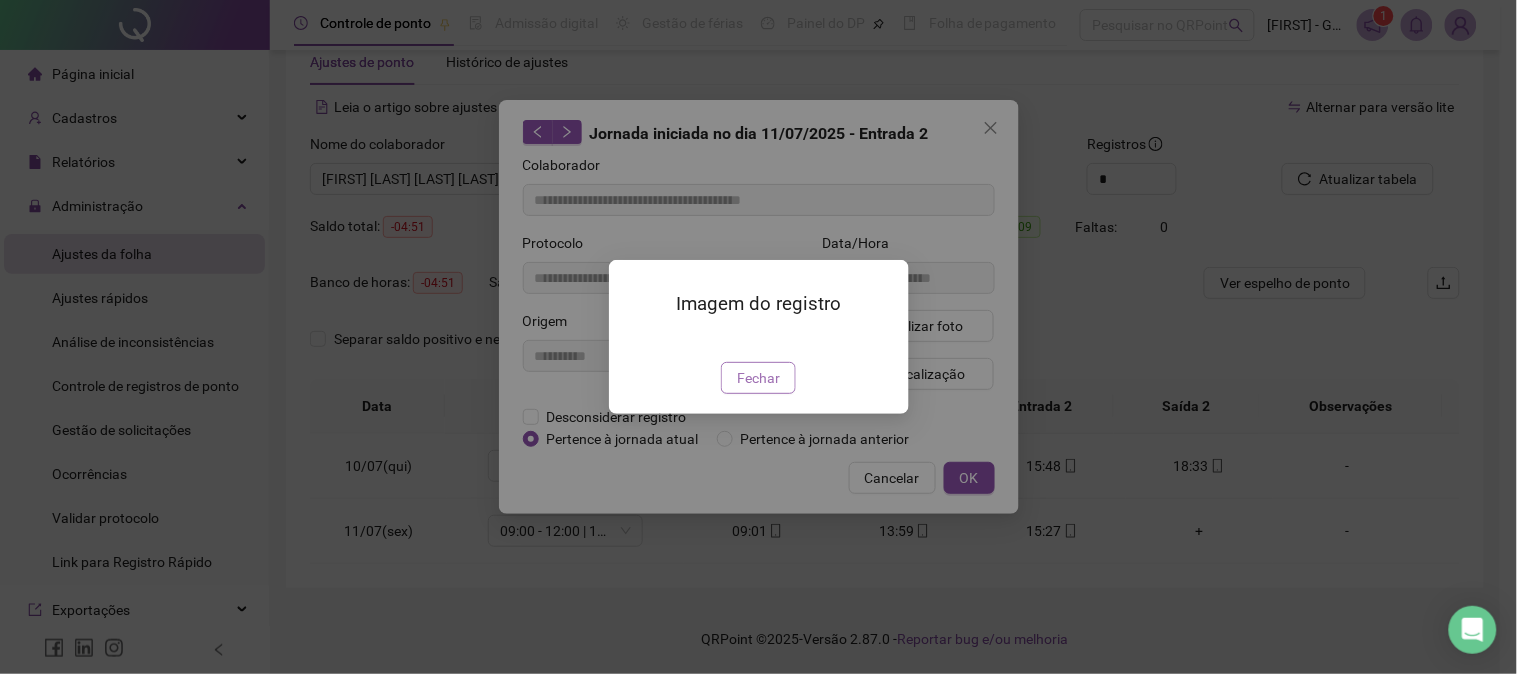 click on "Fechar" at bounding box center (758, 378) 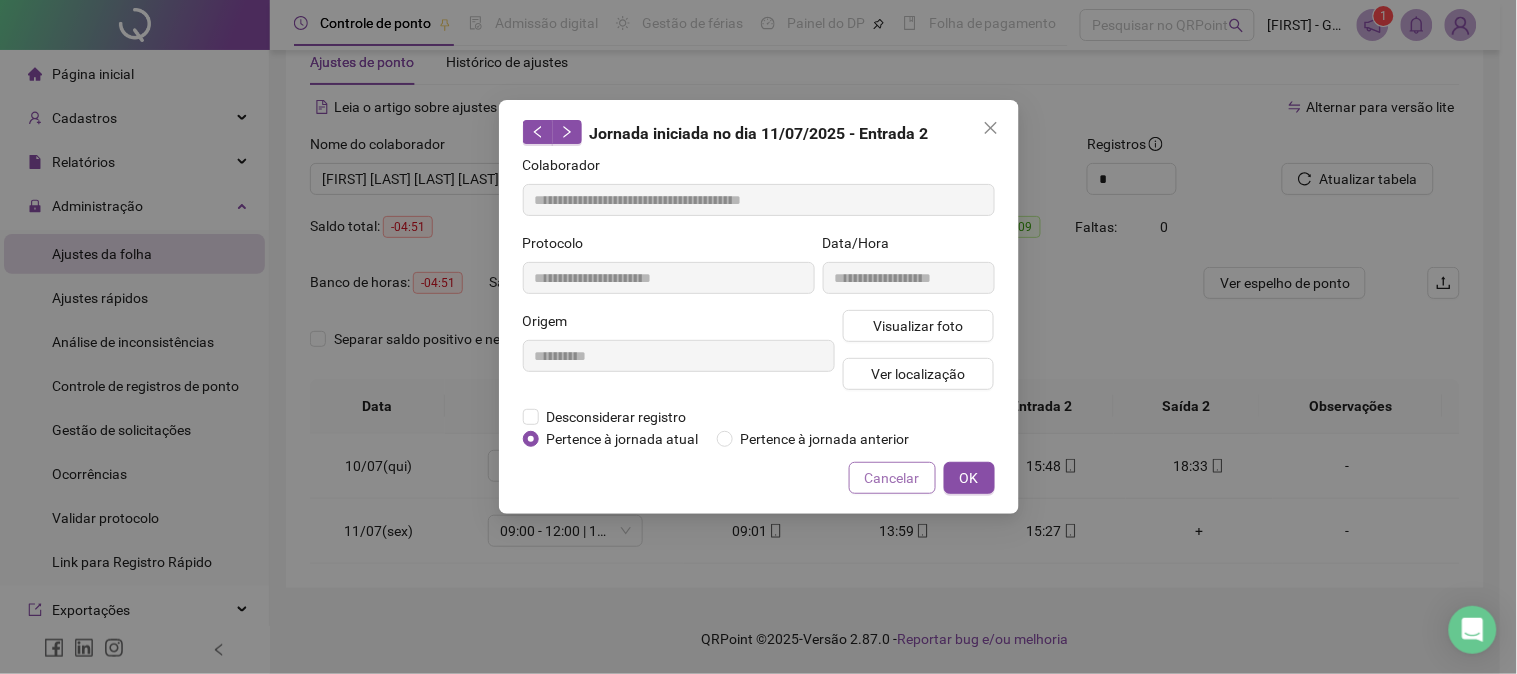 click on "Cancelar" at bounding box center [892, 478] 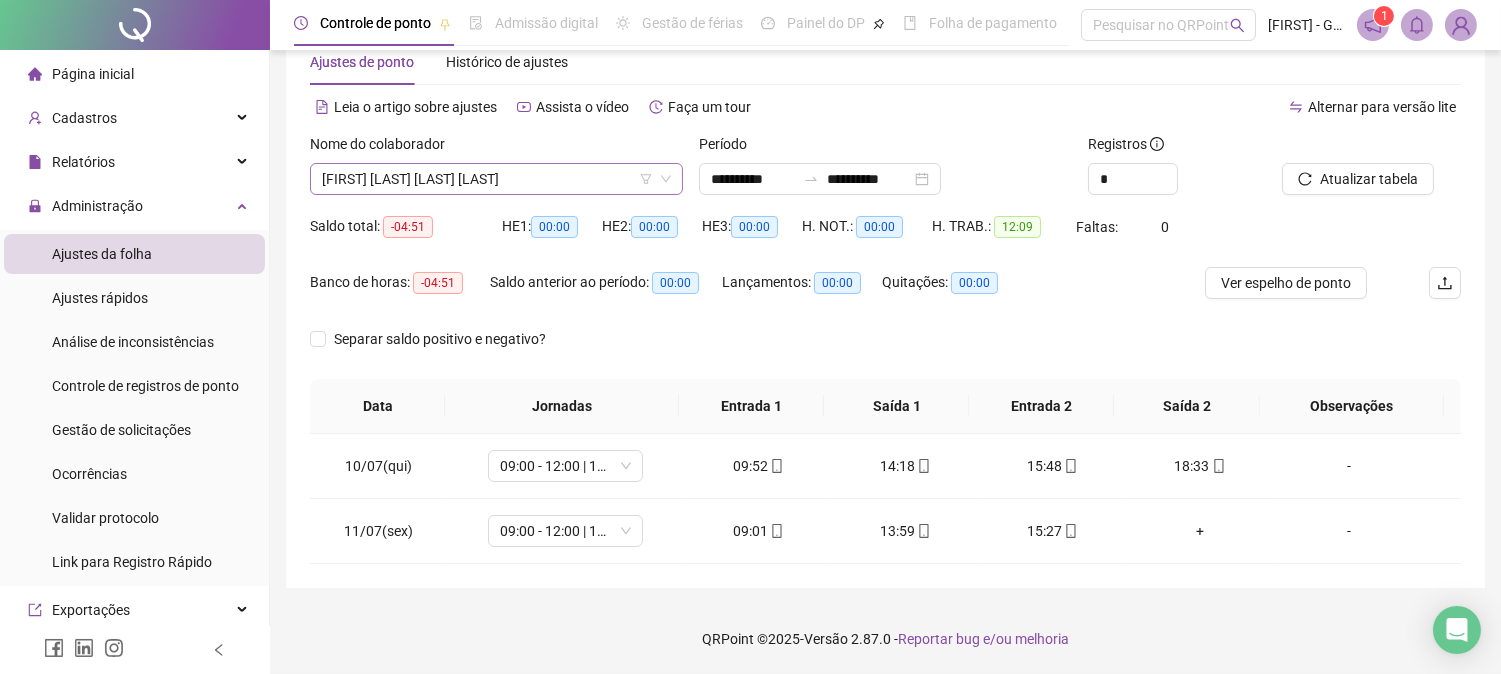 click on "[FIRST] [LAST] [LAST] [LAST]" at bounding box center (496, 179) 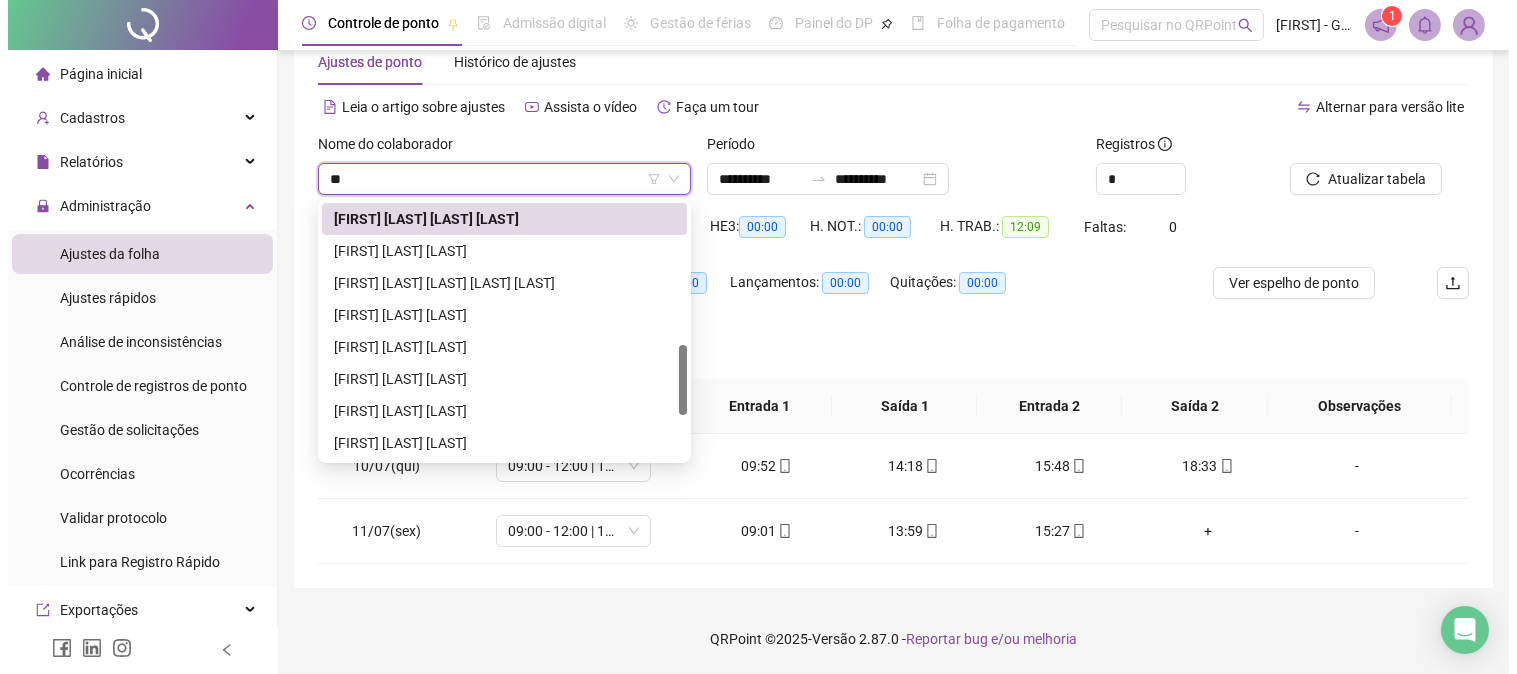 scroll, scrollTop: 0, scrollLeft: 0, axis: both 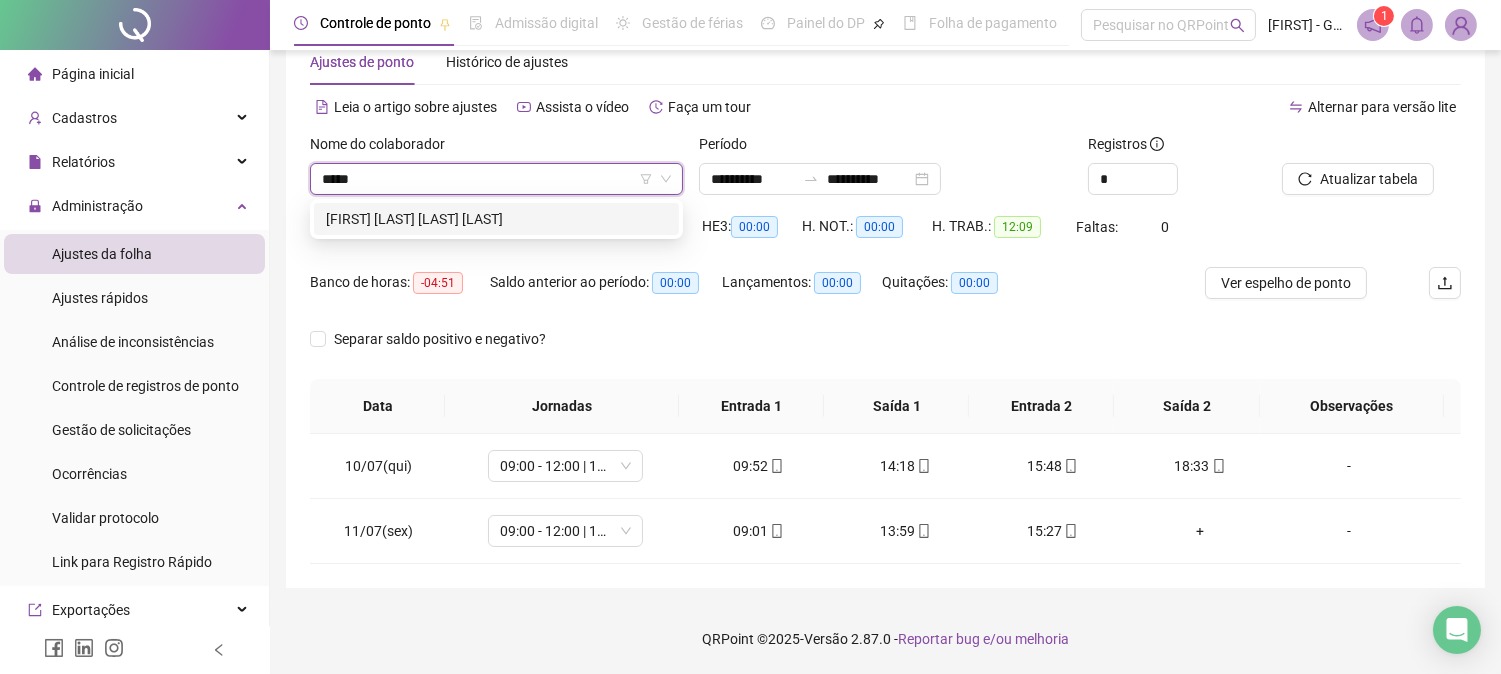 type on "******" 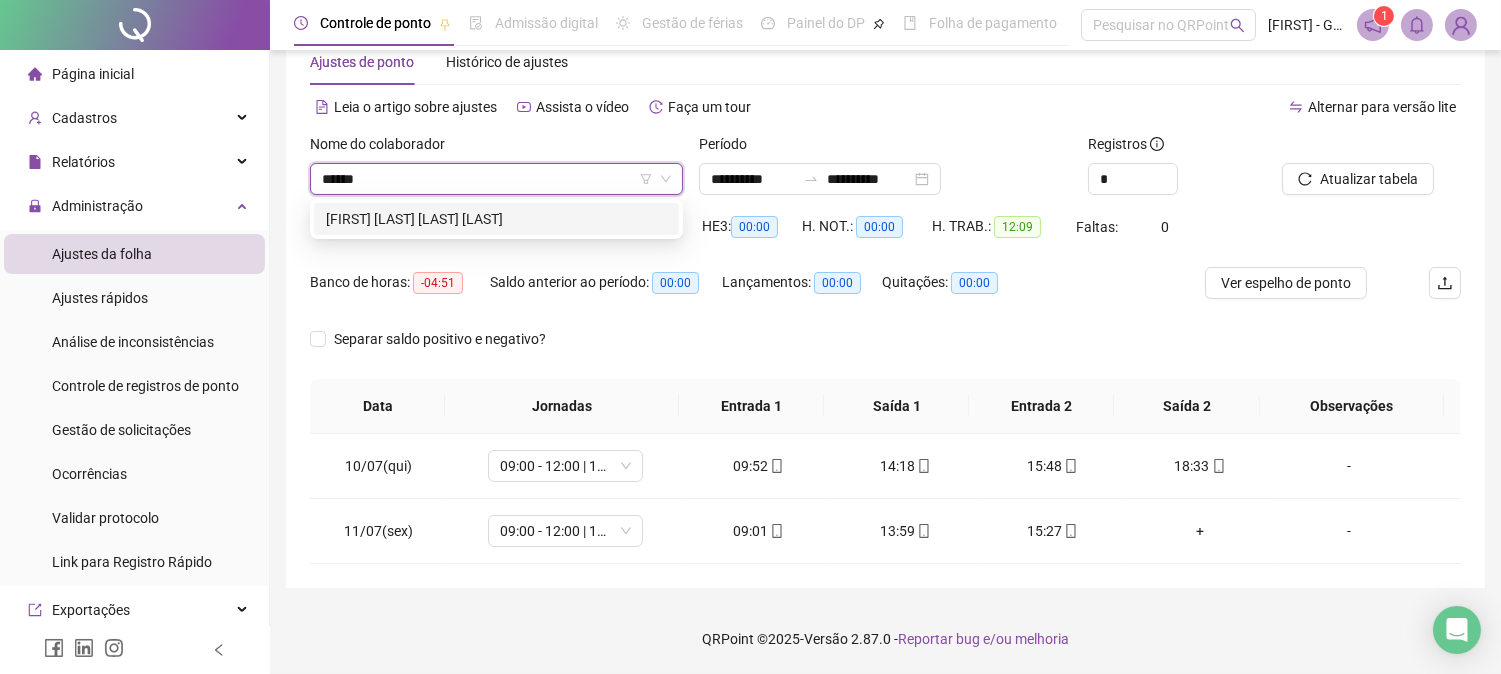 type 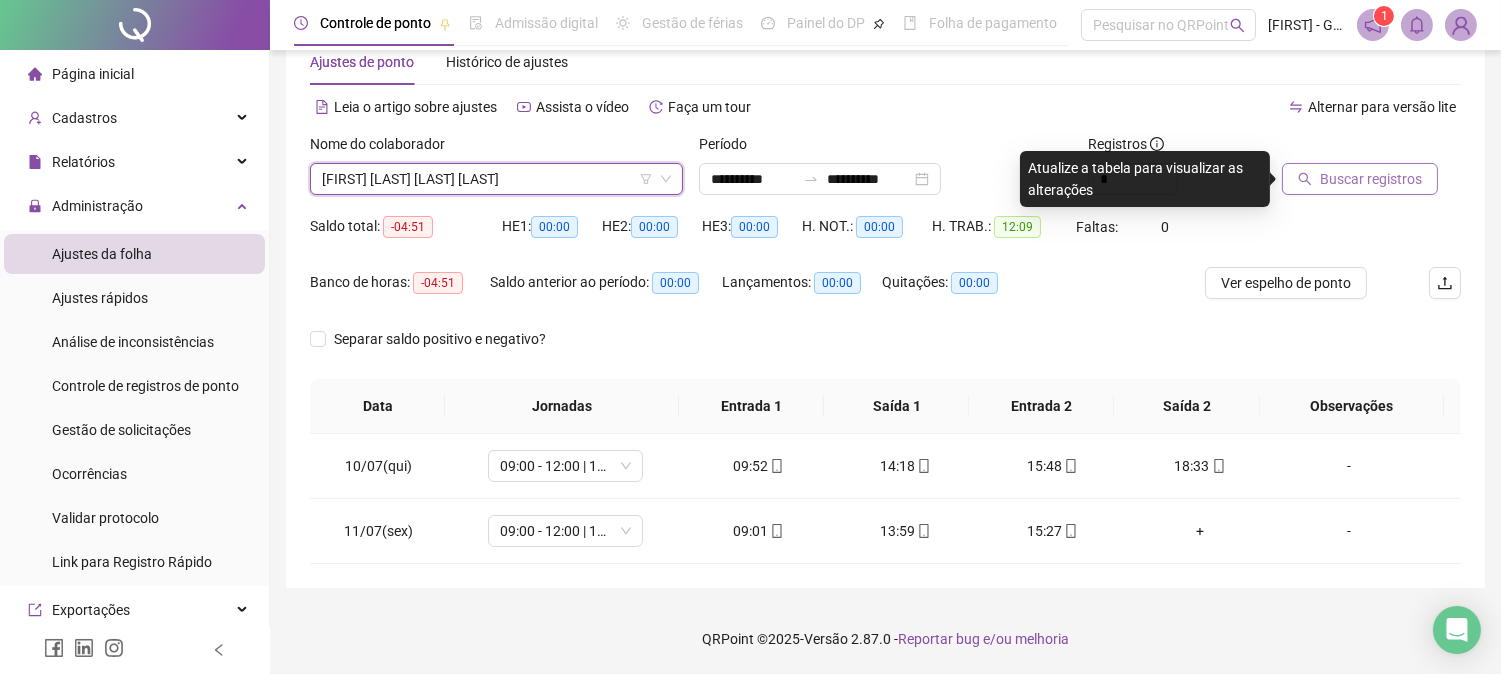 click on "Buscar registros" at bounding box center (1371, 179) 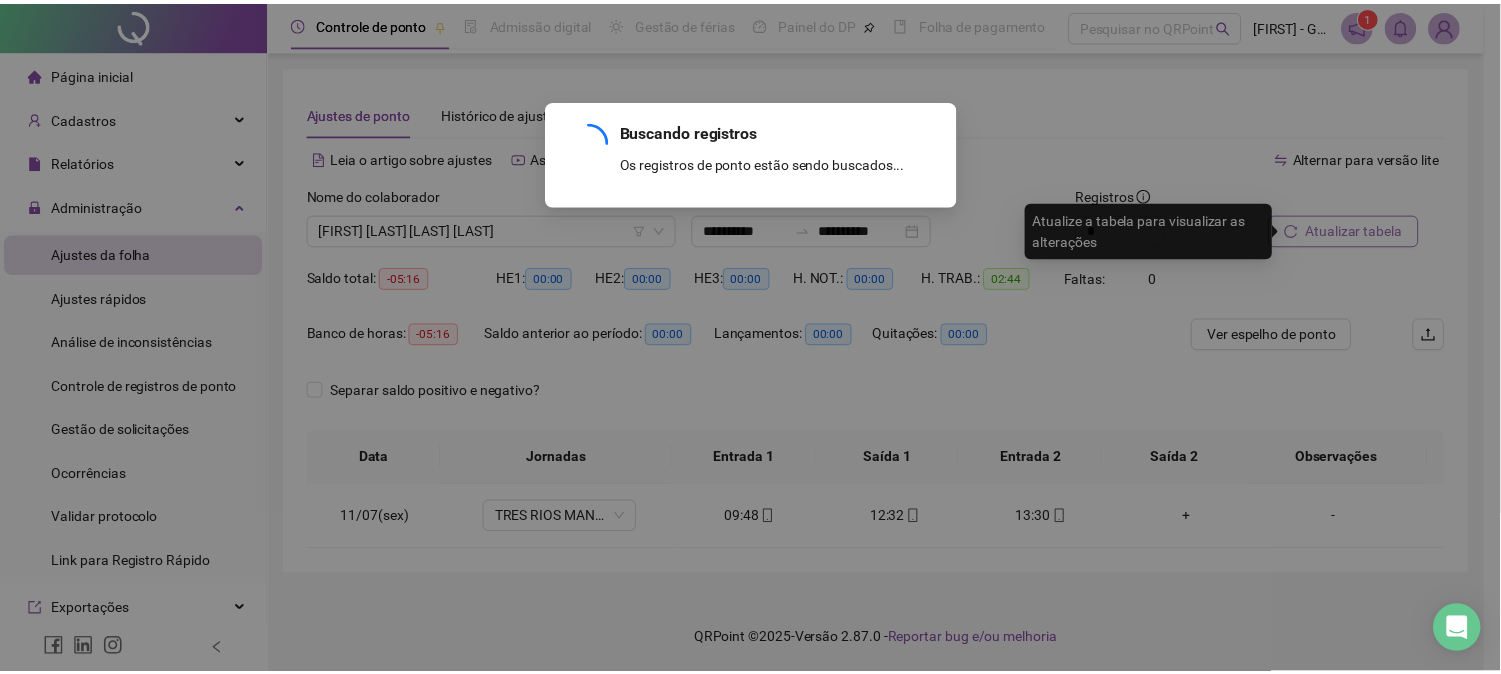 scroll, scrollTop: 0, scrollLeft: 0, axis: both 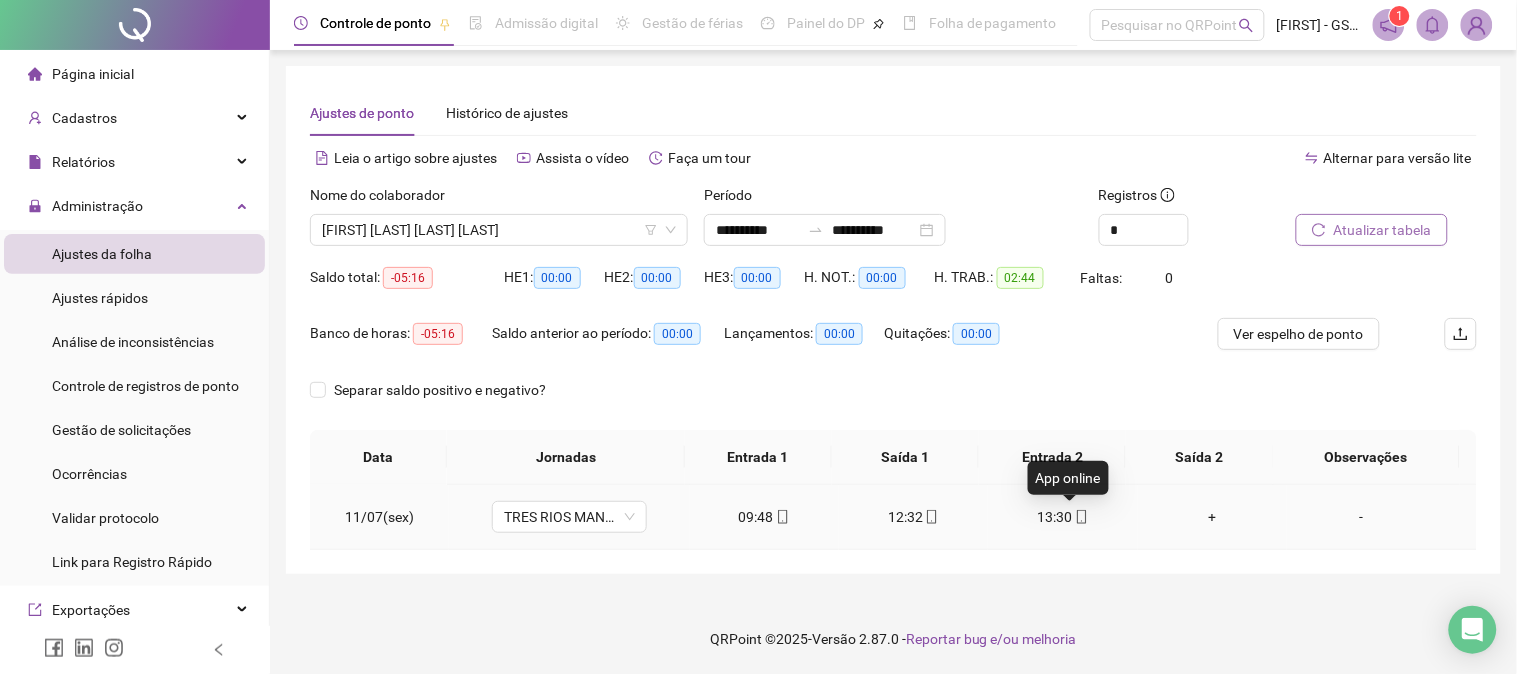 click 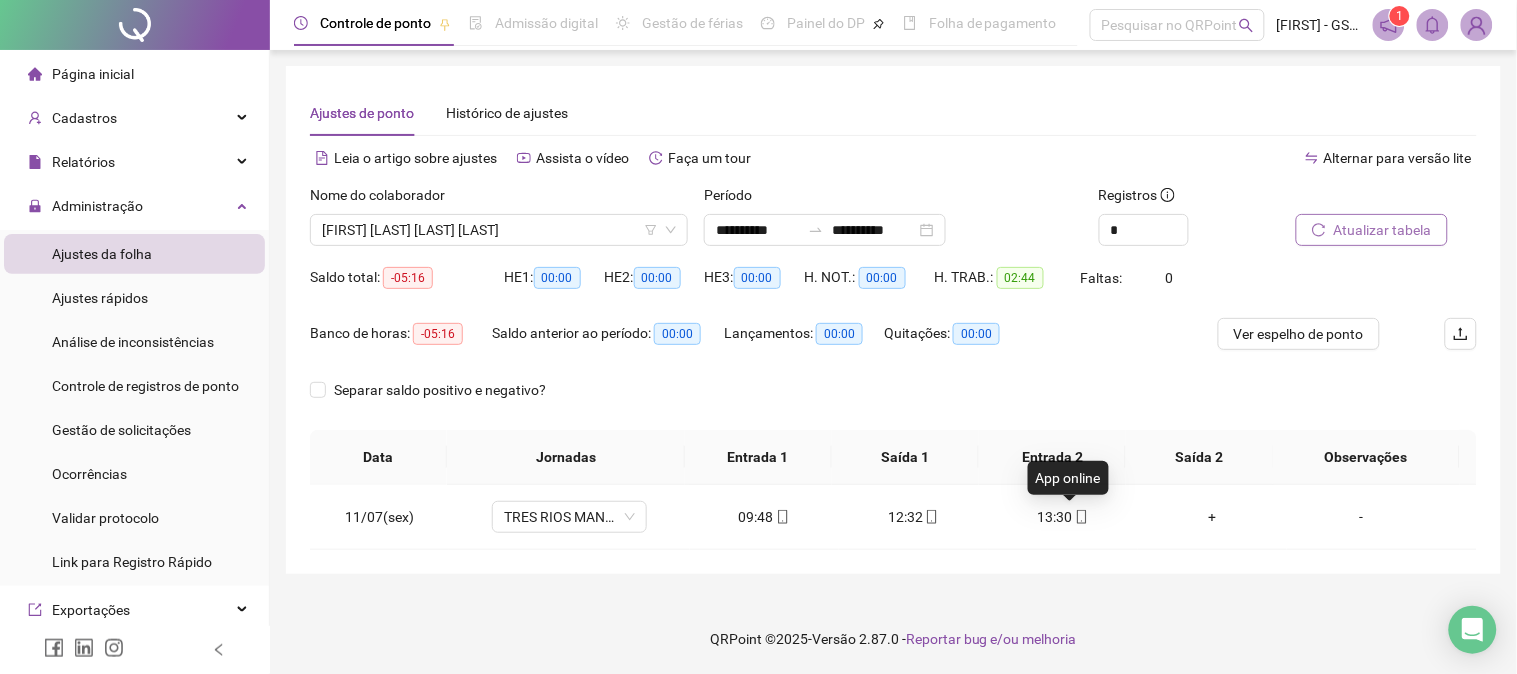 type on "**********" 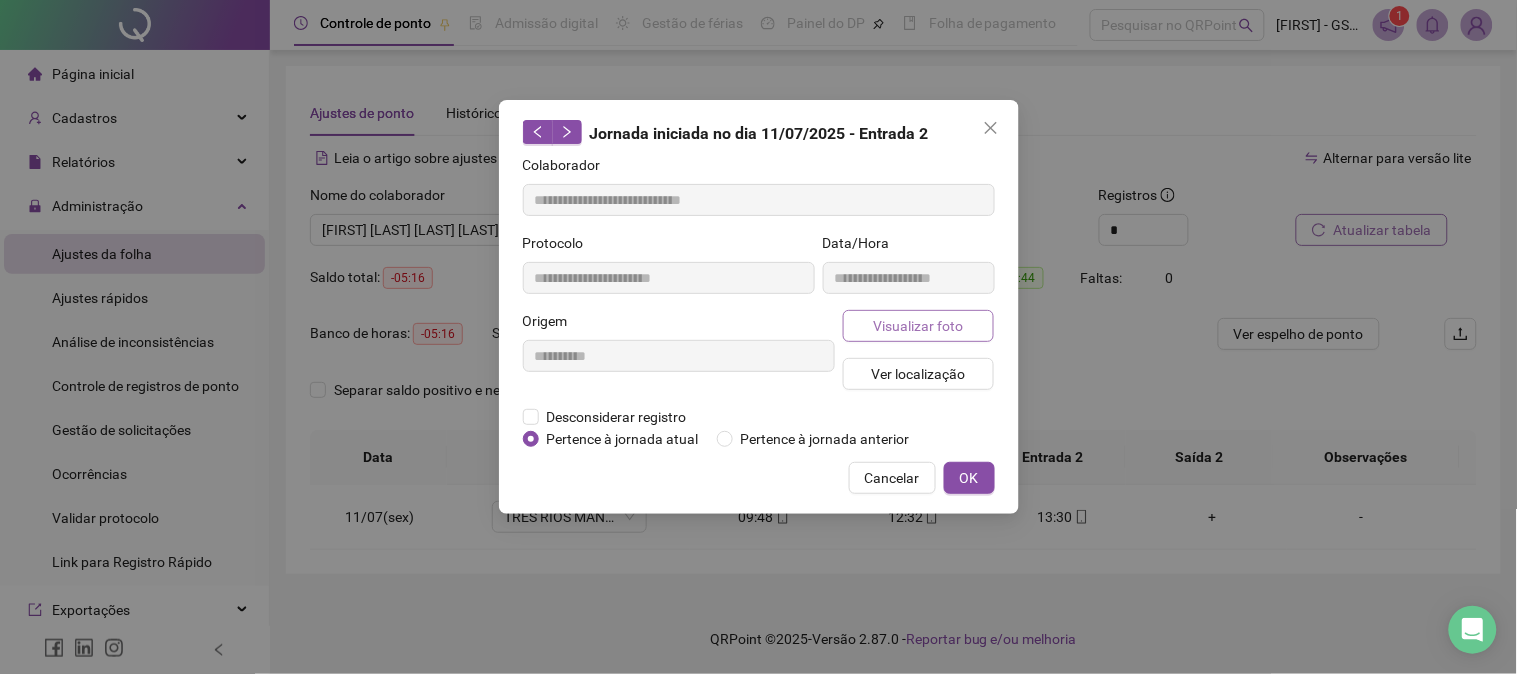 click on "Visualizar foto" at bounding box center (919, 326) 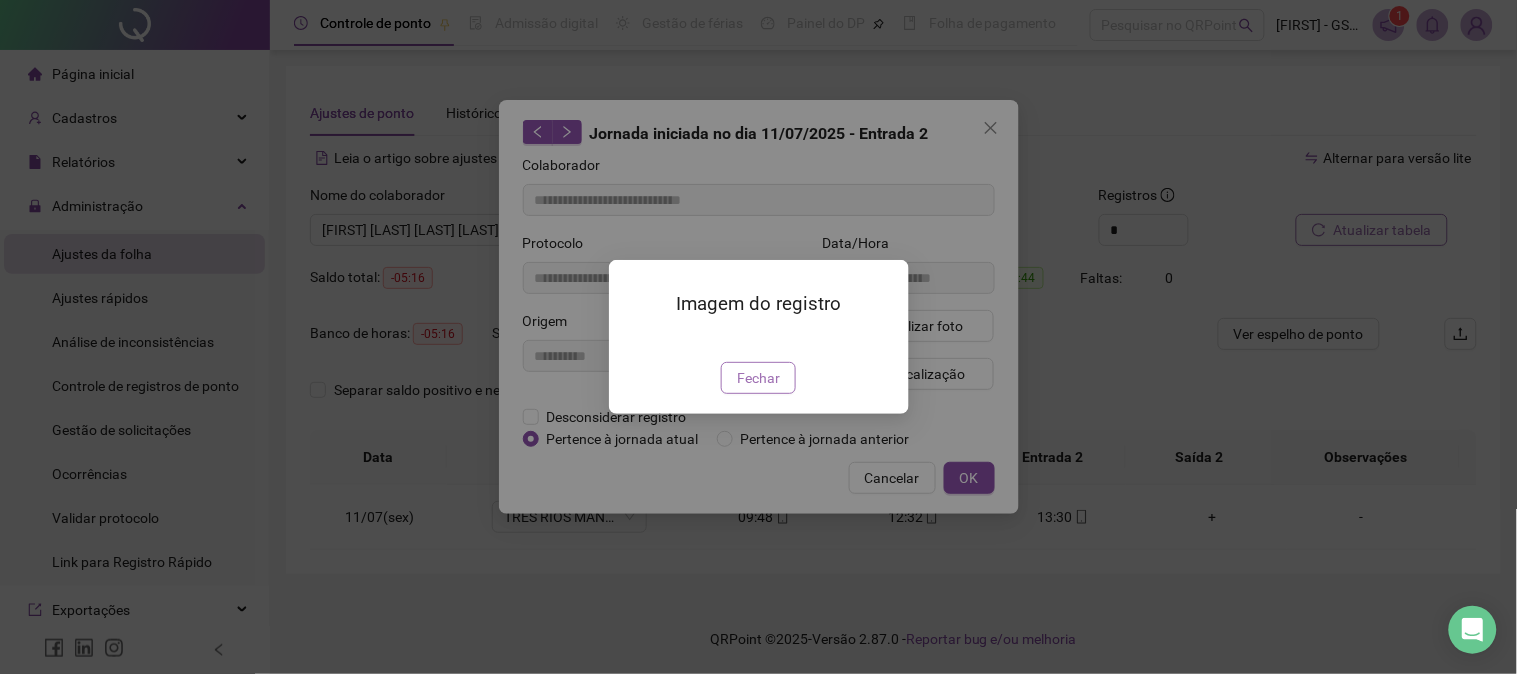 click on "Fechar" at bounding box center (758, 378) 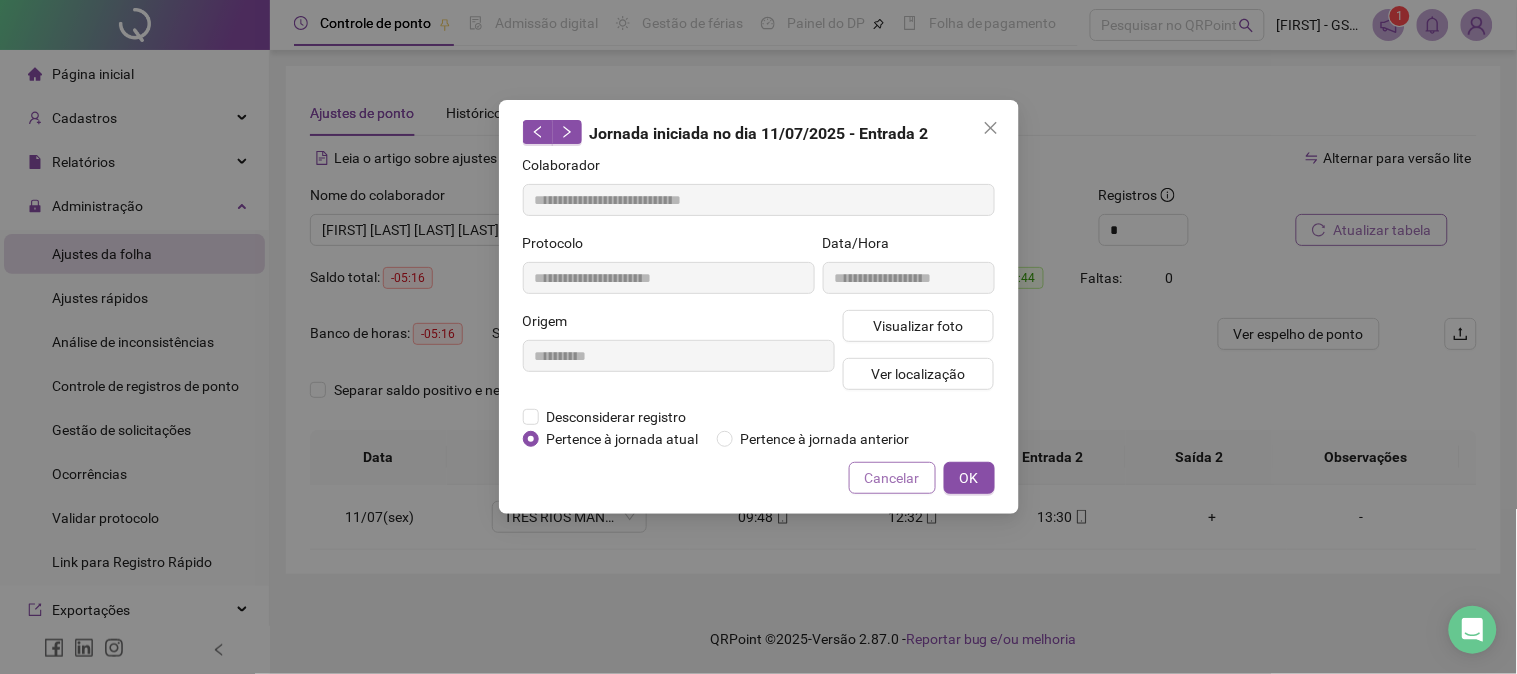 click on "Cancelar" at bounding box center [892, 478] 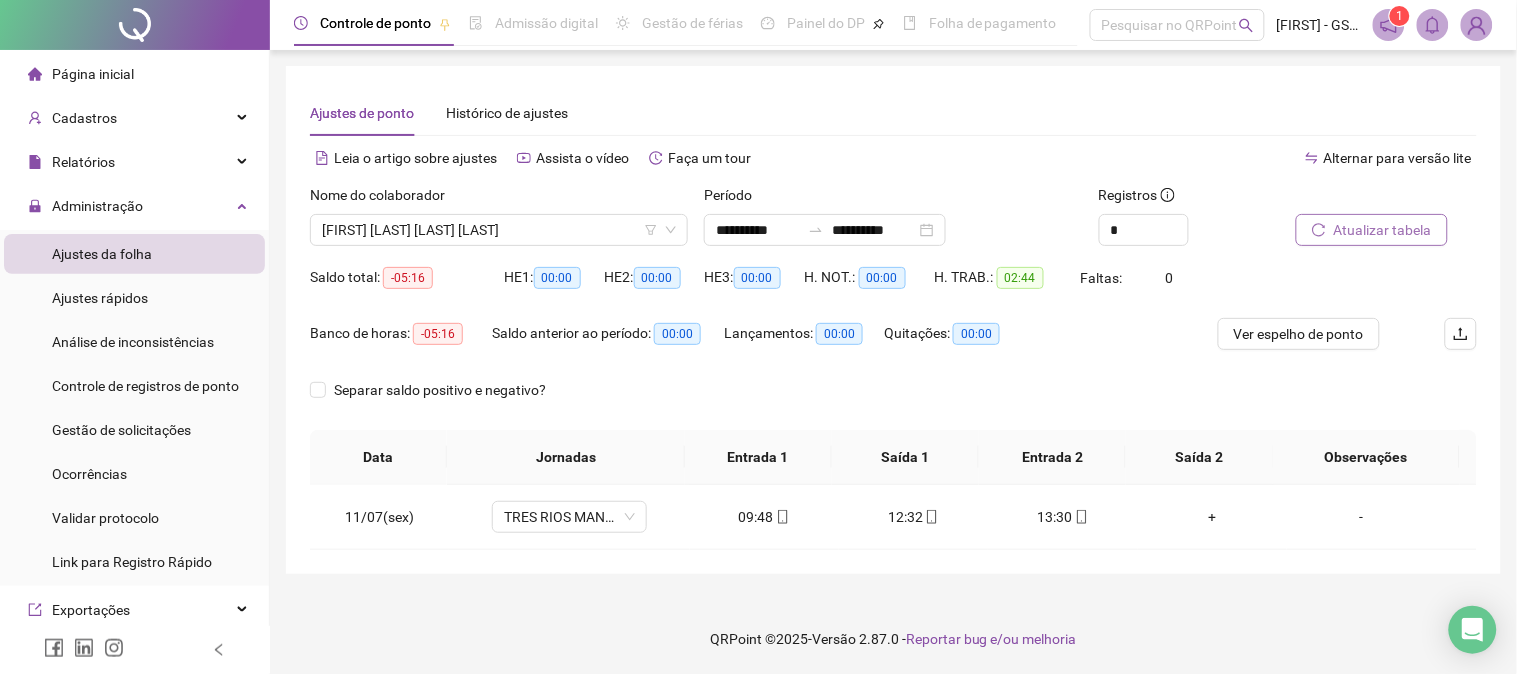 click on "Página inicial" at bounding box center (93, 74) 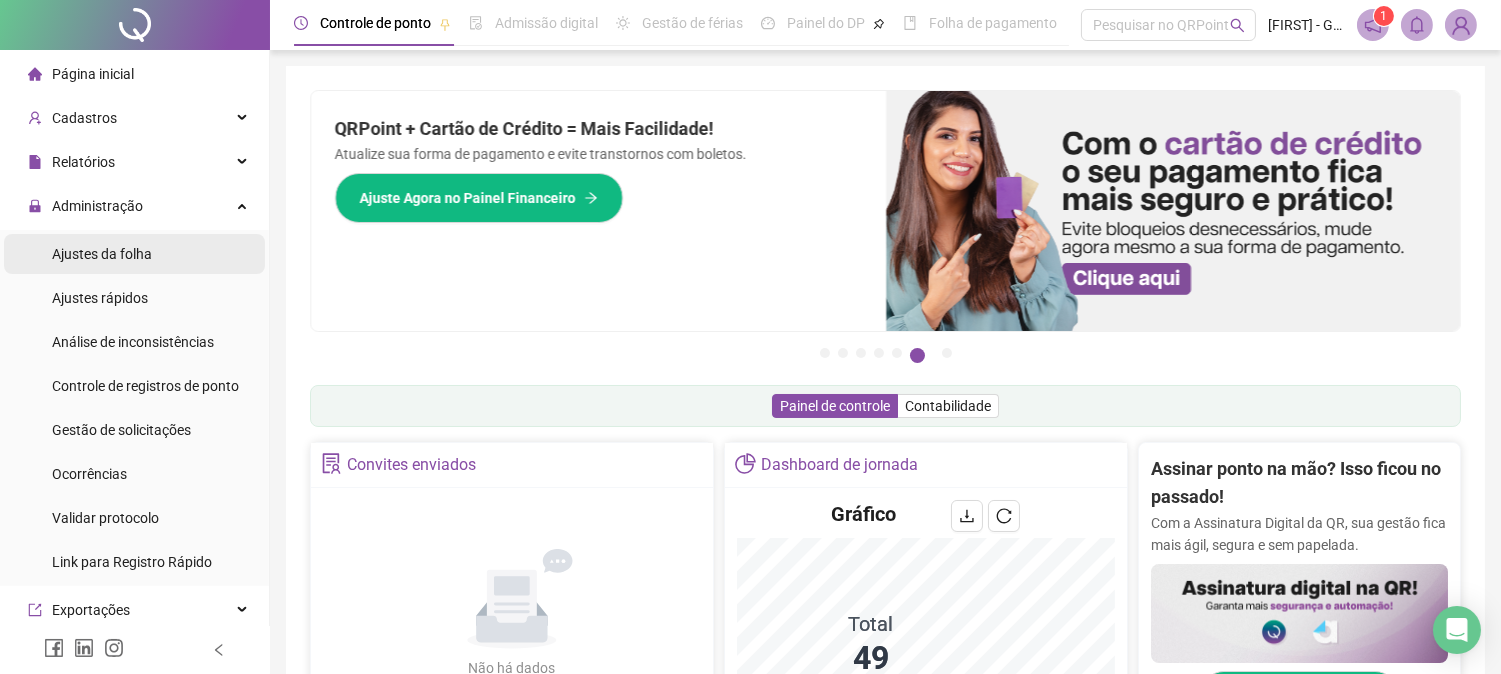 click on "Ajustes da folha" at bounding box center [102, 254] 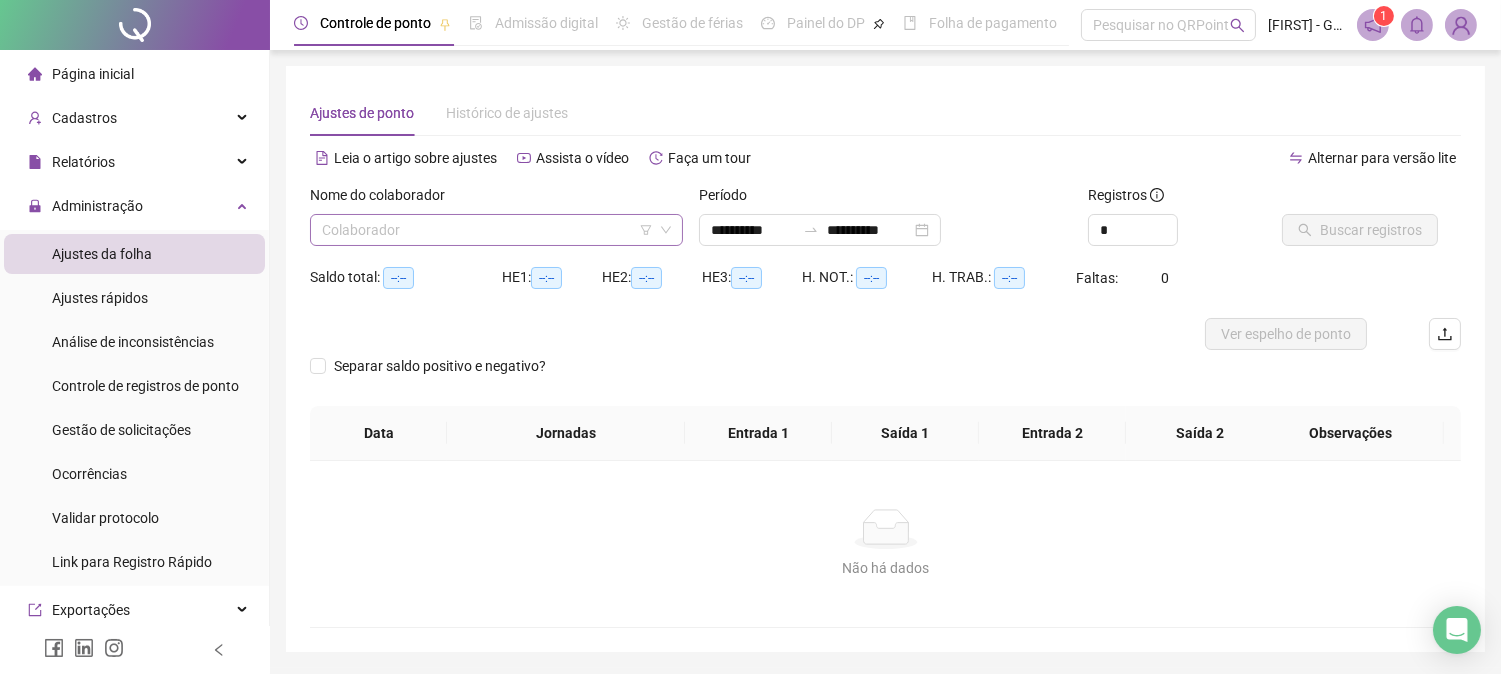 click at bounding box center [490, 230] 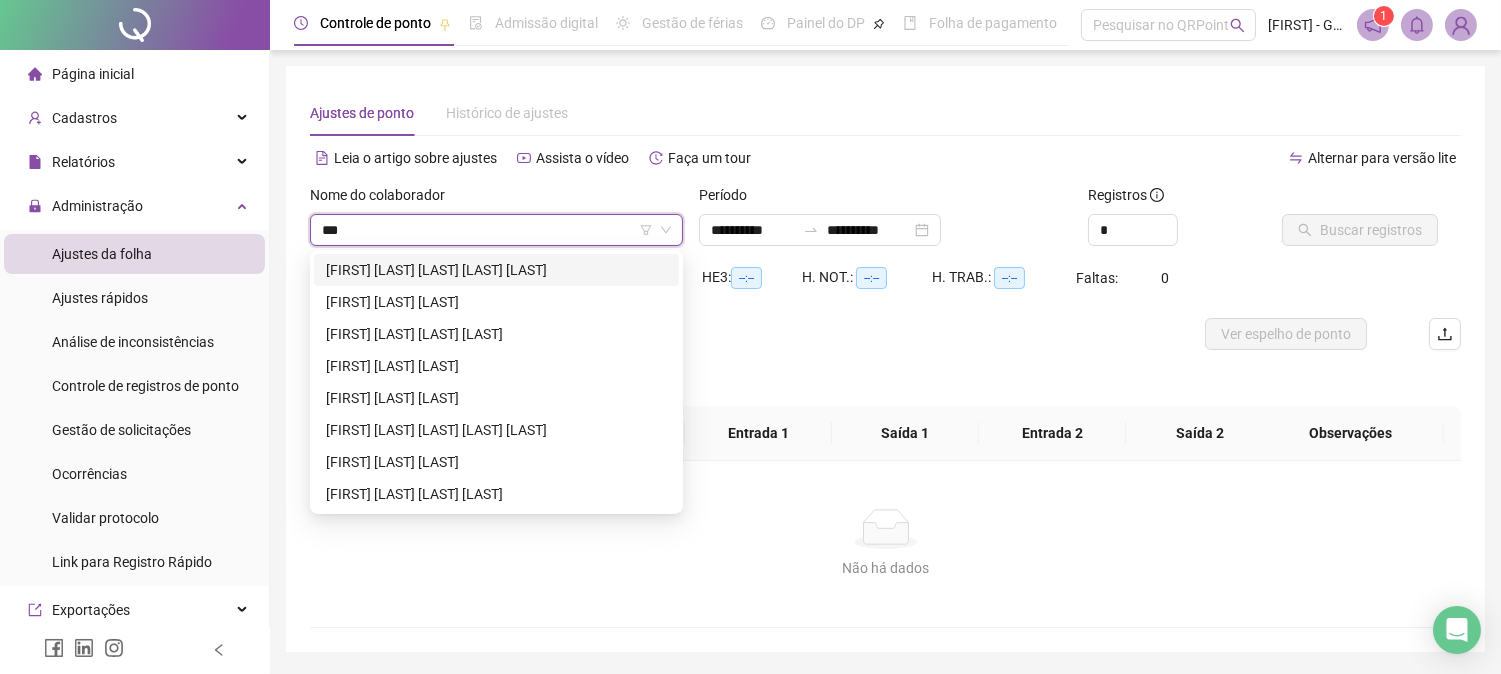 type on "***" 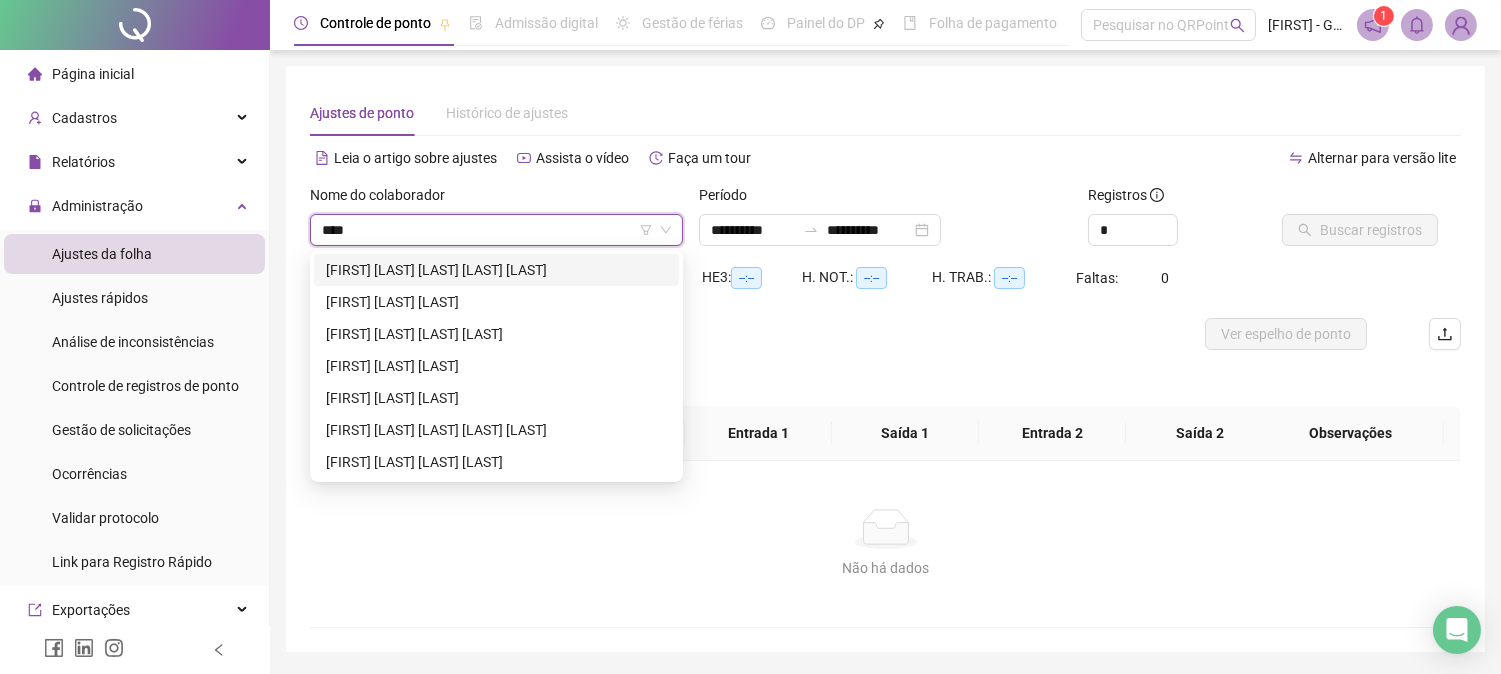 click on "[FIRST] [LAST] [LAST] [LAST] [LAST]" at bounding box center (496, 270) 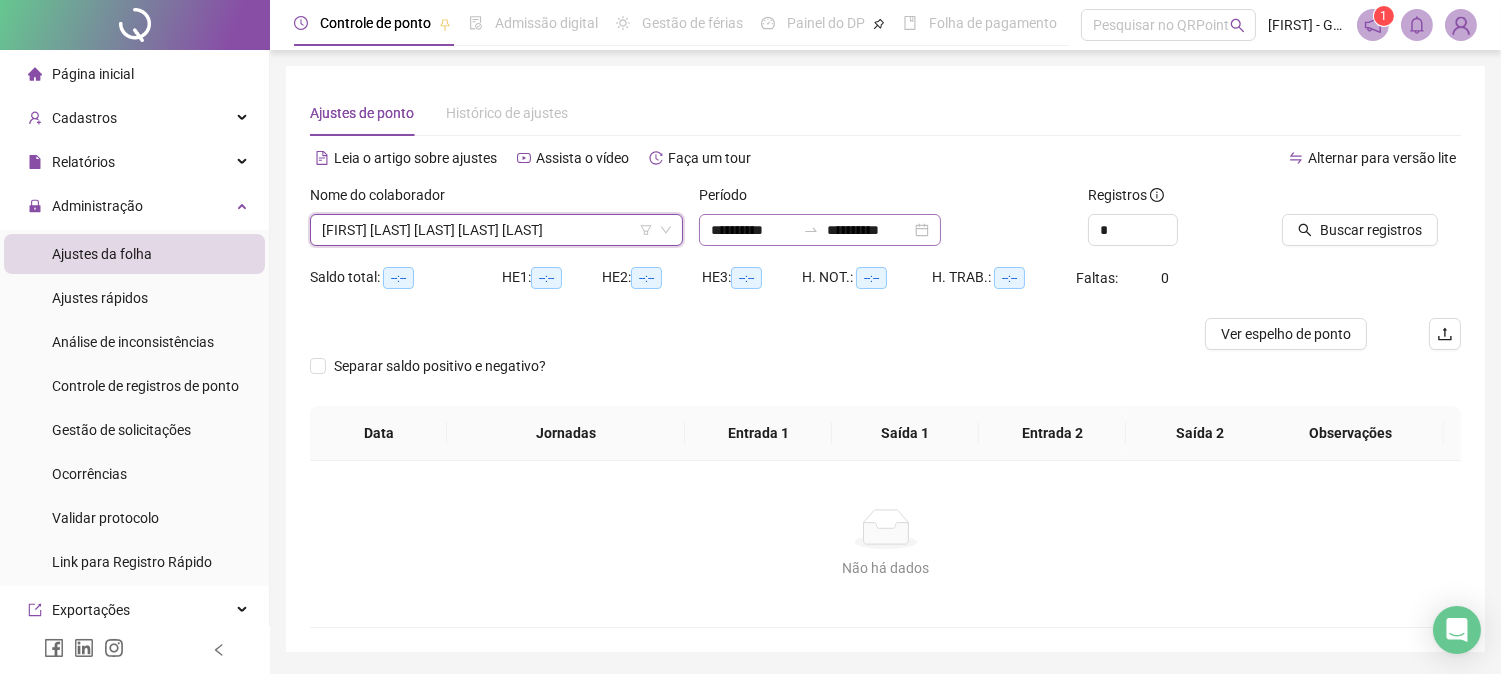 click on "**********" at bounding box center (820, 230) 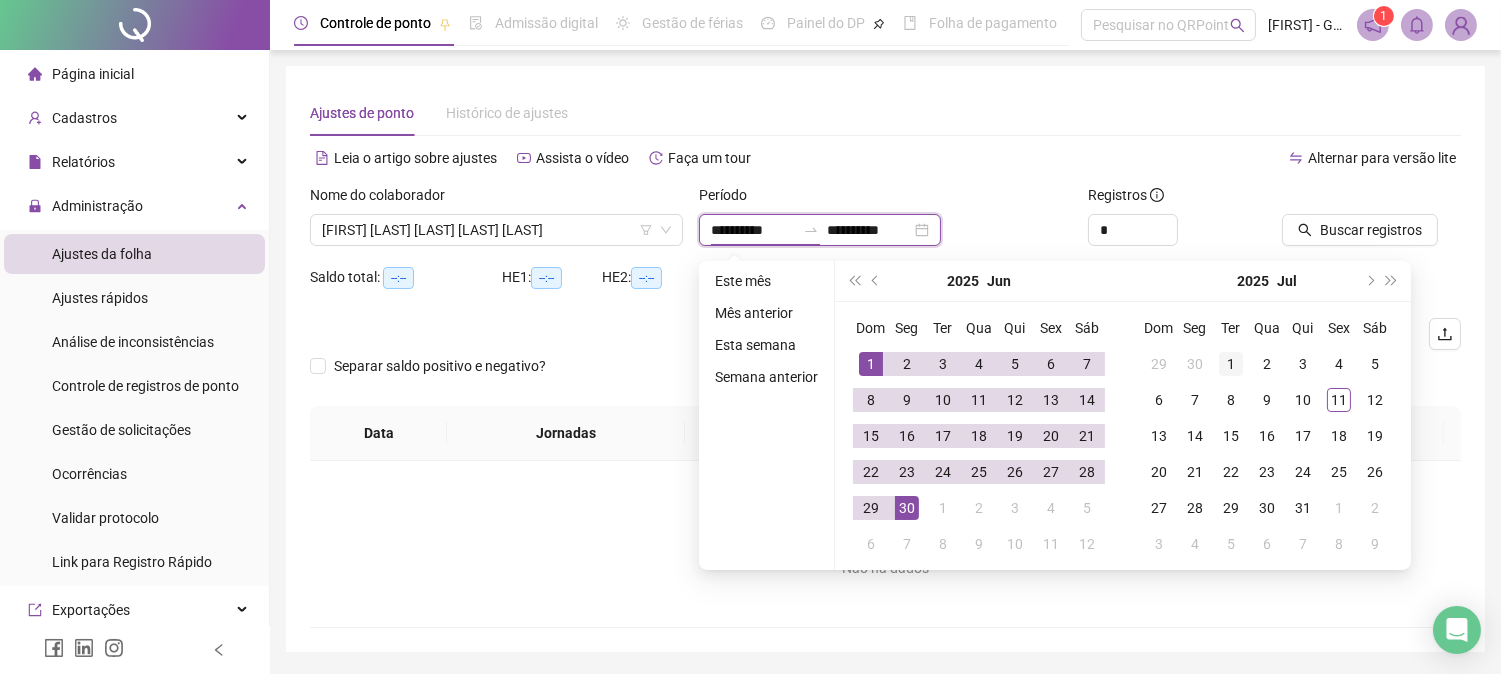type on "**********" 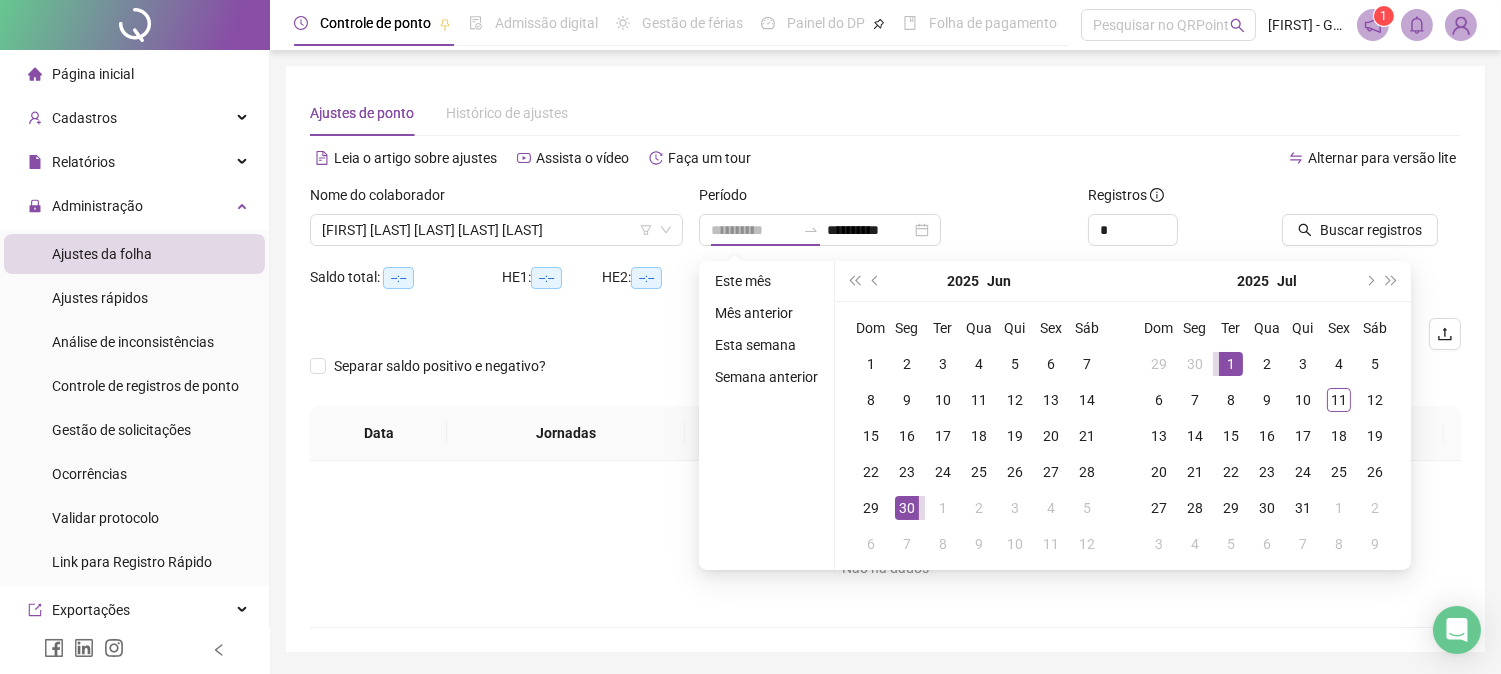 click on "1" at bounding box center (1231, 364) 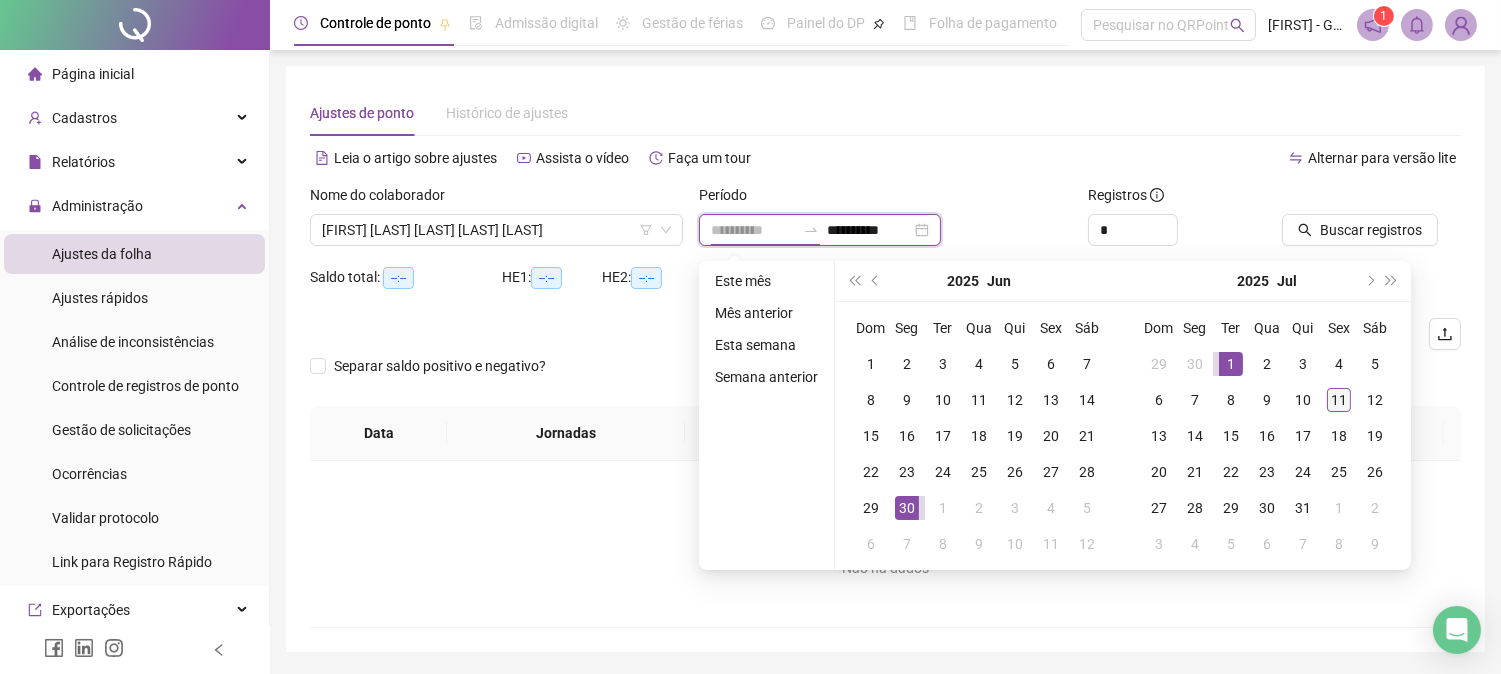 type on "**********" 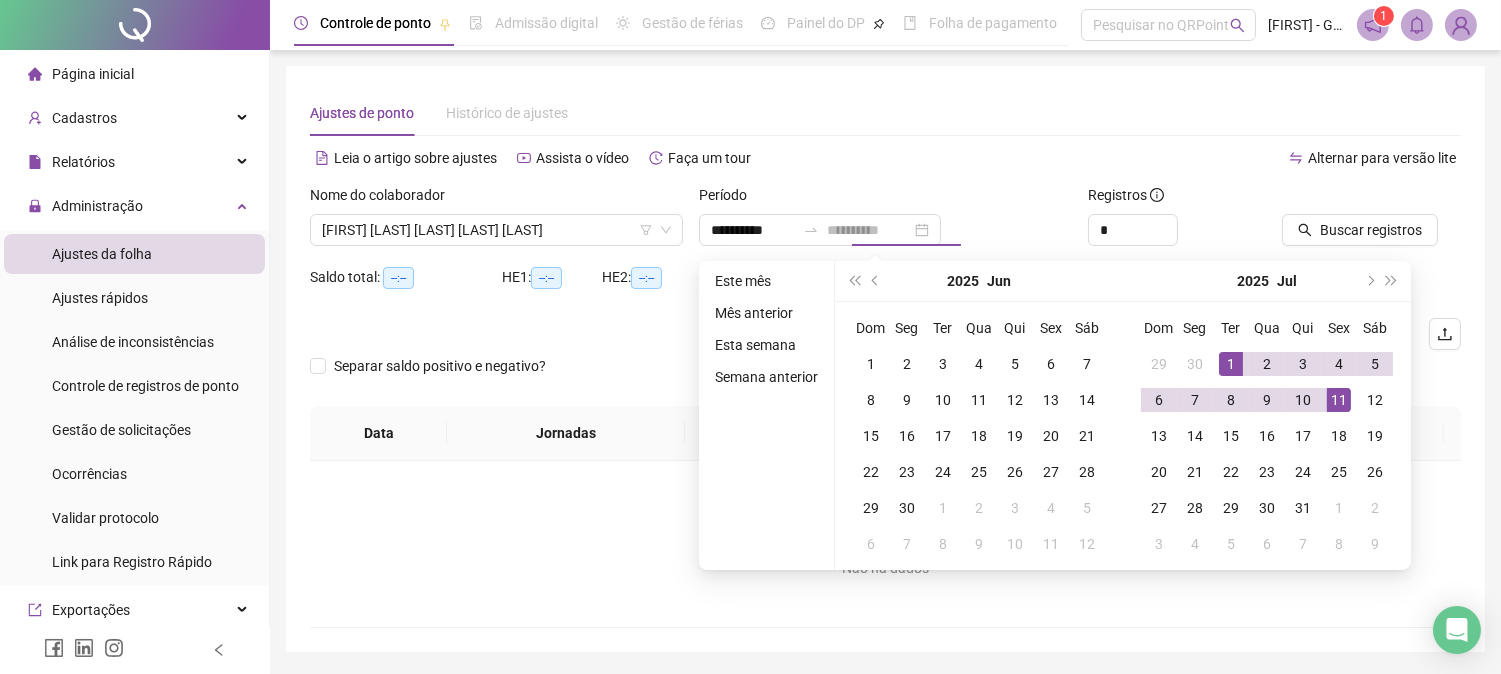 click on "11" at bounding box center [1339, 400] 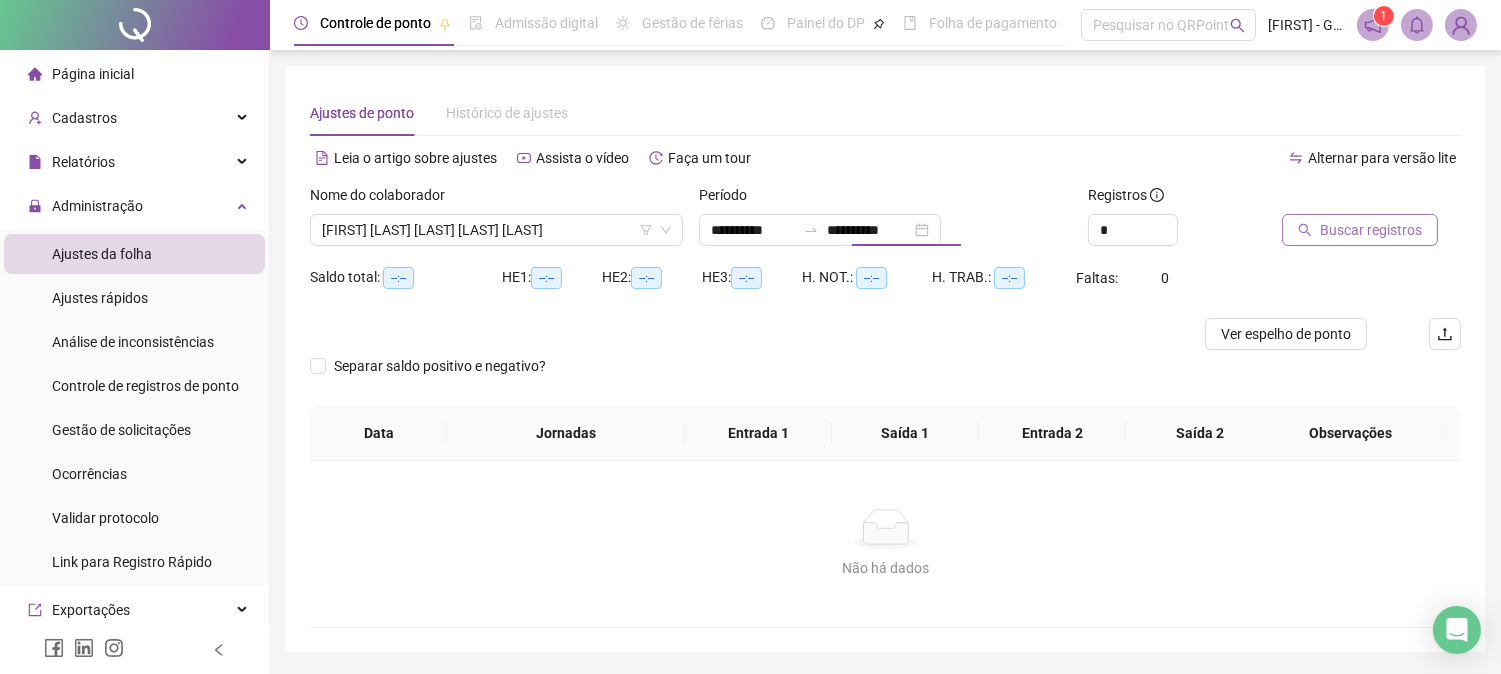 click on "Buscar registros" at bounding box center (1371, 230) 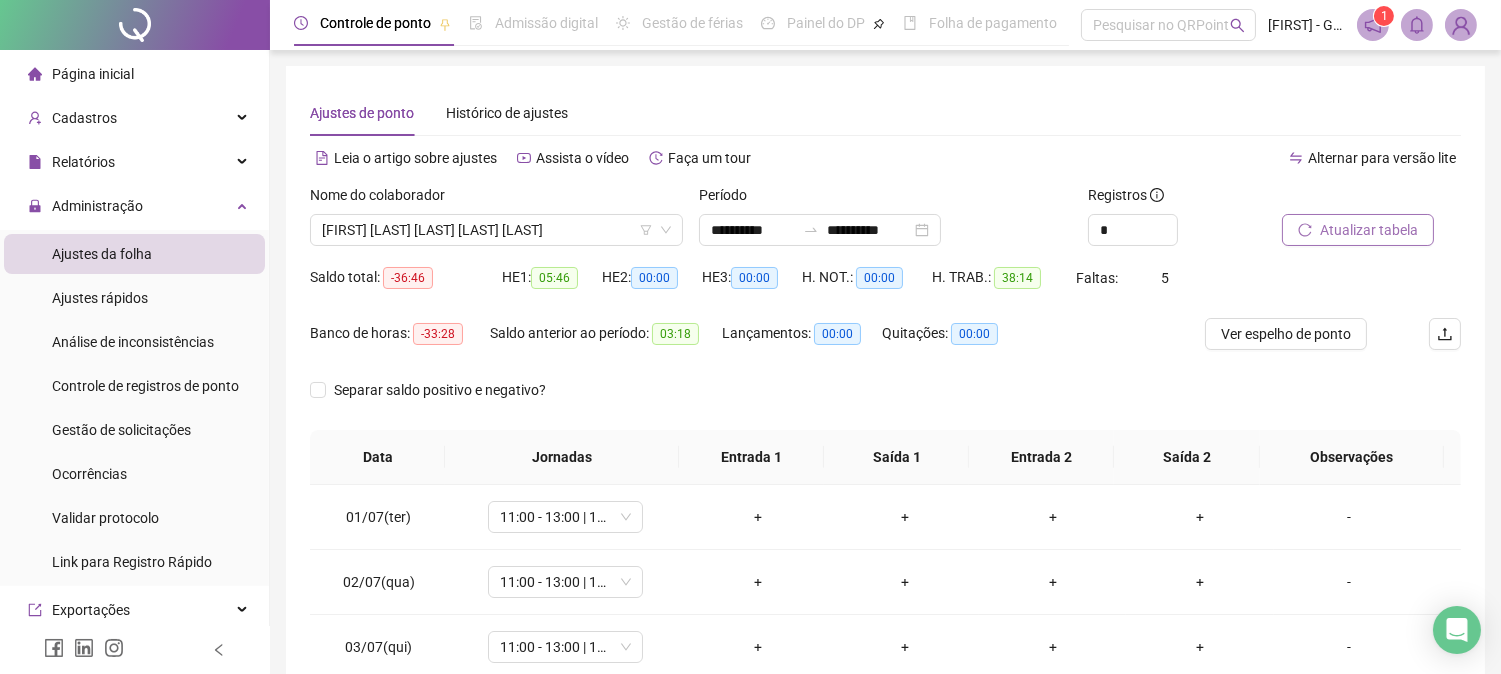 scroll, scrollTop: 347, scrollLeft: 0, axis: vertical 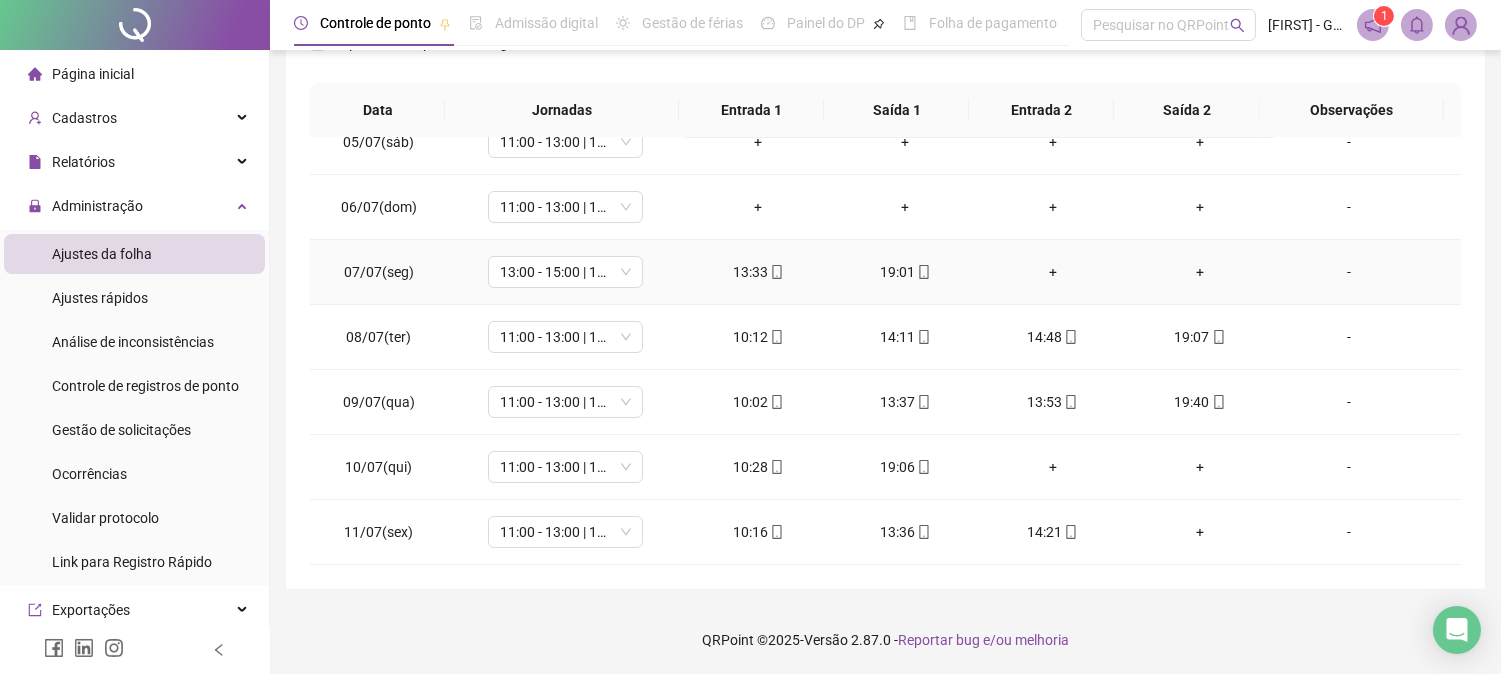 click on "+" at bounding box center (1052, 272) 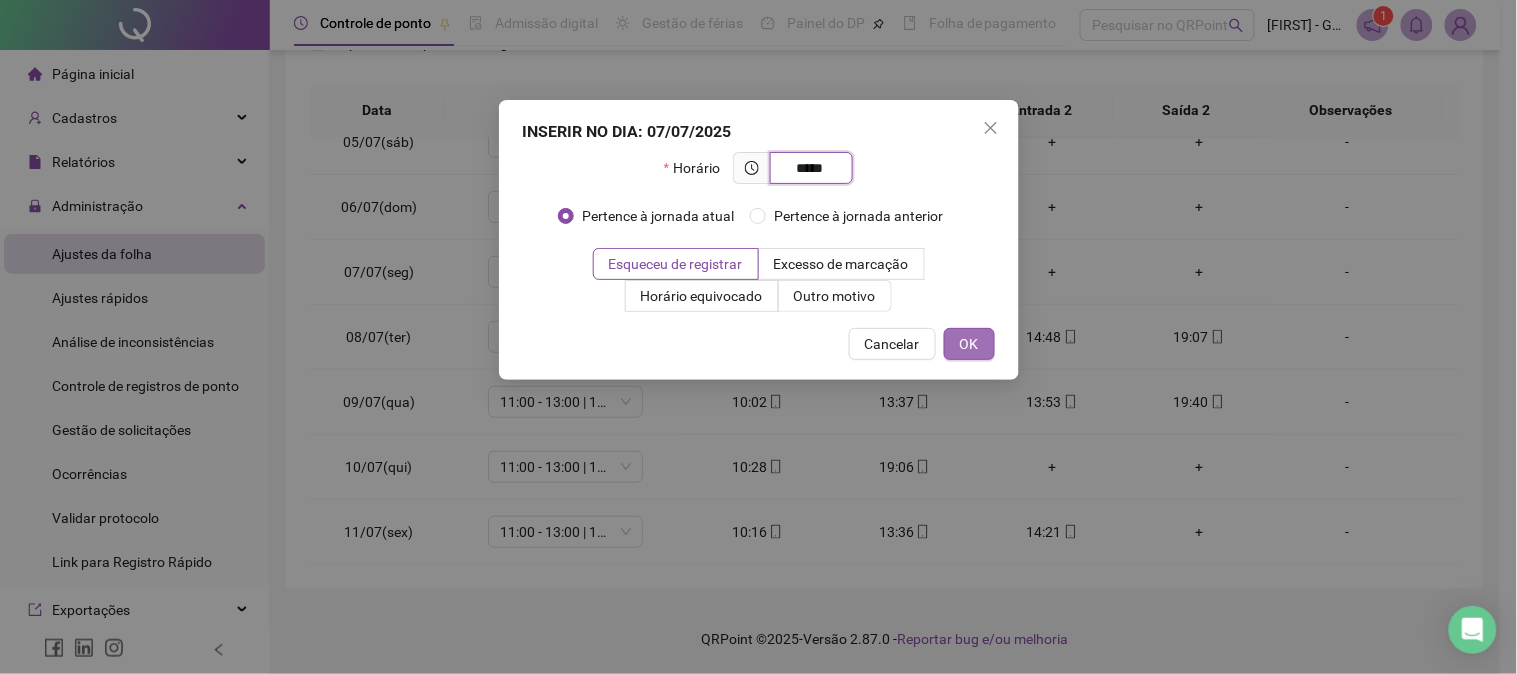 type on "*****" 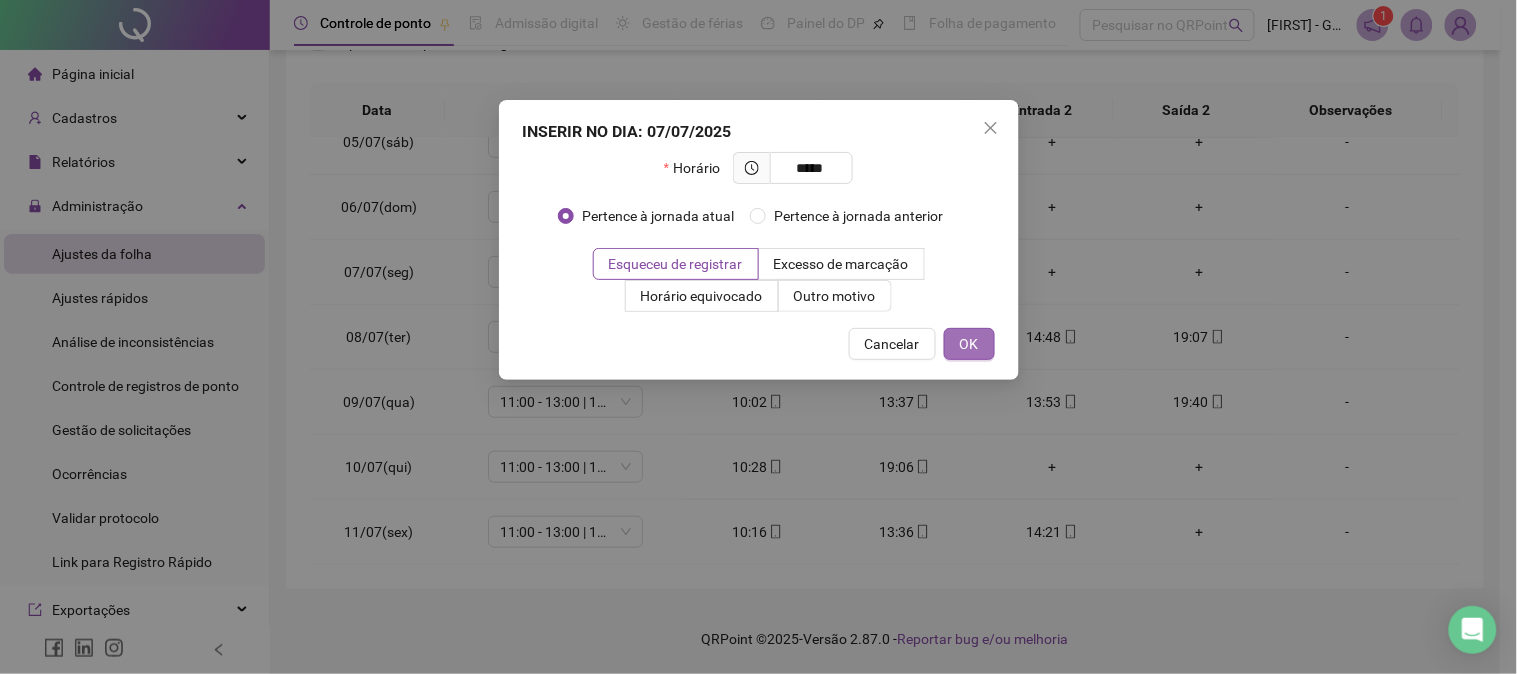 click on "OK" at bounding box center (969, 344) 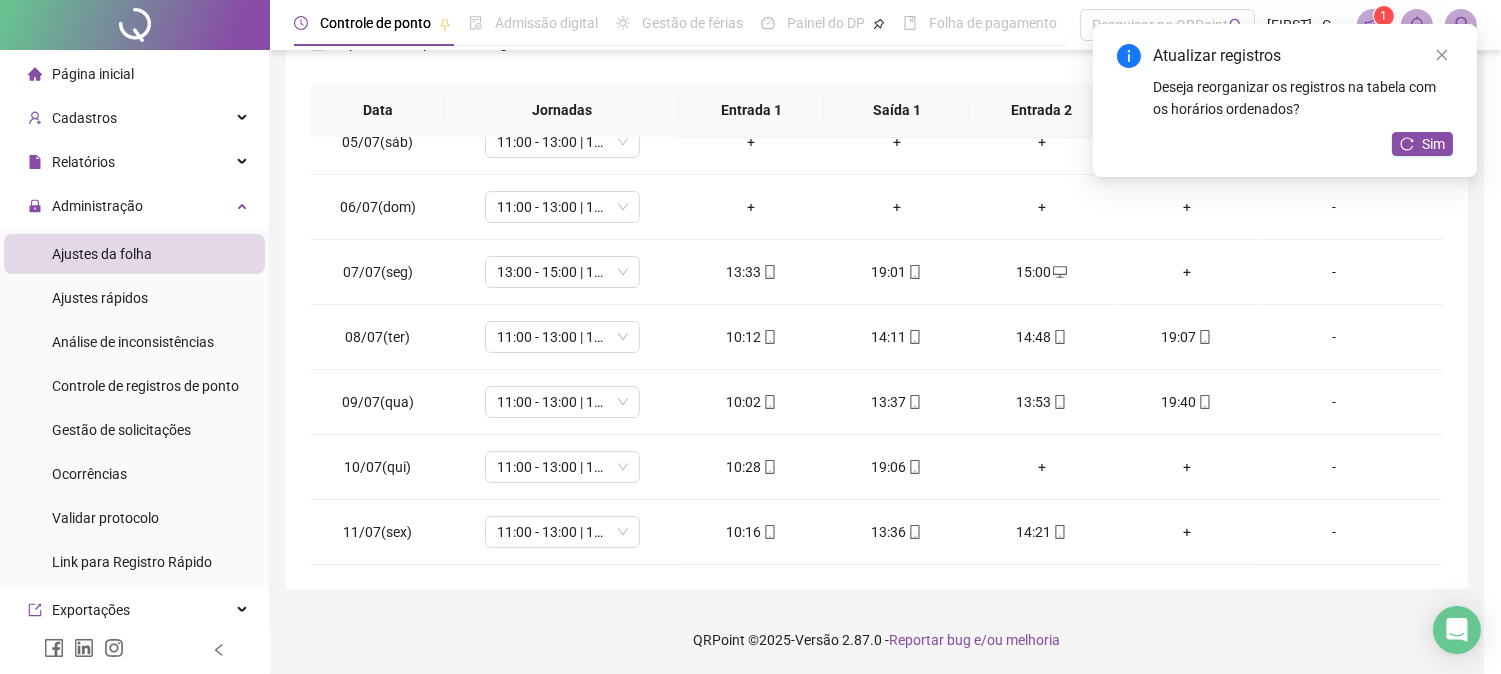 click on "+" at bounding box center [1186, 272] 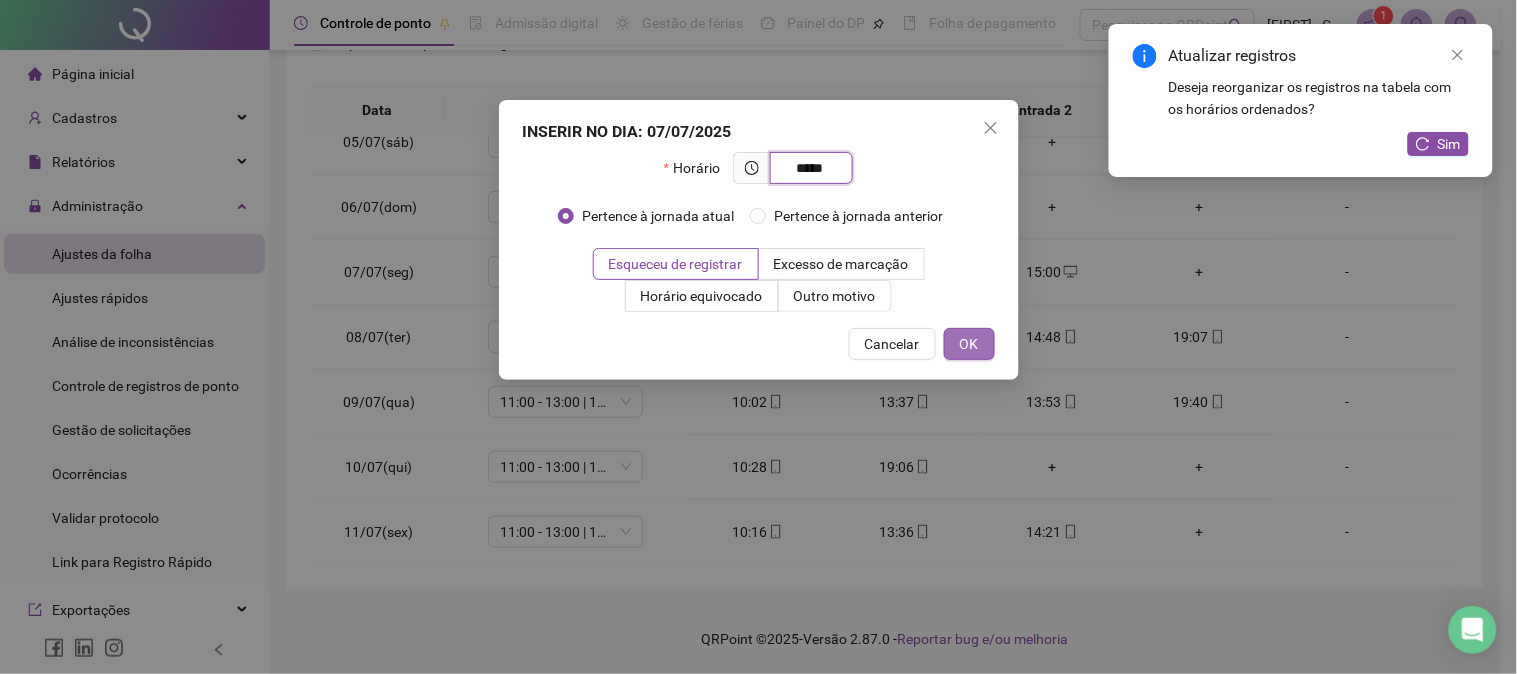 type on "*****" 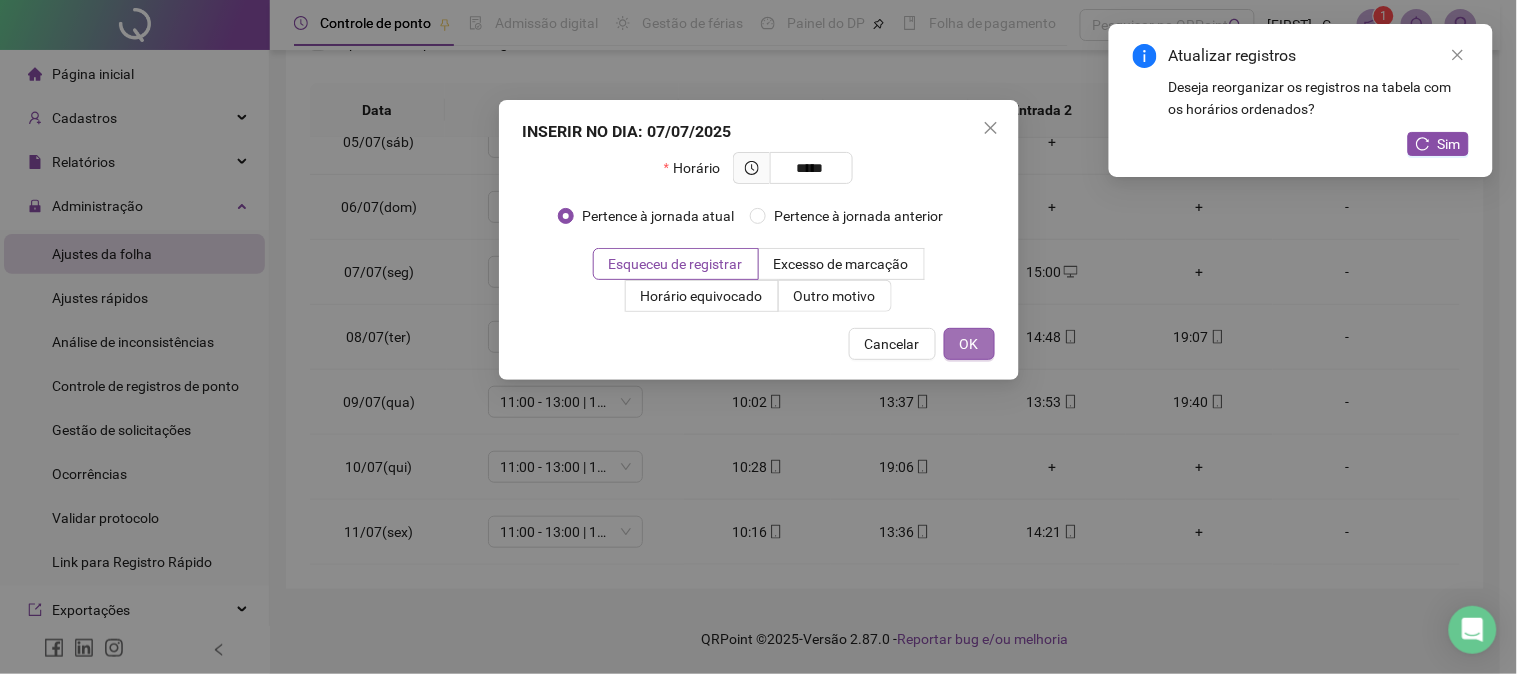 click on "OK" at bounding box center (969, 344) 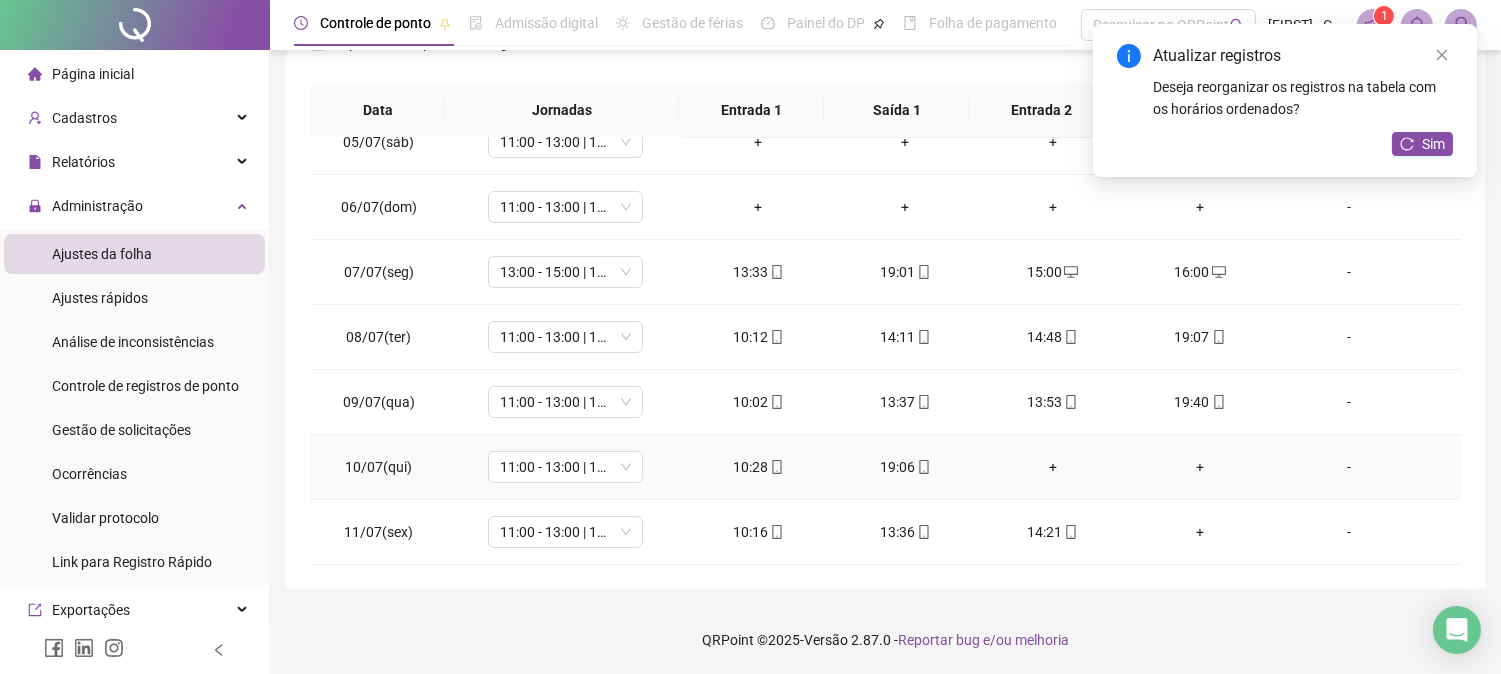click on "+" at bounding box center [1052, 467] 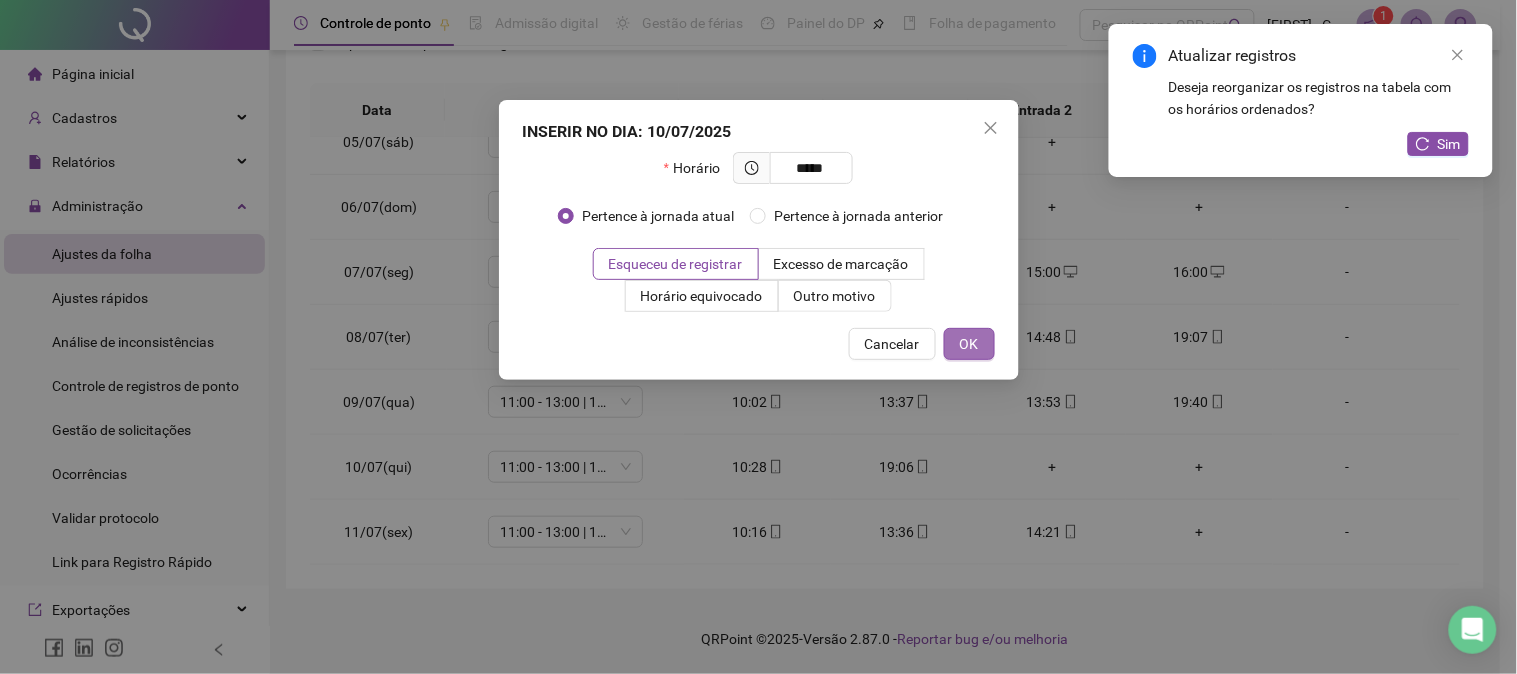 type on "*****" 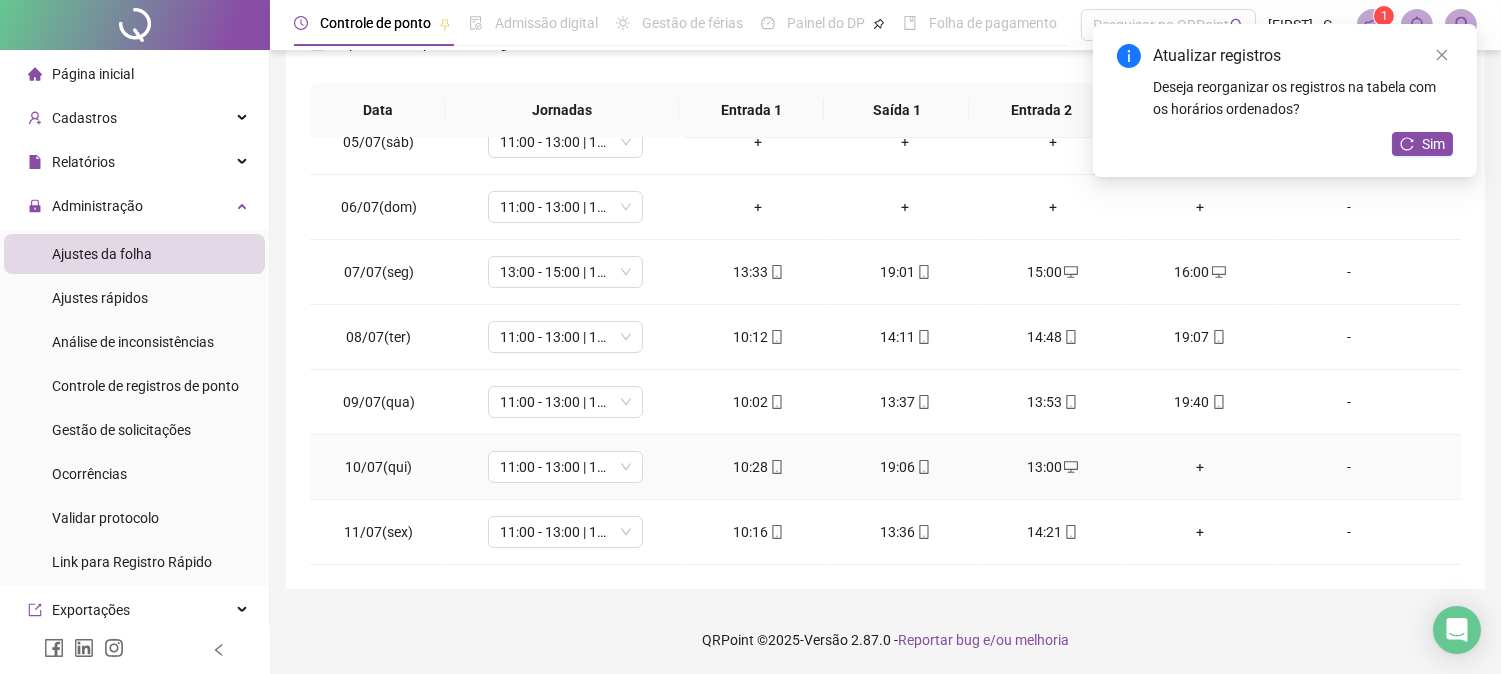 click on "+" at bounding box center (1199, 467) 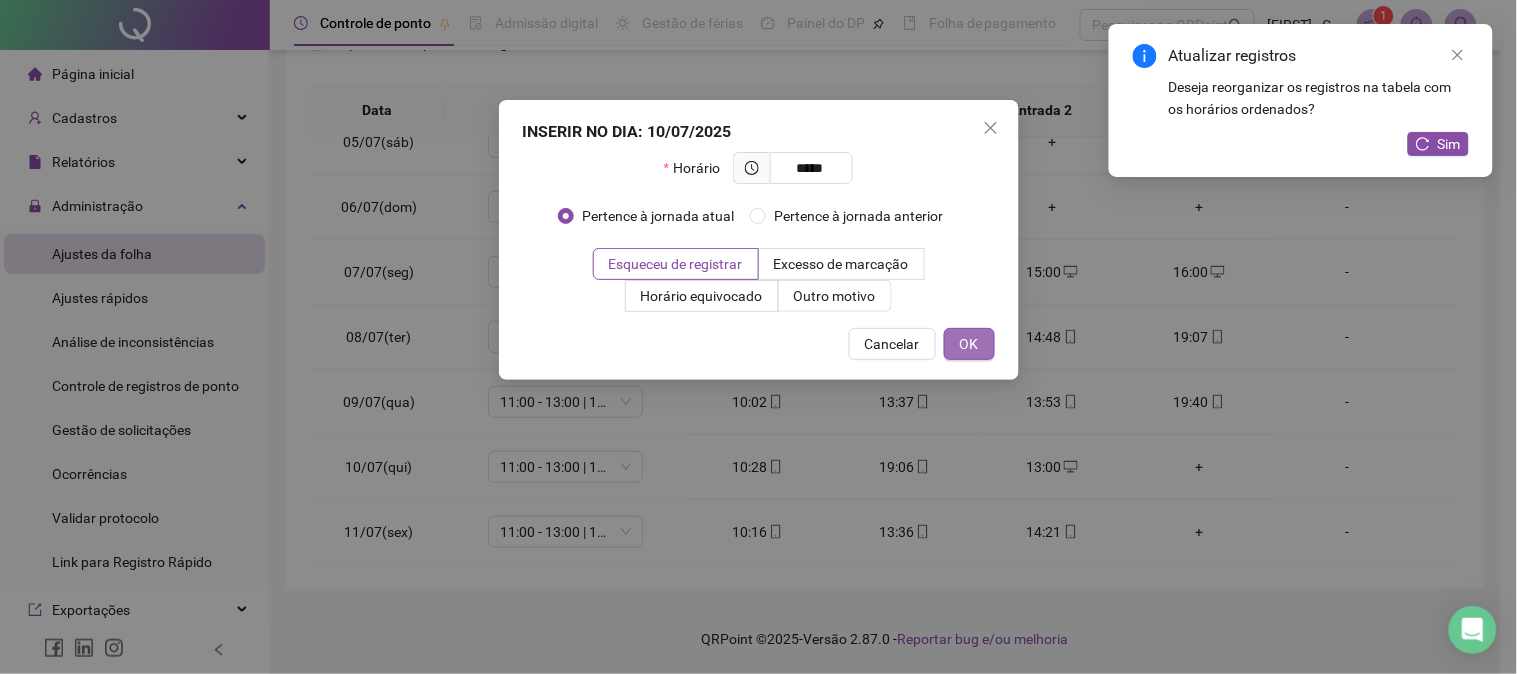 type on "*****" 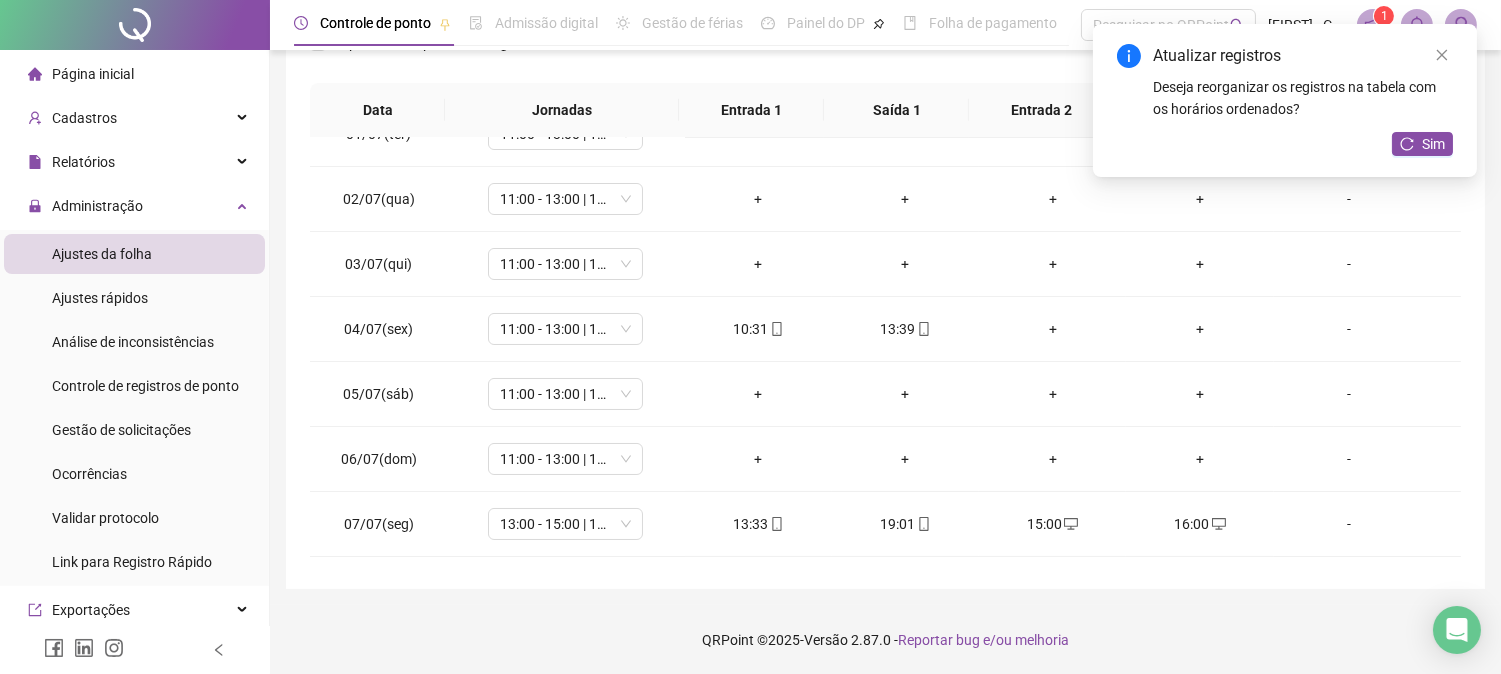 scroll, scrollTop: 0, scrollLeft: 0, axis: both 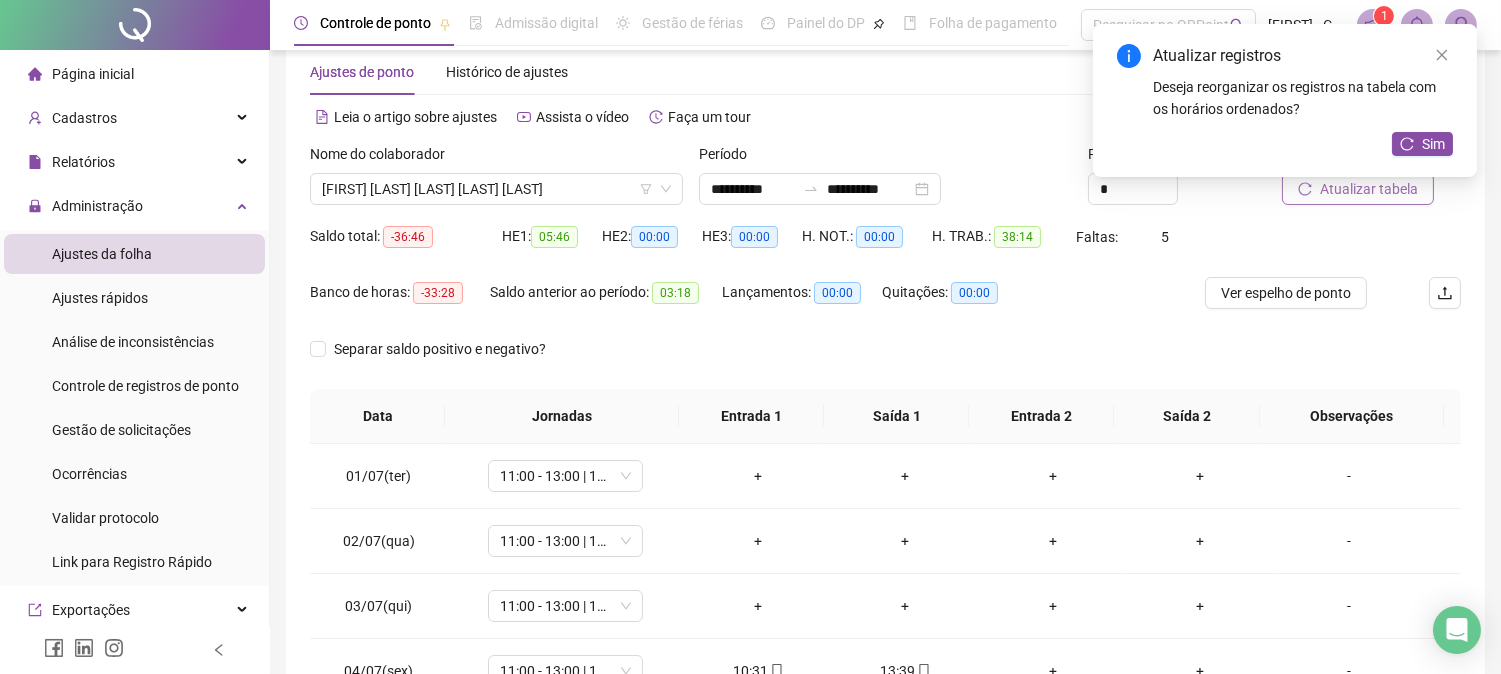 click on "Atualizar registros Deseja reorganizar os registros na tabela com os horários ordenados? Sim" at bounding box center [1285, 100] 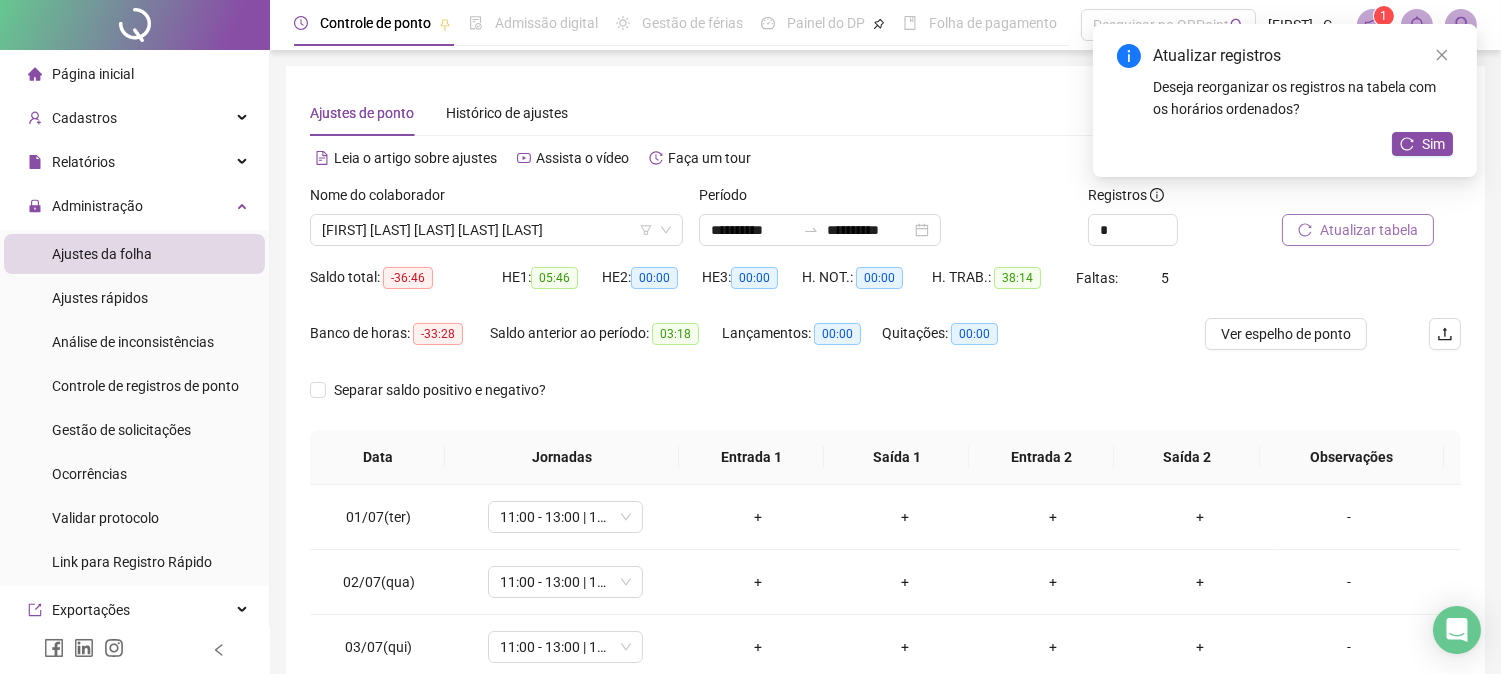 click on "Atualizar tabela" at bounding box center (1369, 230) 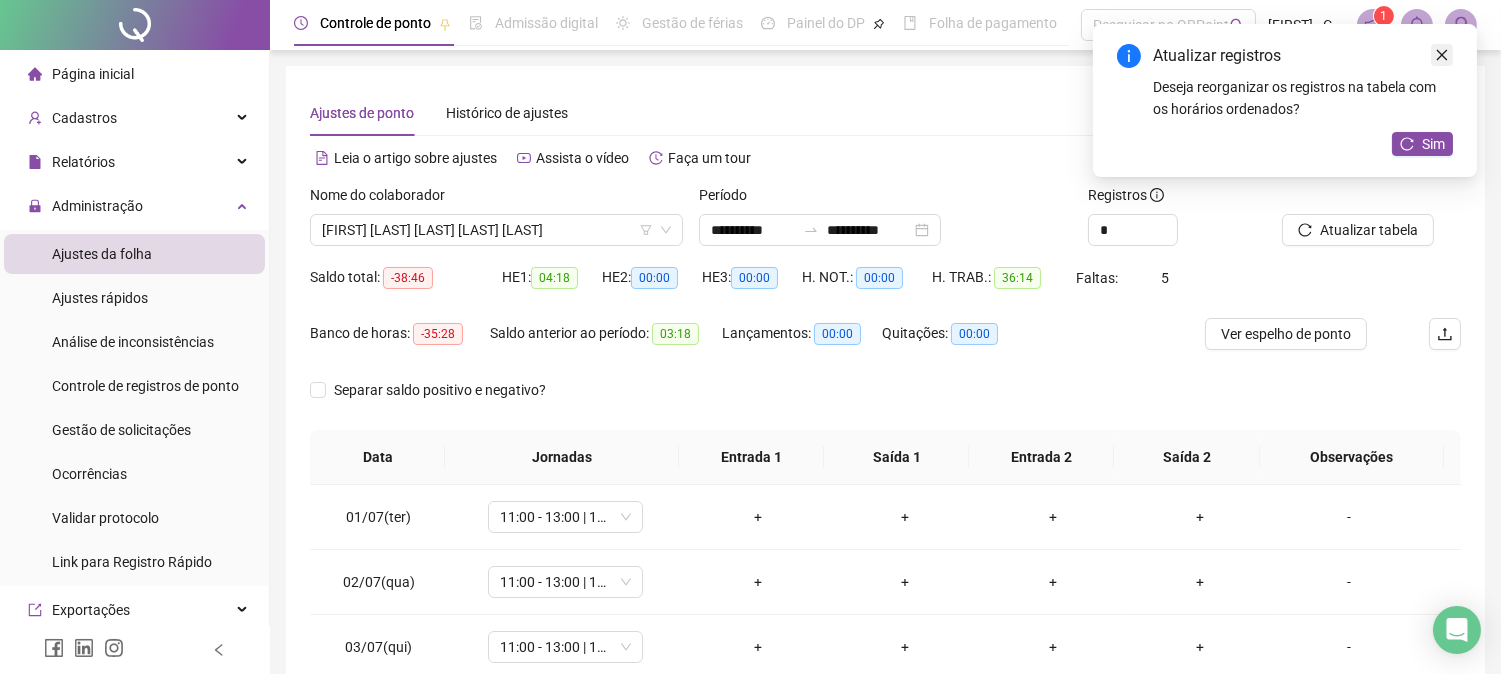click 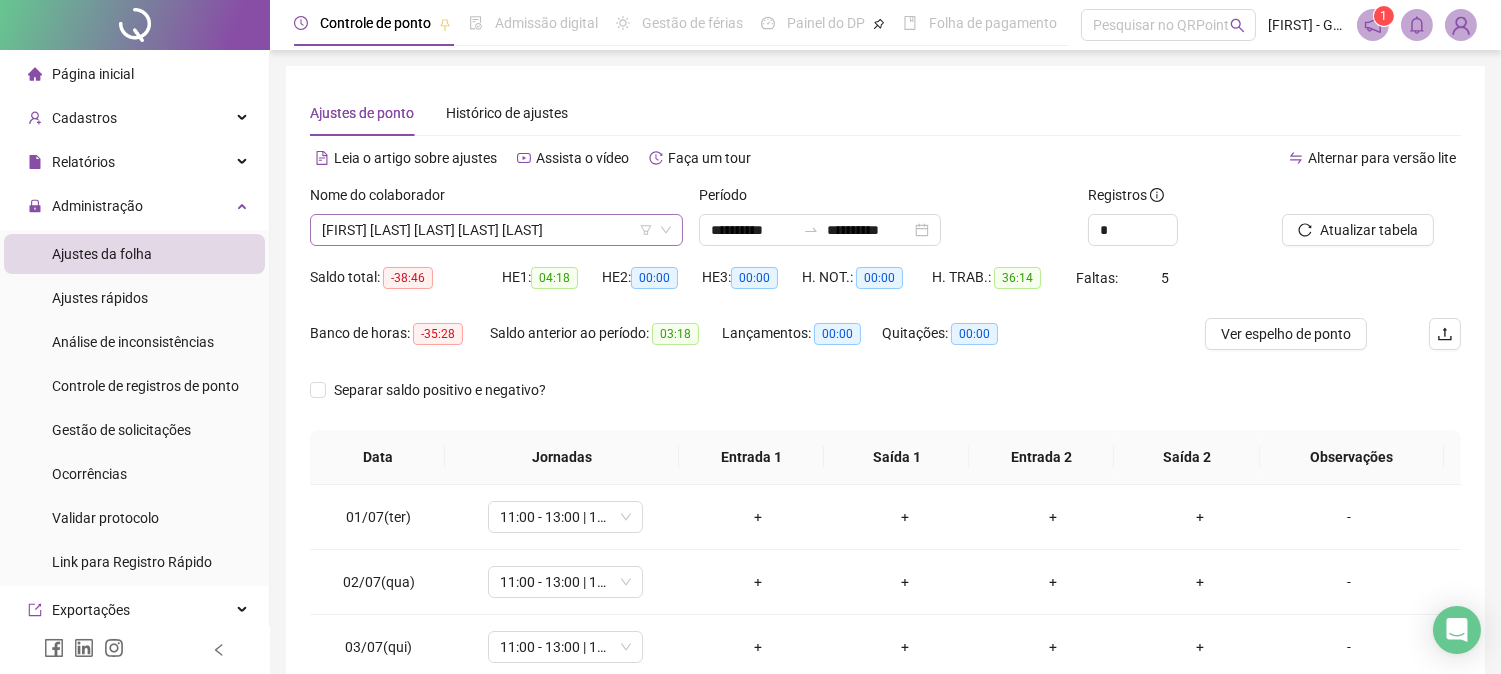 click on "[FIRST] [LAST] [LAST] [LAST] [LAST]" at bounding box center (496, 230) 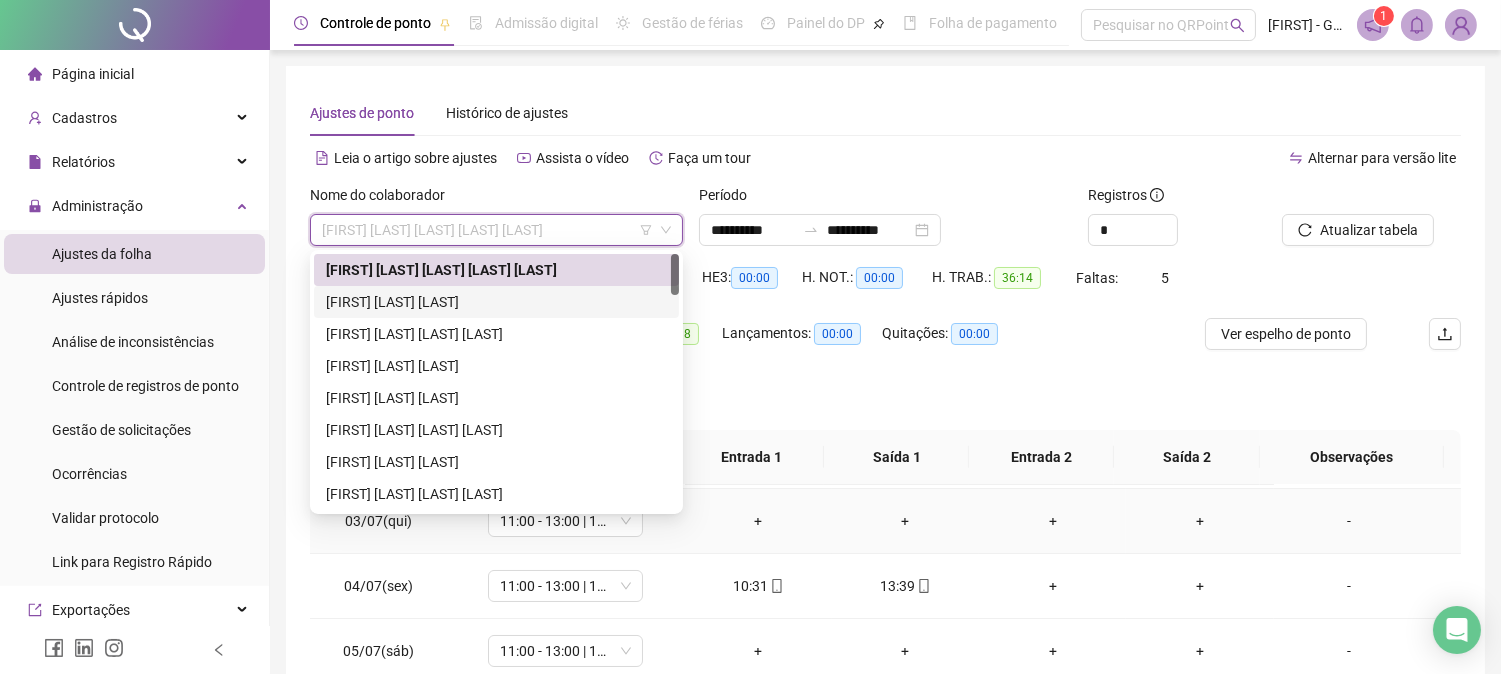 scroll, scrollTop: 288, scrollLeft: 0, axis: vertical 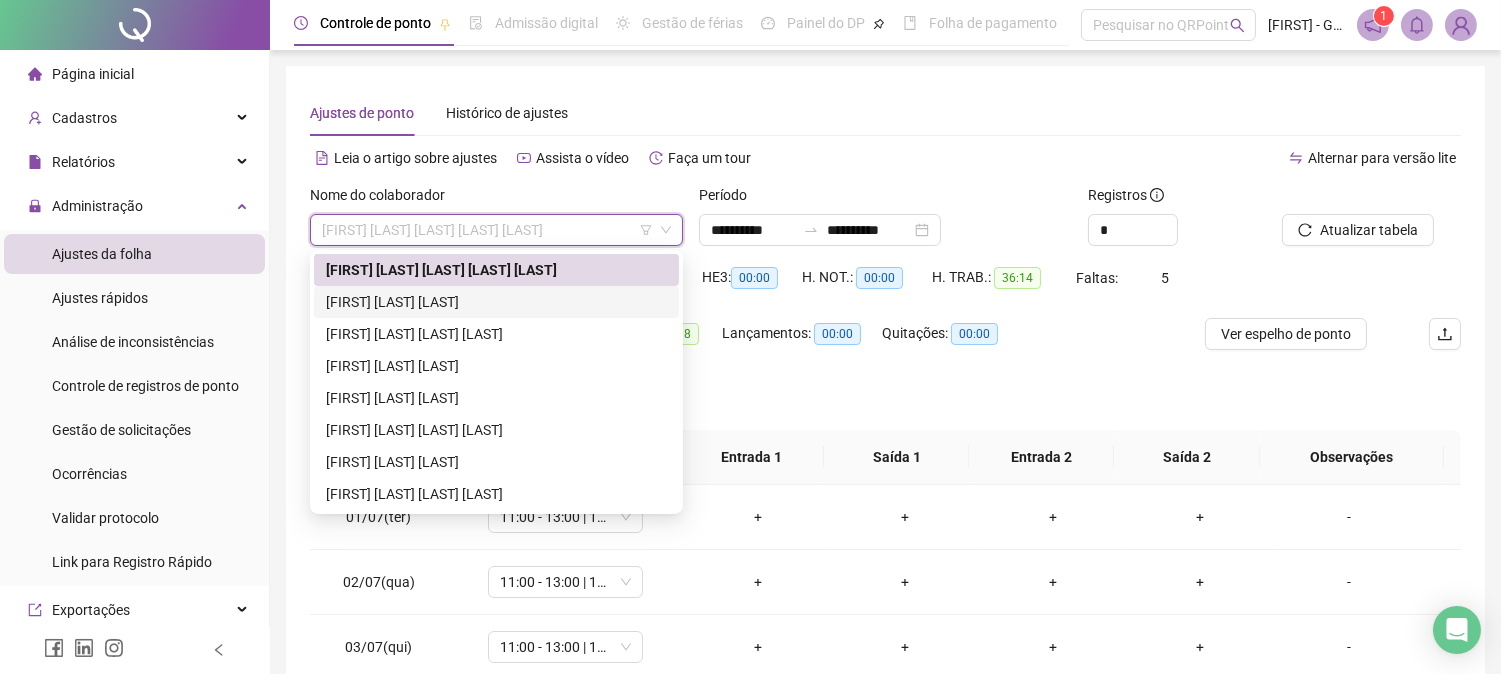 click on "[FIRST] [LAST] [LAST] [LAST] [LAST]" at bounding box center [496, 230] 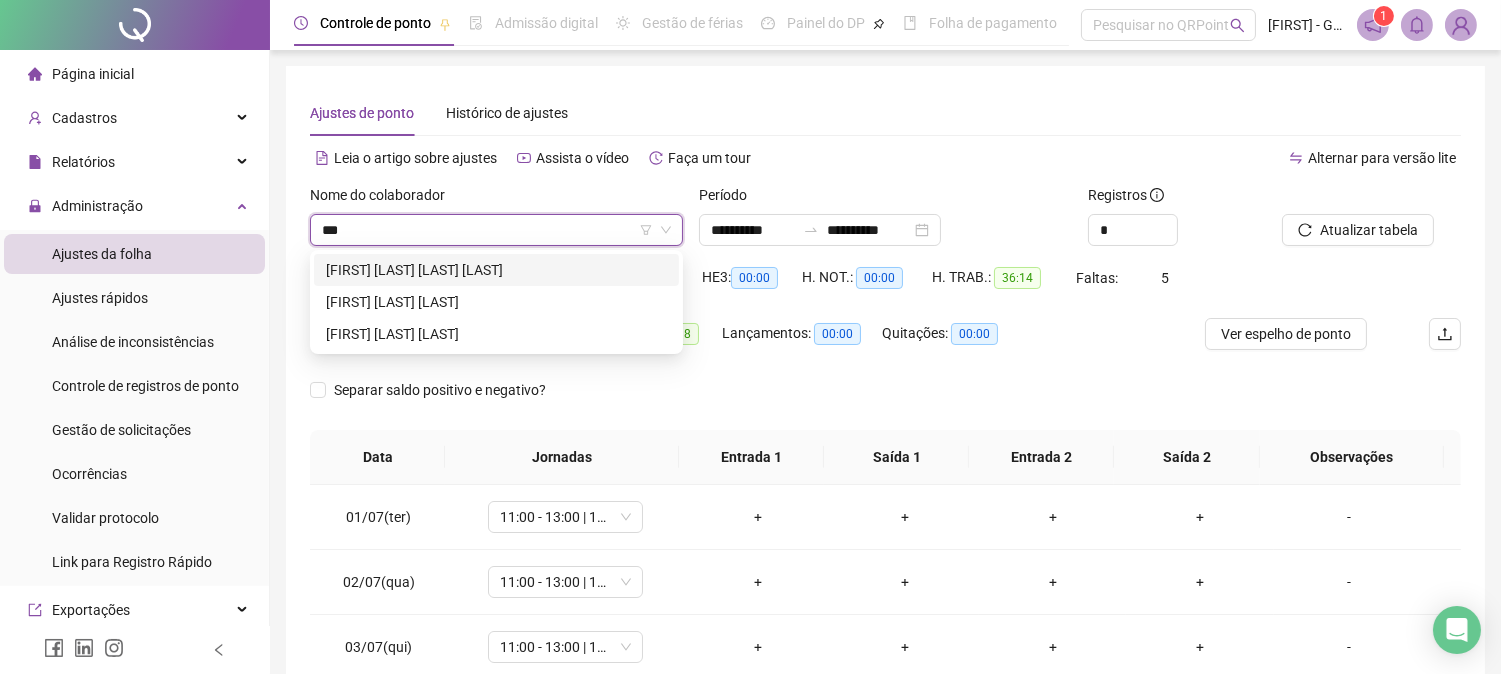 type on "****" 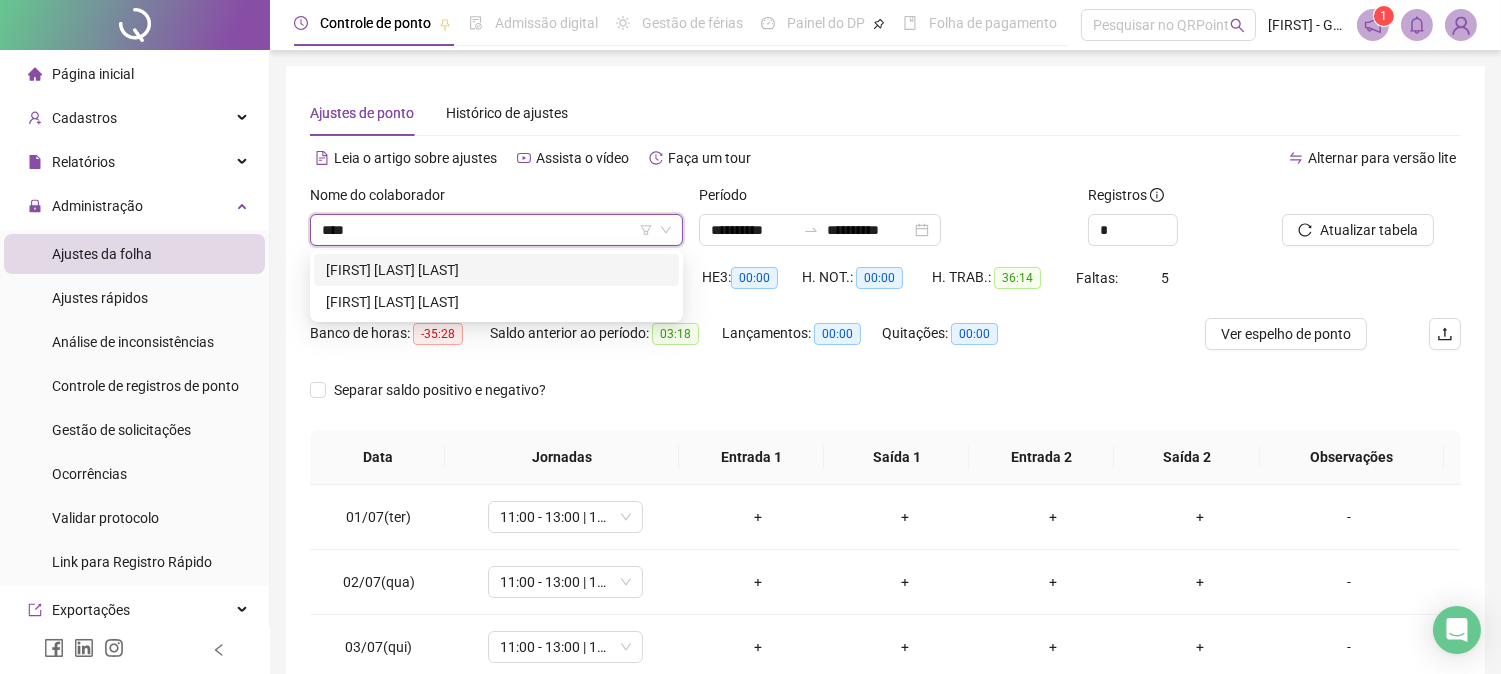 click on "[FIRST] [LAST] [LAST]" at bounding box center [496, 270] 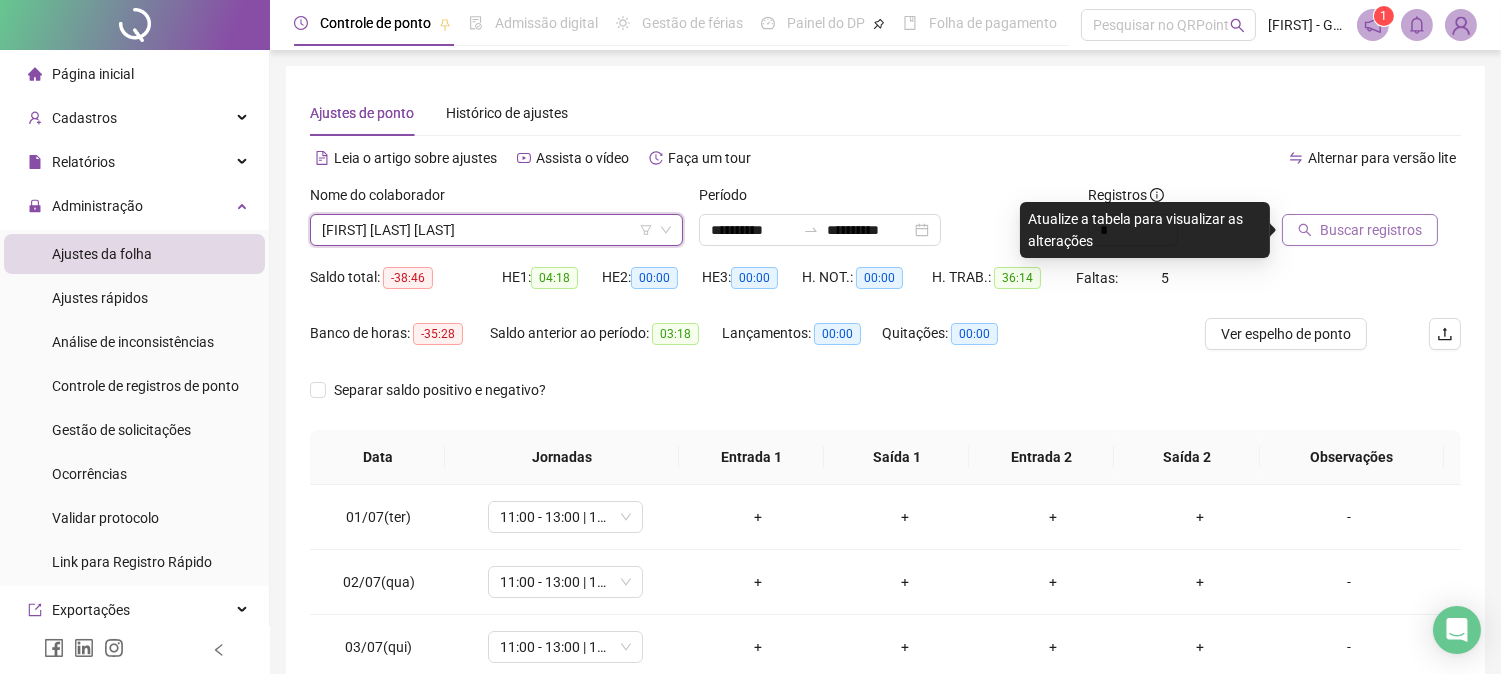 click on "Buscar registros" at bounding box center (1360, 230) 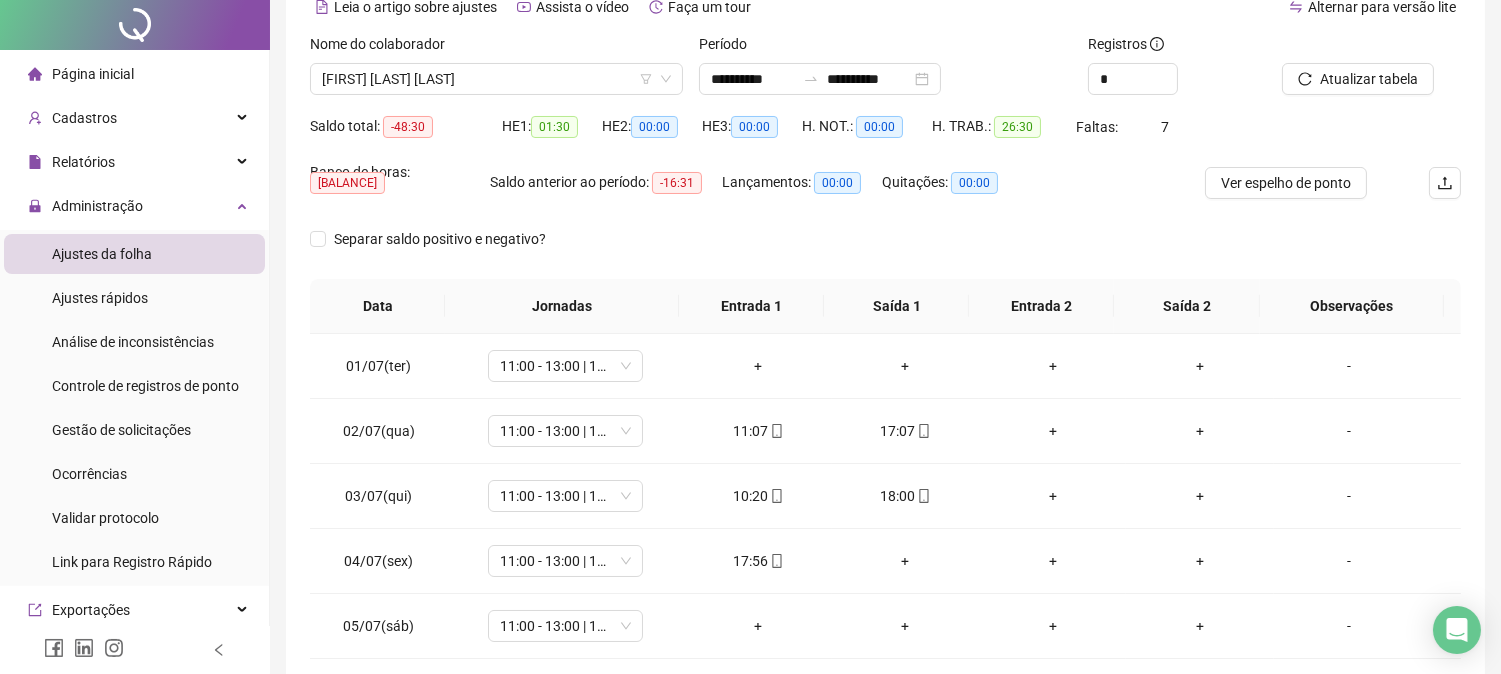 scroll, scrollTop: 347, scrollLeft: 0, axis: vertical 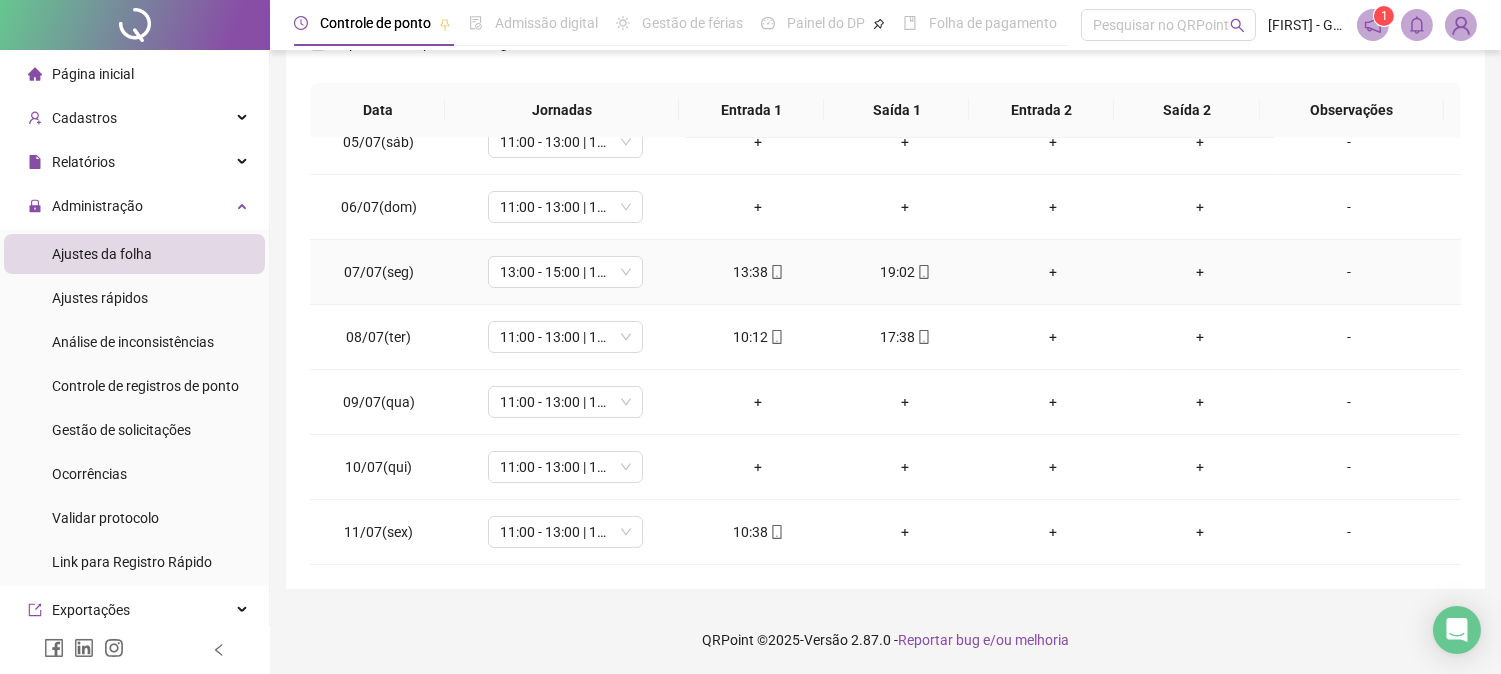 click on "+" at bounding box center [1052, 272] 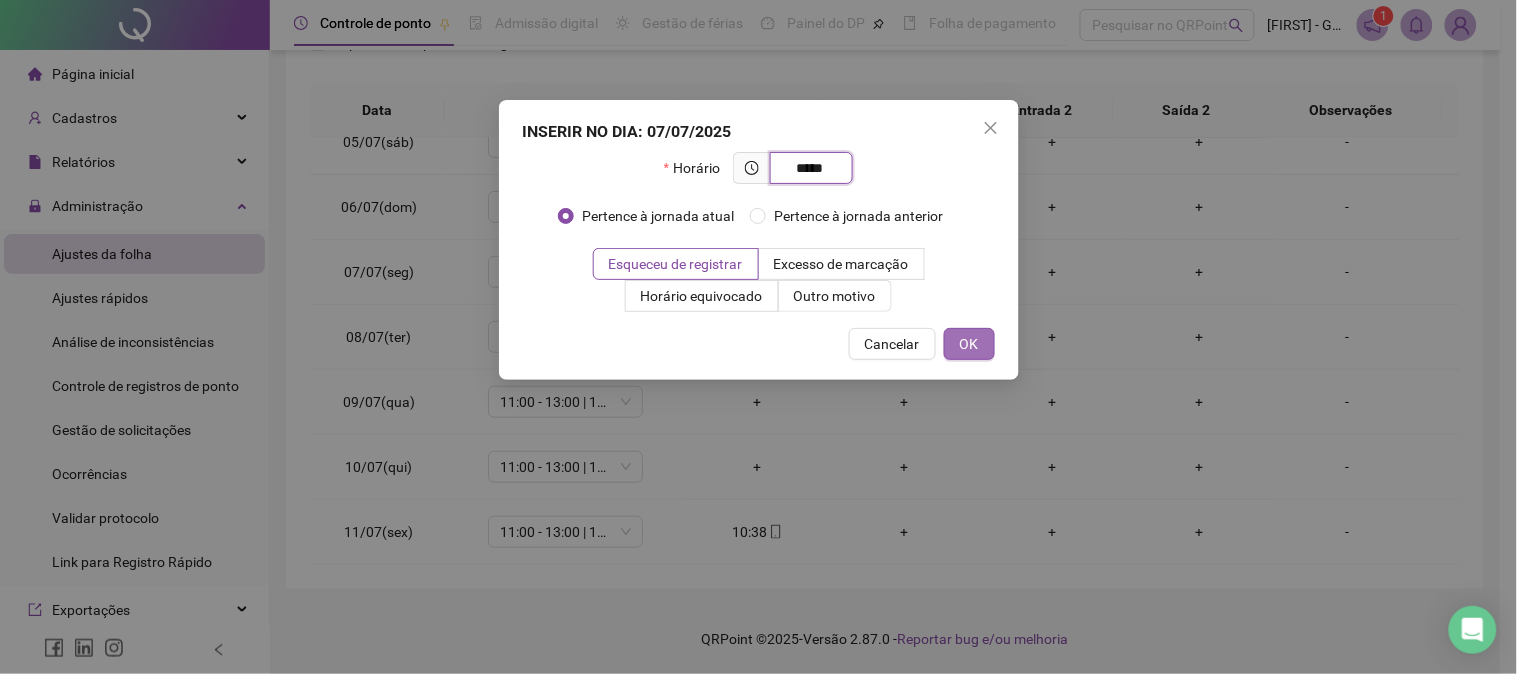 type on "*****" 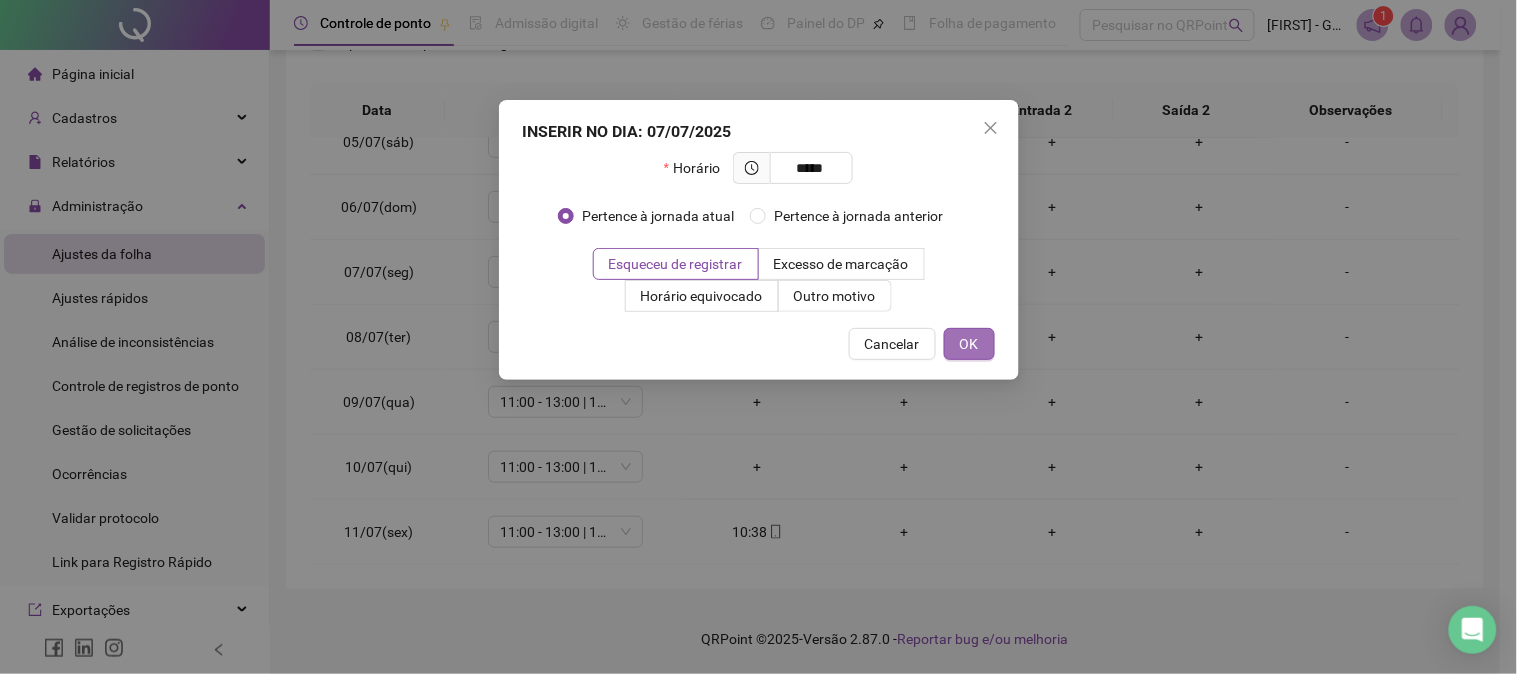 click on "OK" at bounding box center (969, 344) 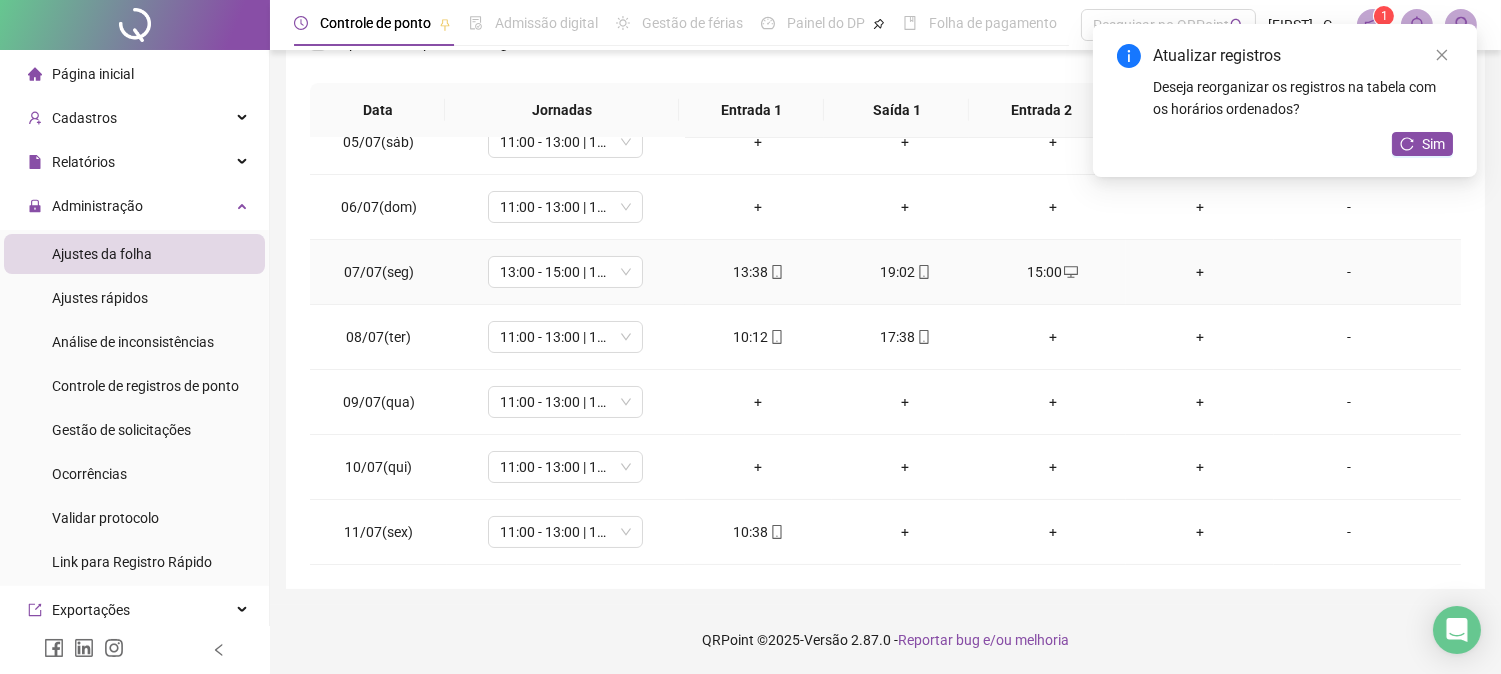 click on "+" at bounding box center [1199, 272] 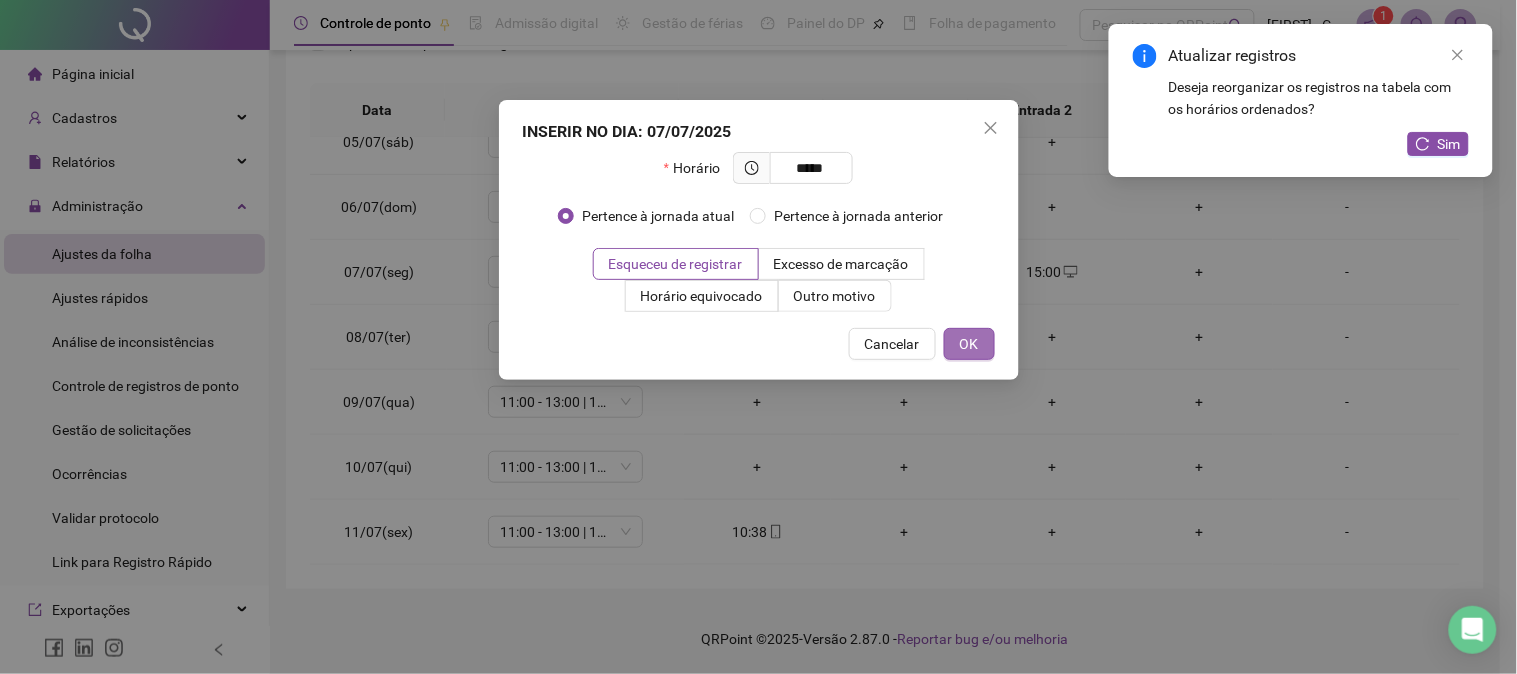 type on "*****" 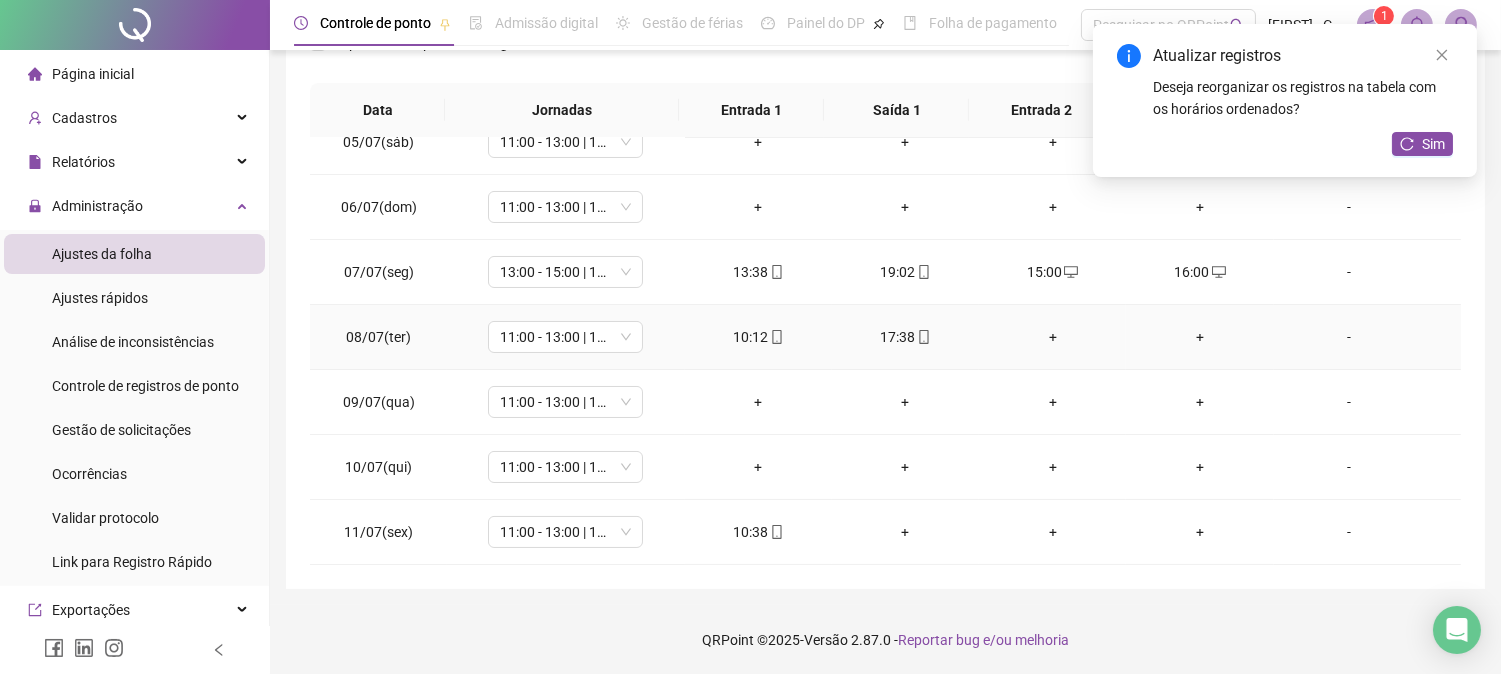 click on "+" at bounding box center [1052, 337] 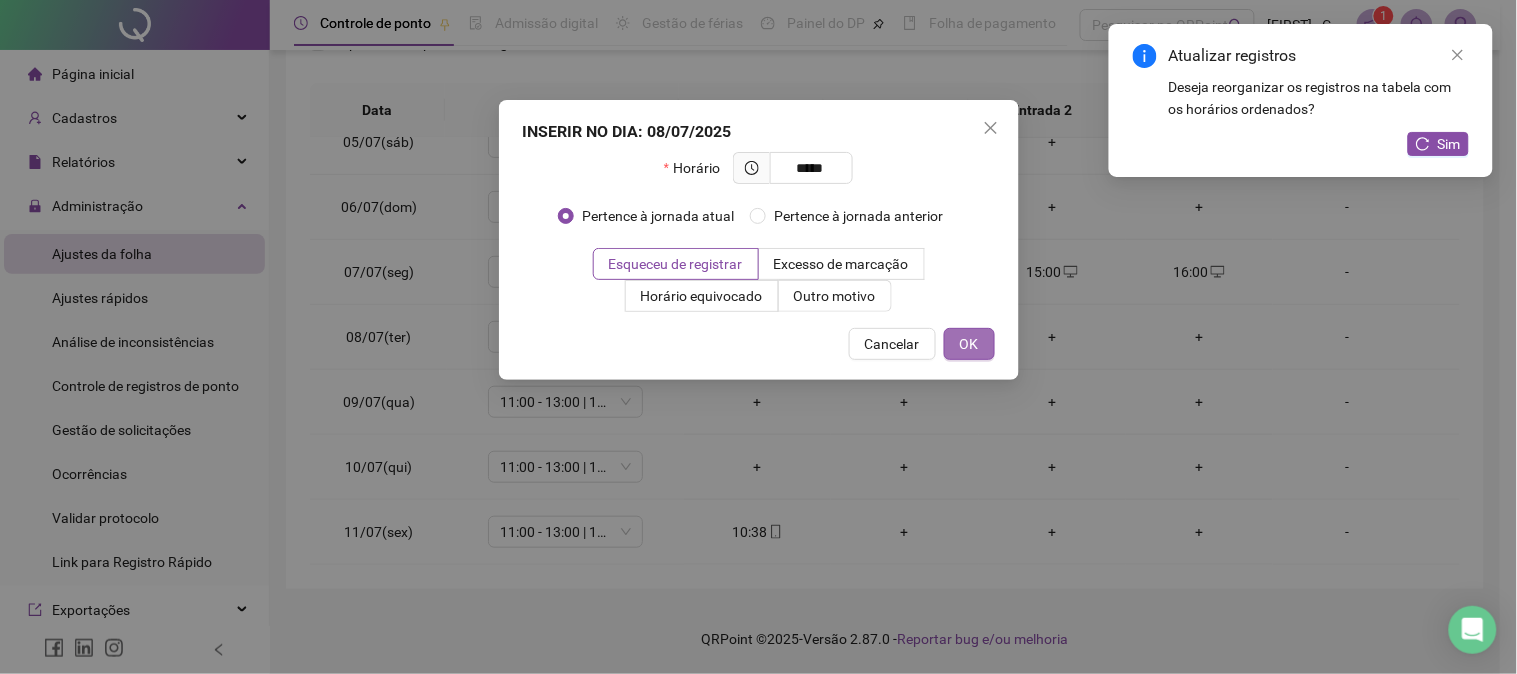 type on "*****" 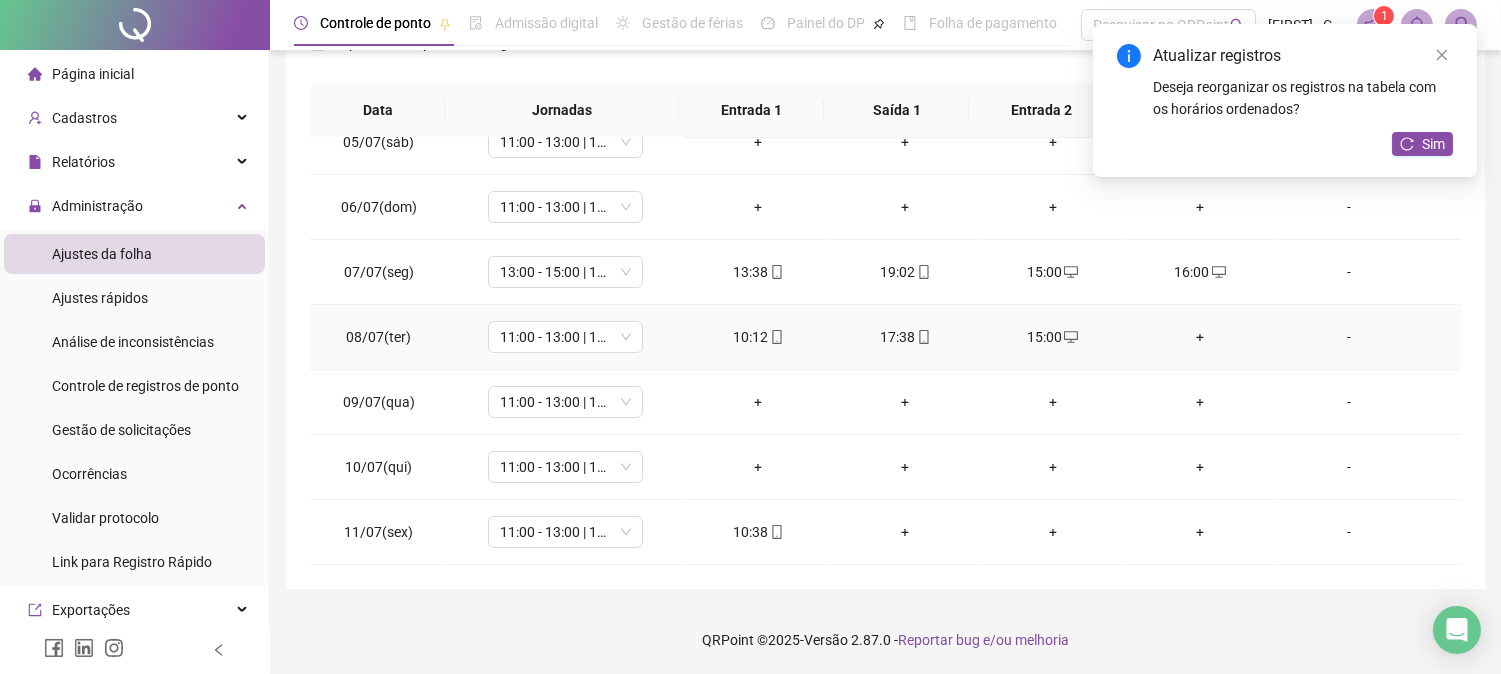 click on "+" at bounding box center [1199, 337] 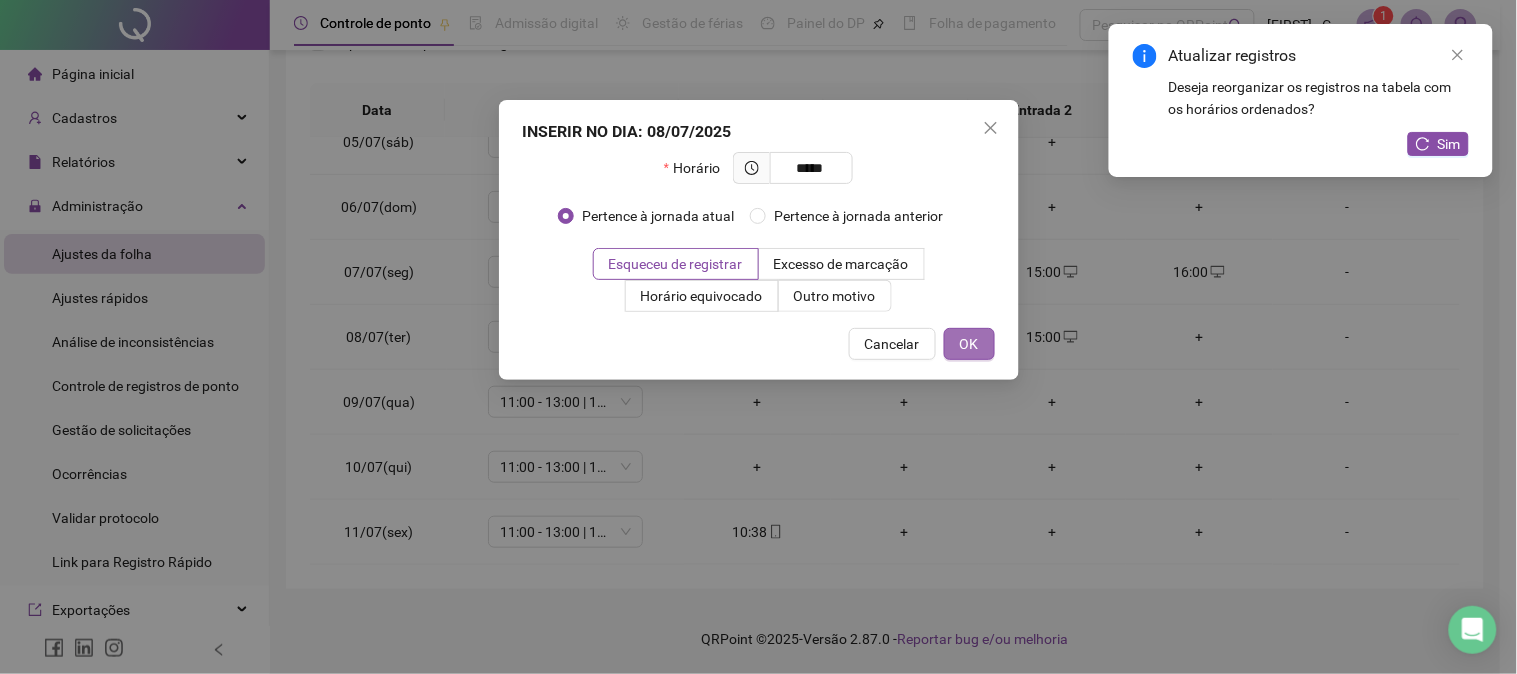type on "*****" 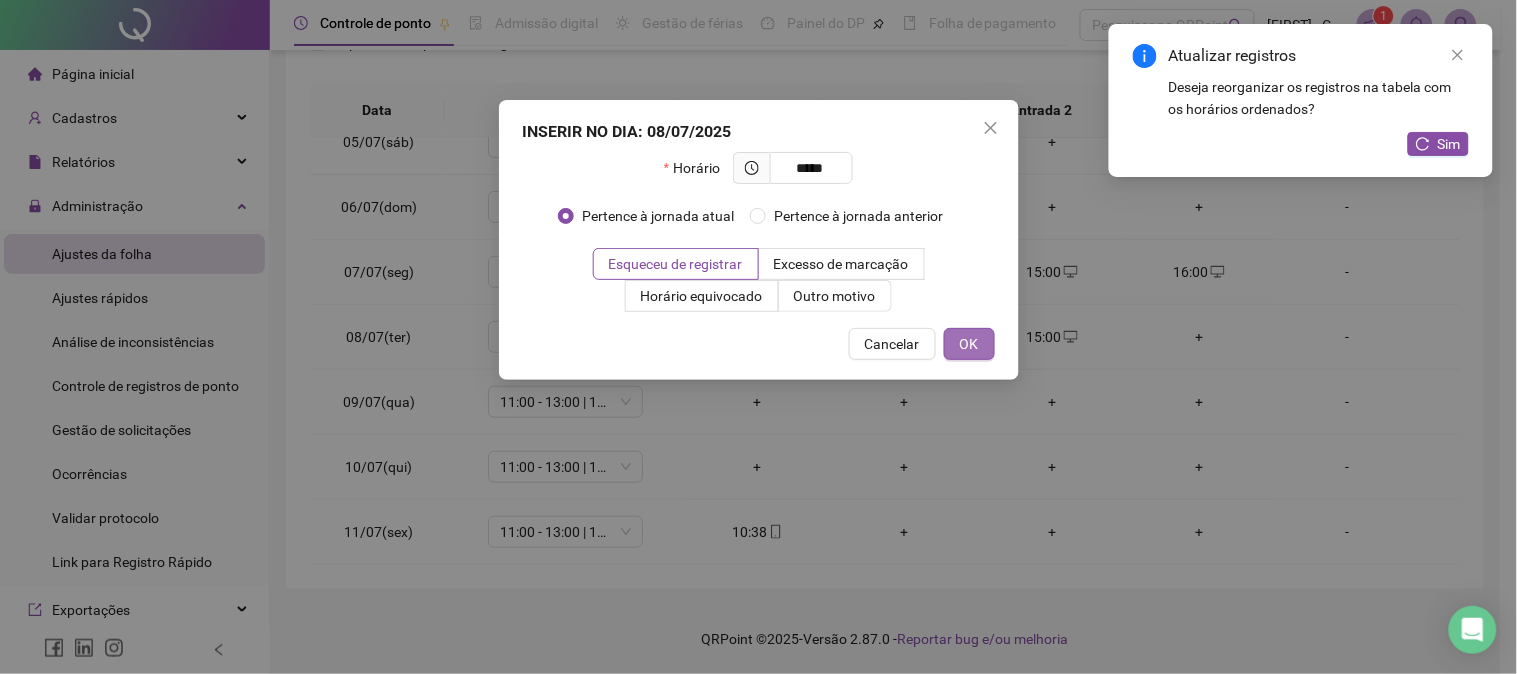 click on "OK" at bounding box center [969, 344] 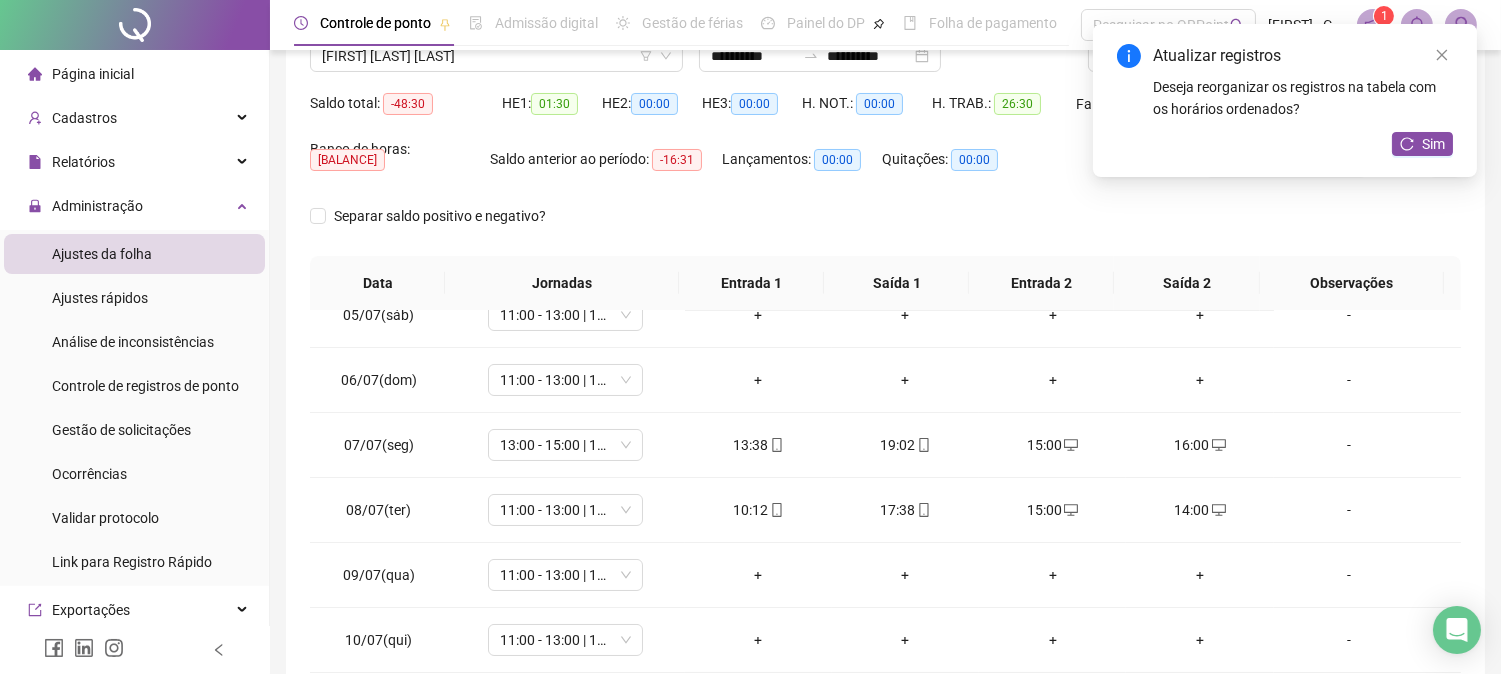 scroll, scrollTop: 0, scrollLeft: 0, axis: both 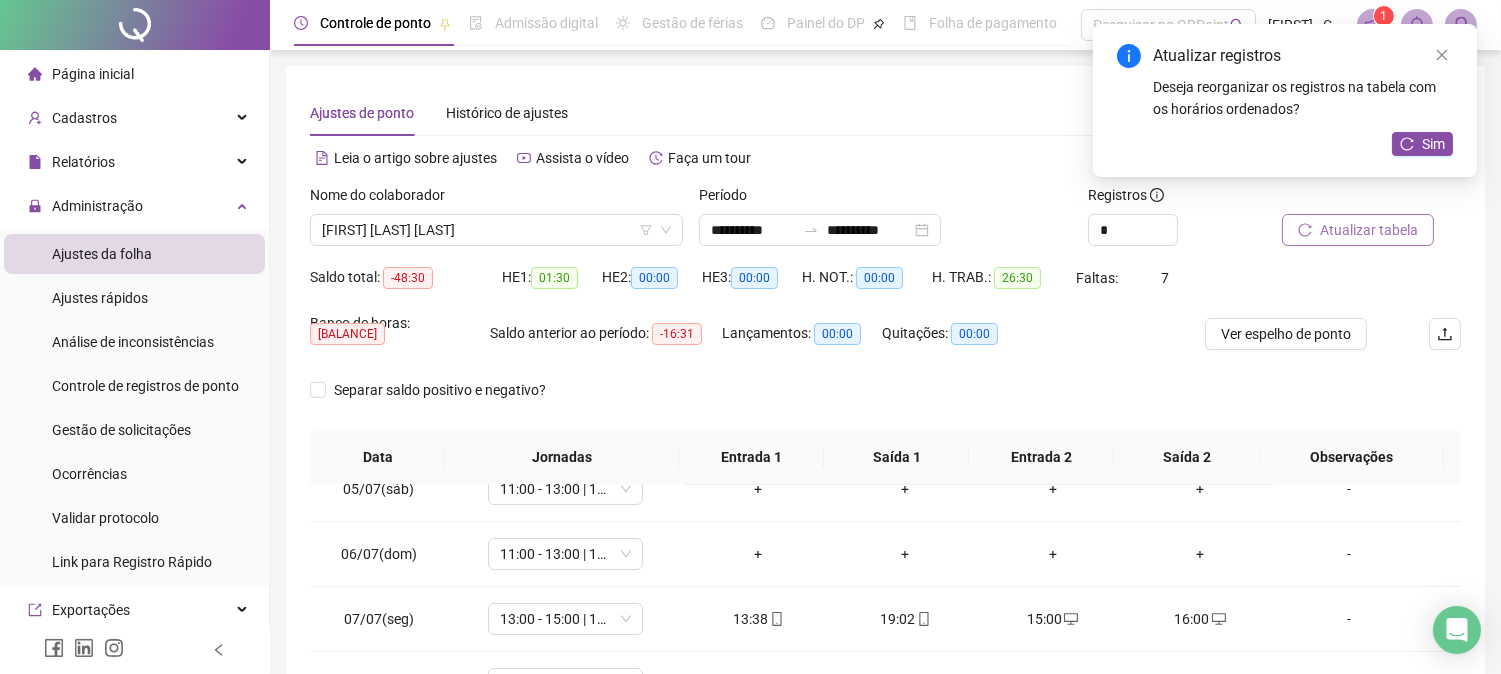 click on "Atualizar tabela" at bounding box center (1369, 230) 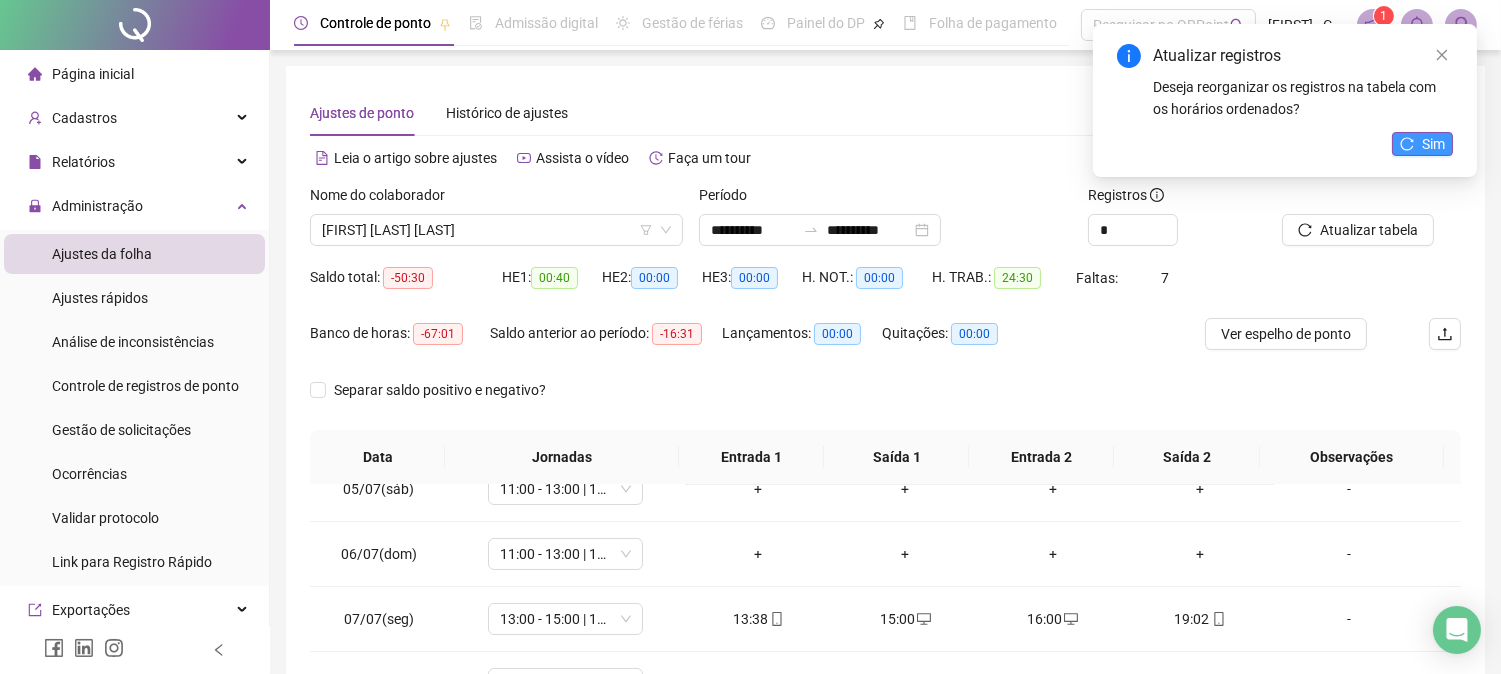 click on "Sim" at bounding box center (1433, 144) 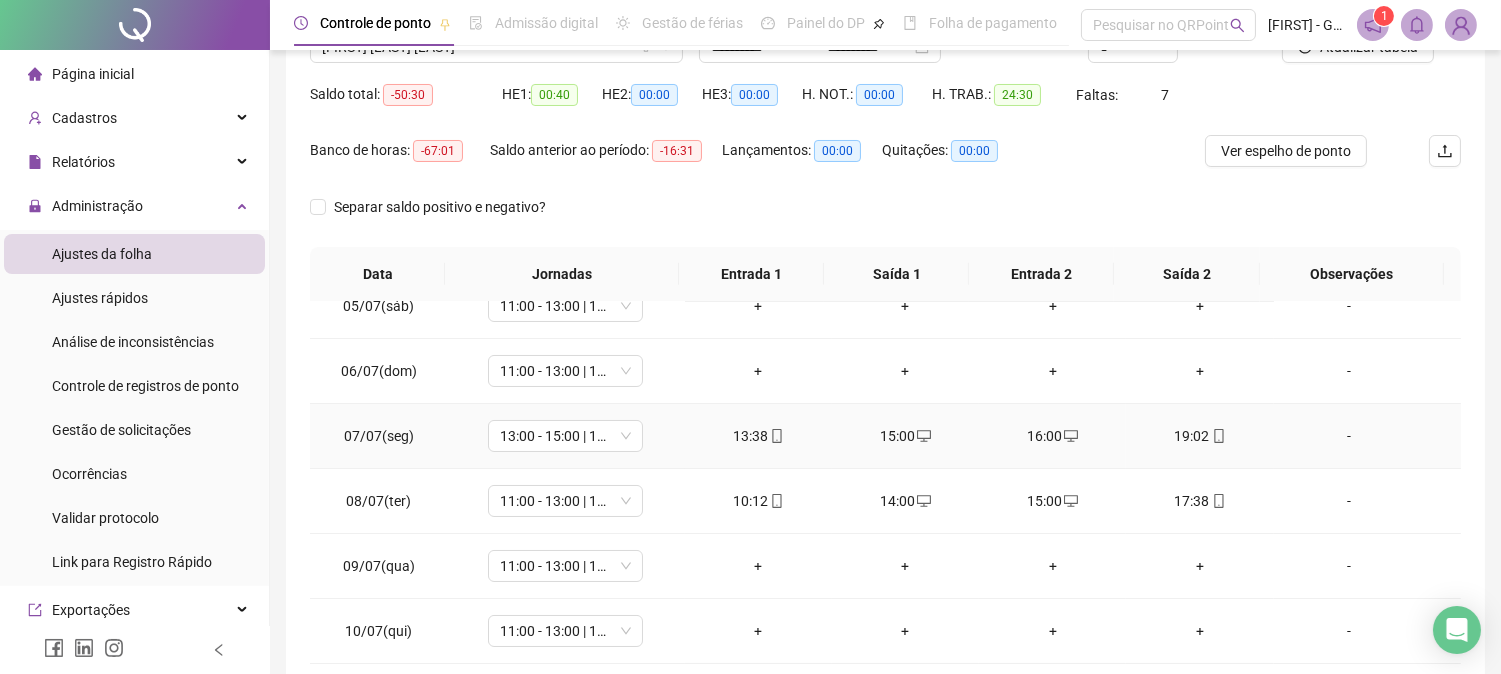 scroll, scrollTop: 347, scrollLeft: 0, axis: vertical 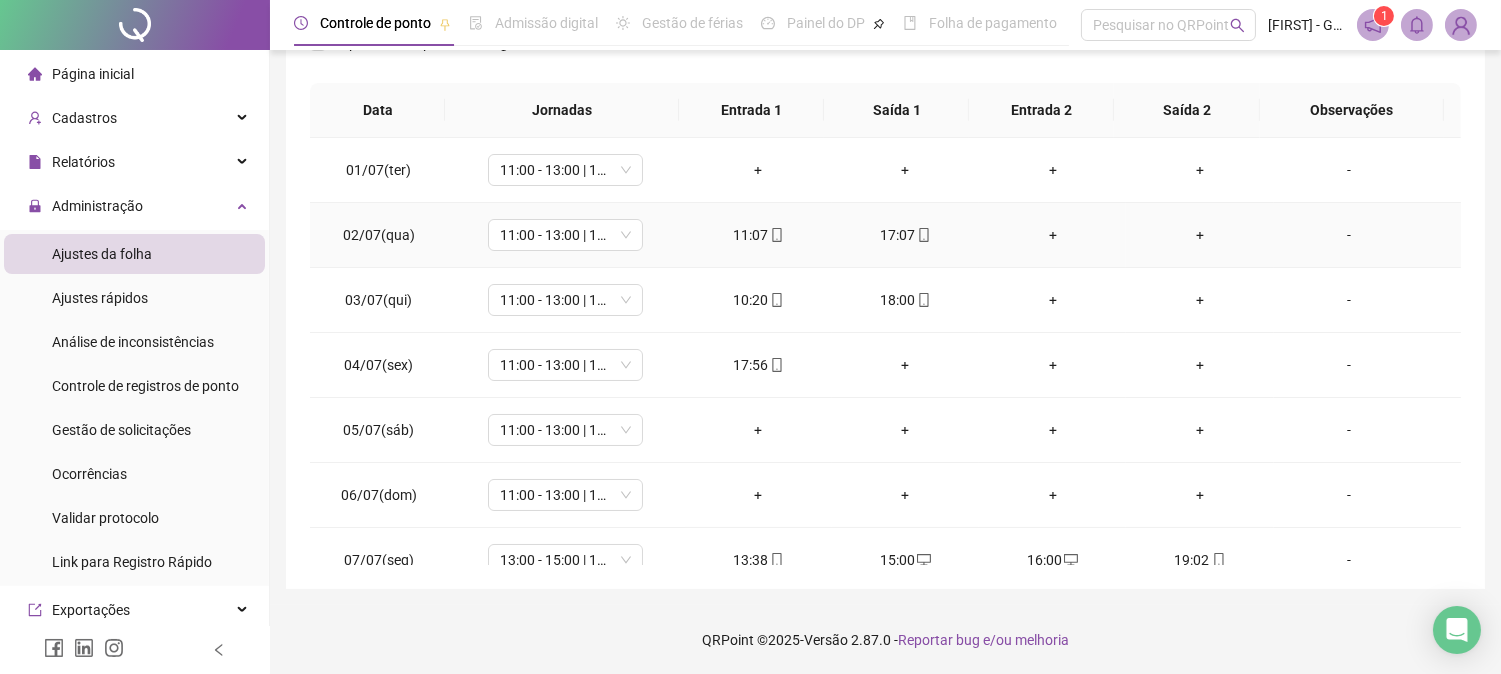 click on "+" at bounding box center (1052, 235) 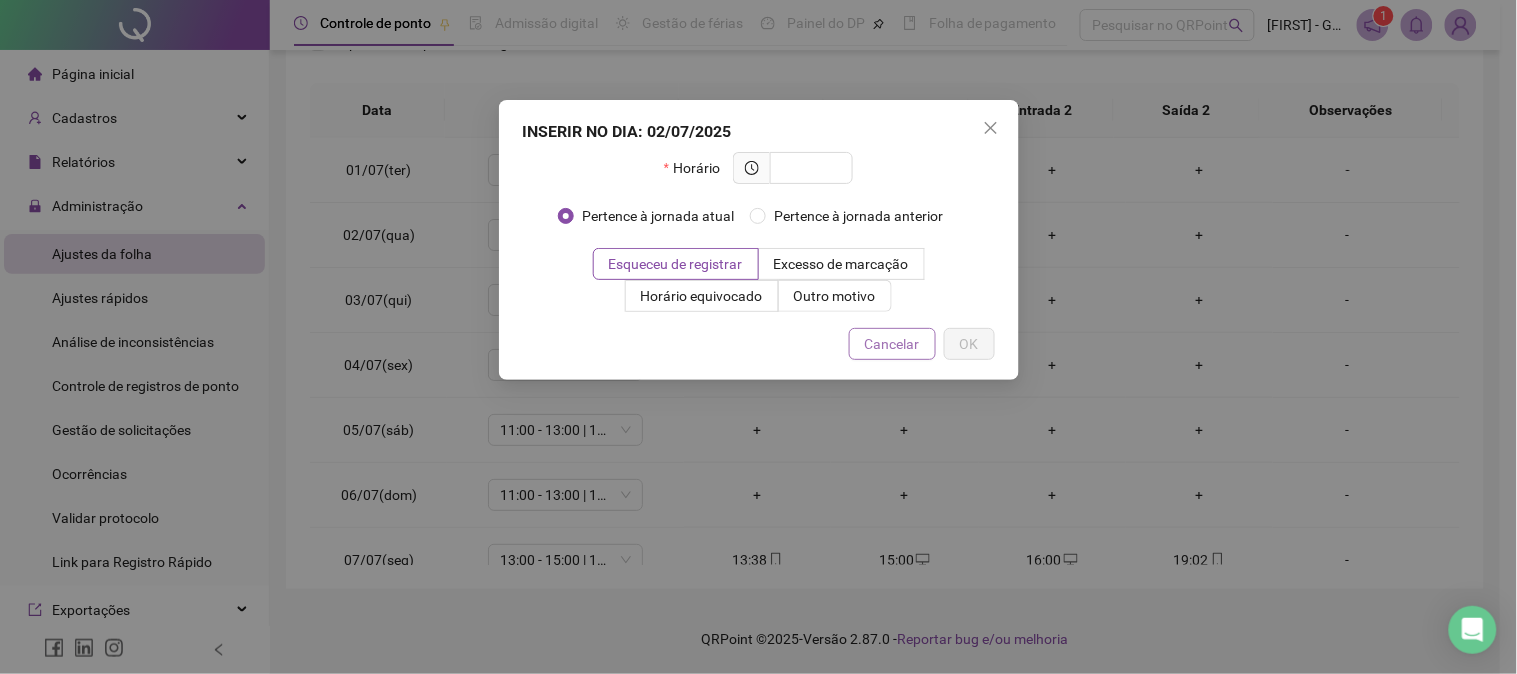 click on "Cancelar" at bounding box center [892, 344] 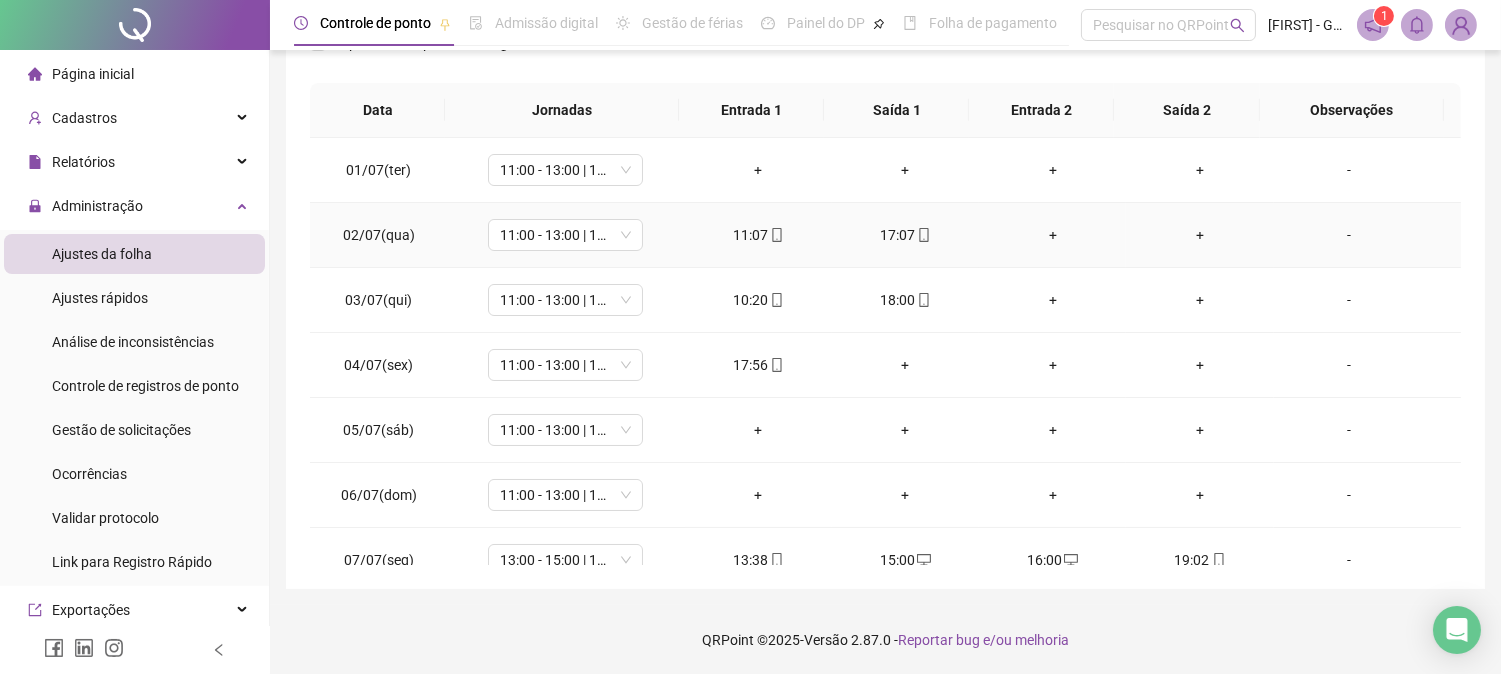 click on "+" at bounding box center (1052, 235) 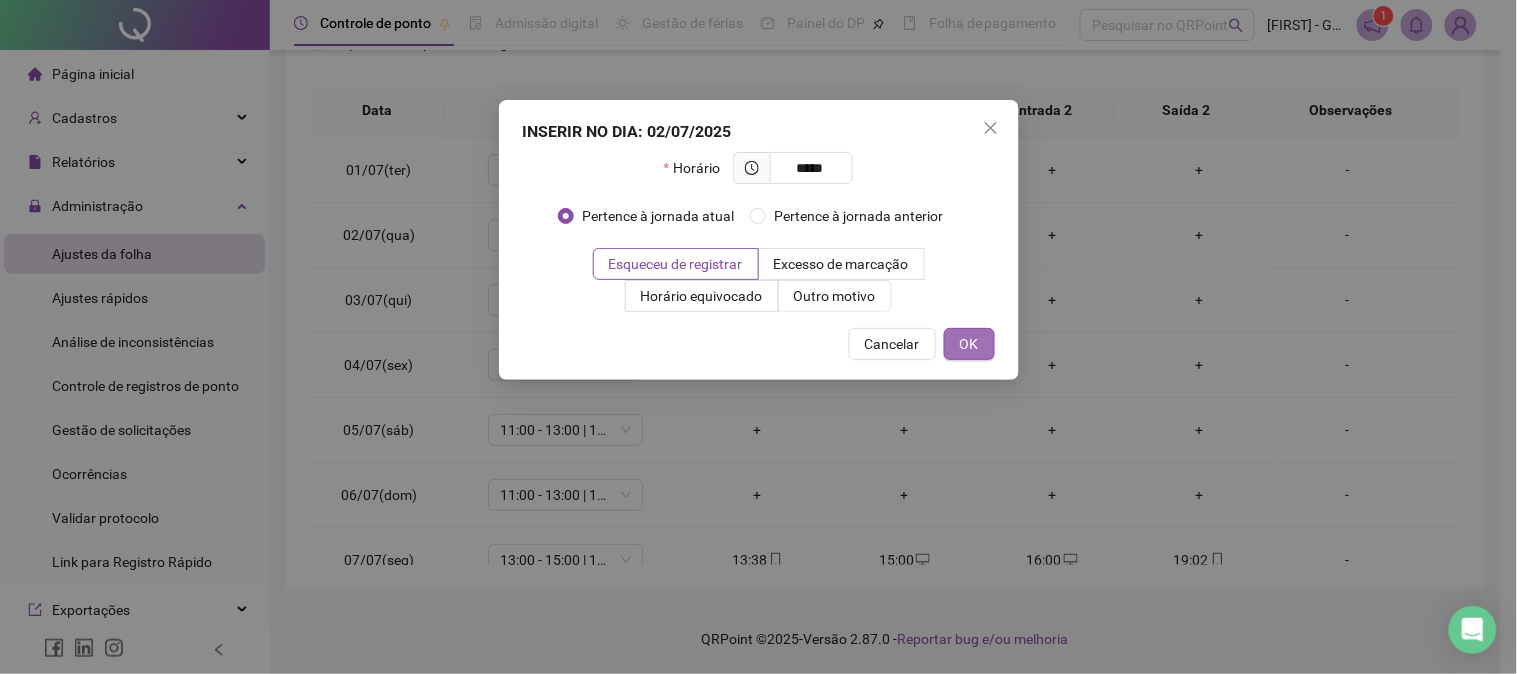 type on "*****" 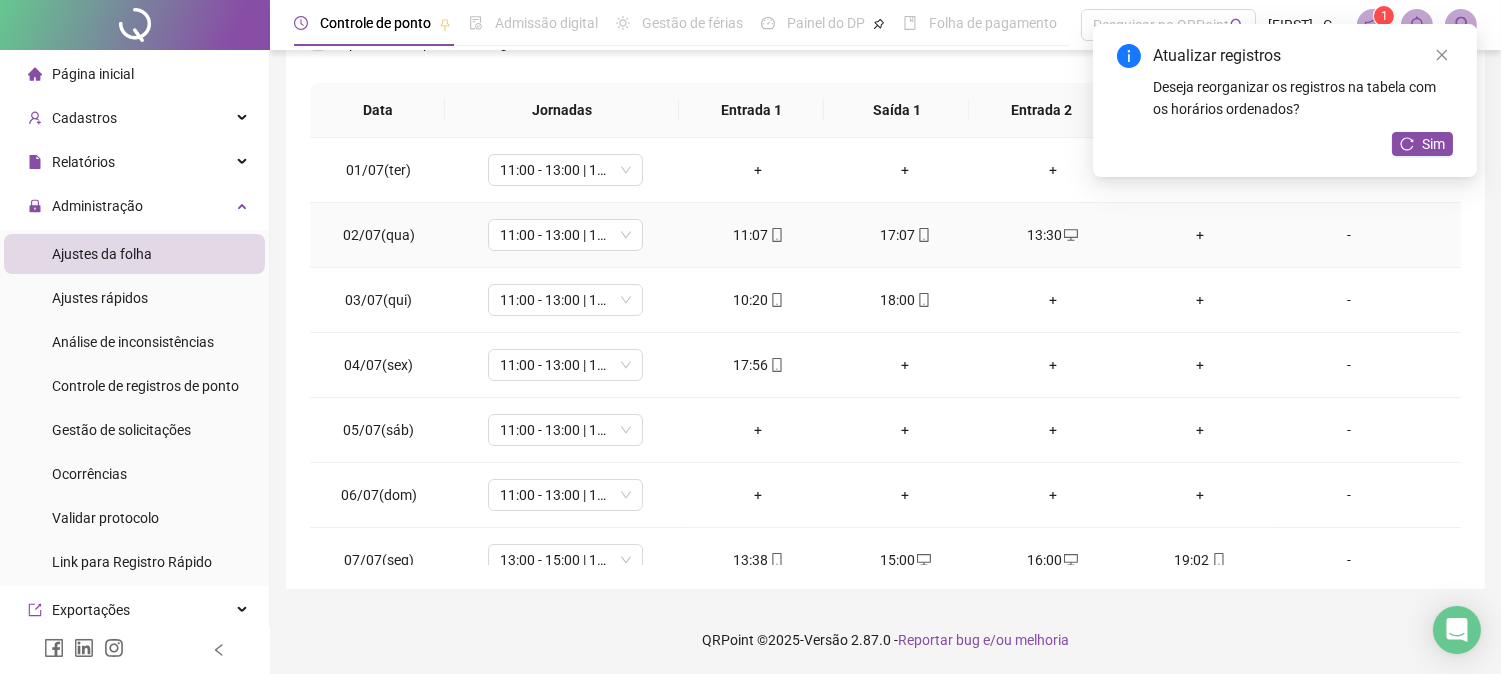 click on "+" at bounding box center [1199, 235] 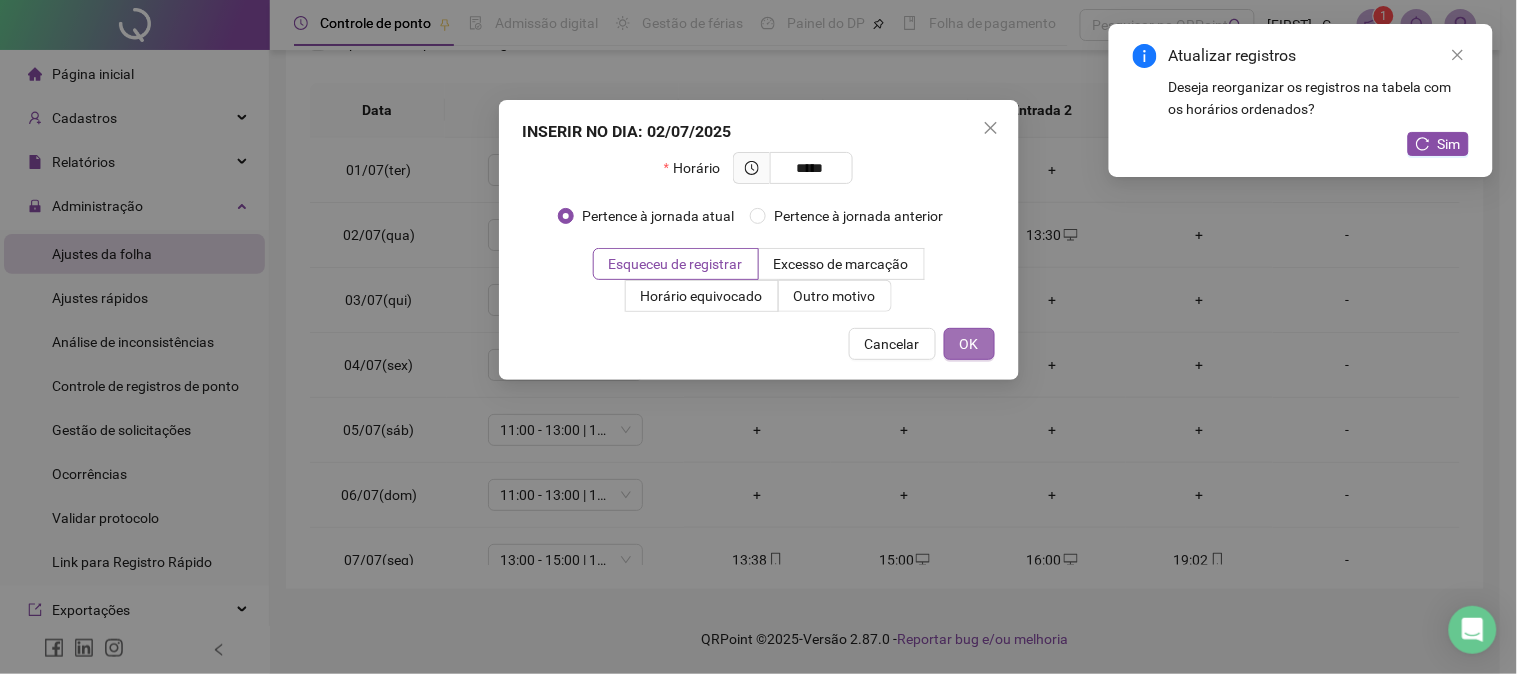type on "*****" 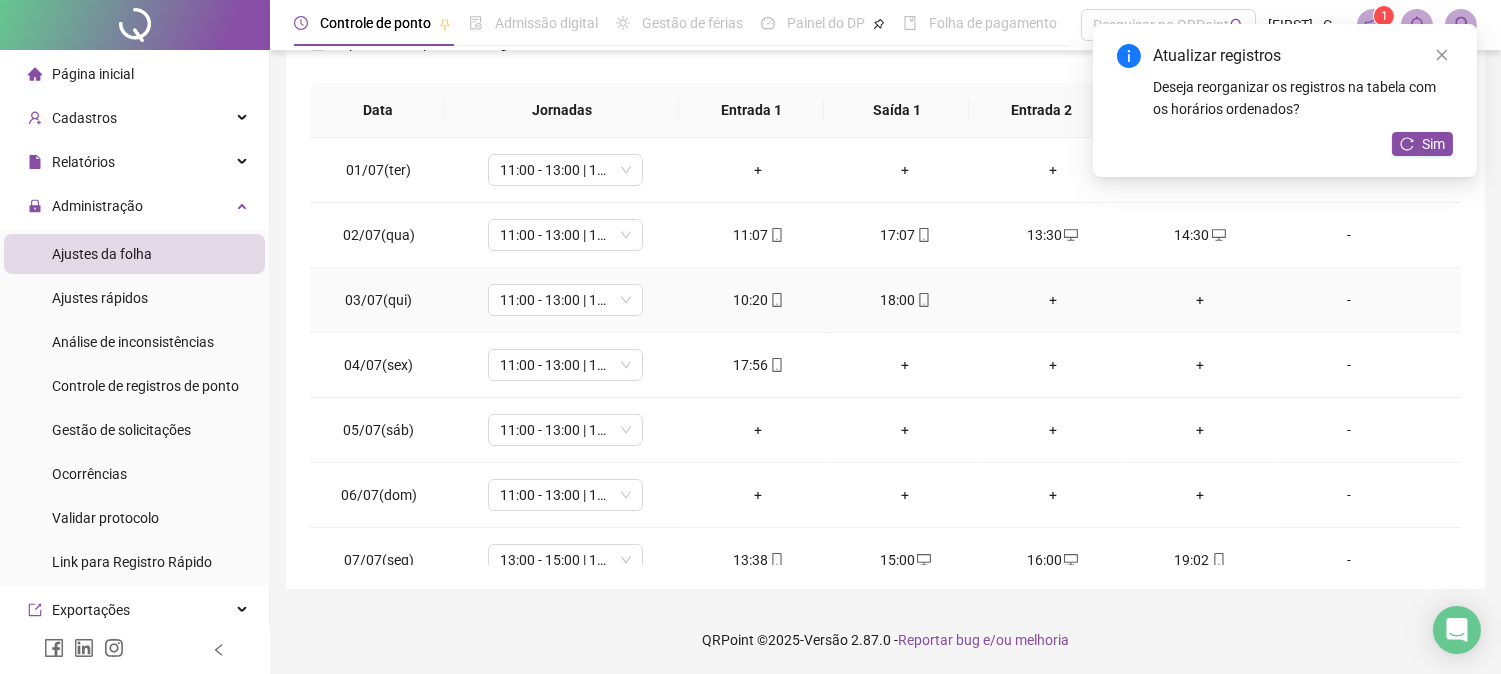 click on "+" at bounding box center [1052, 300] 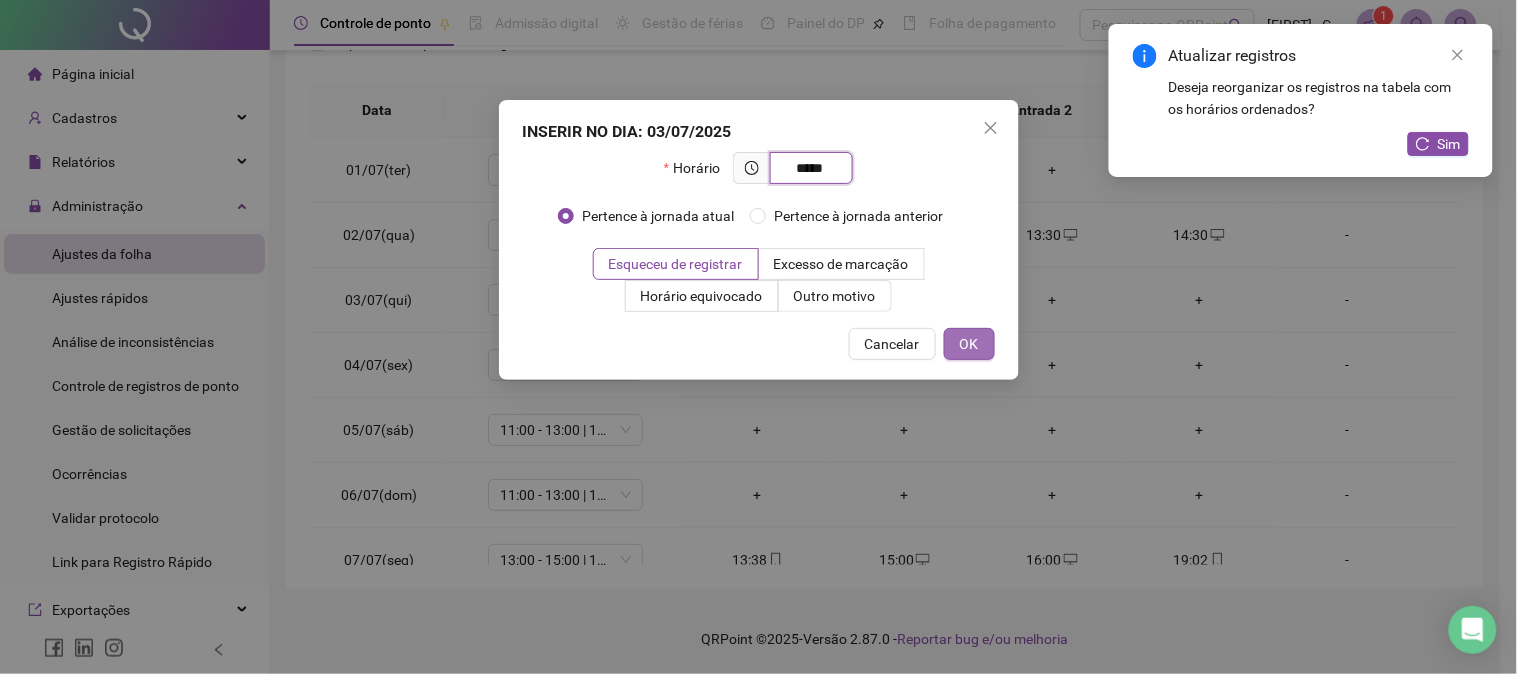 type on "*****" 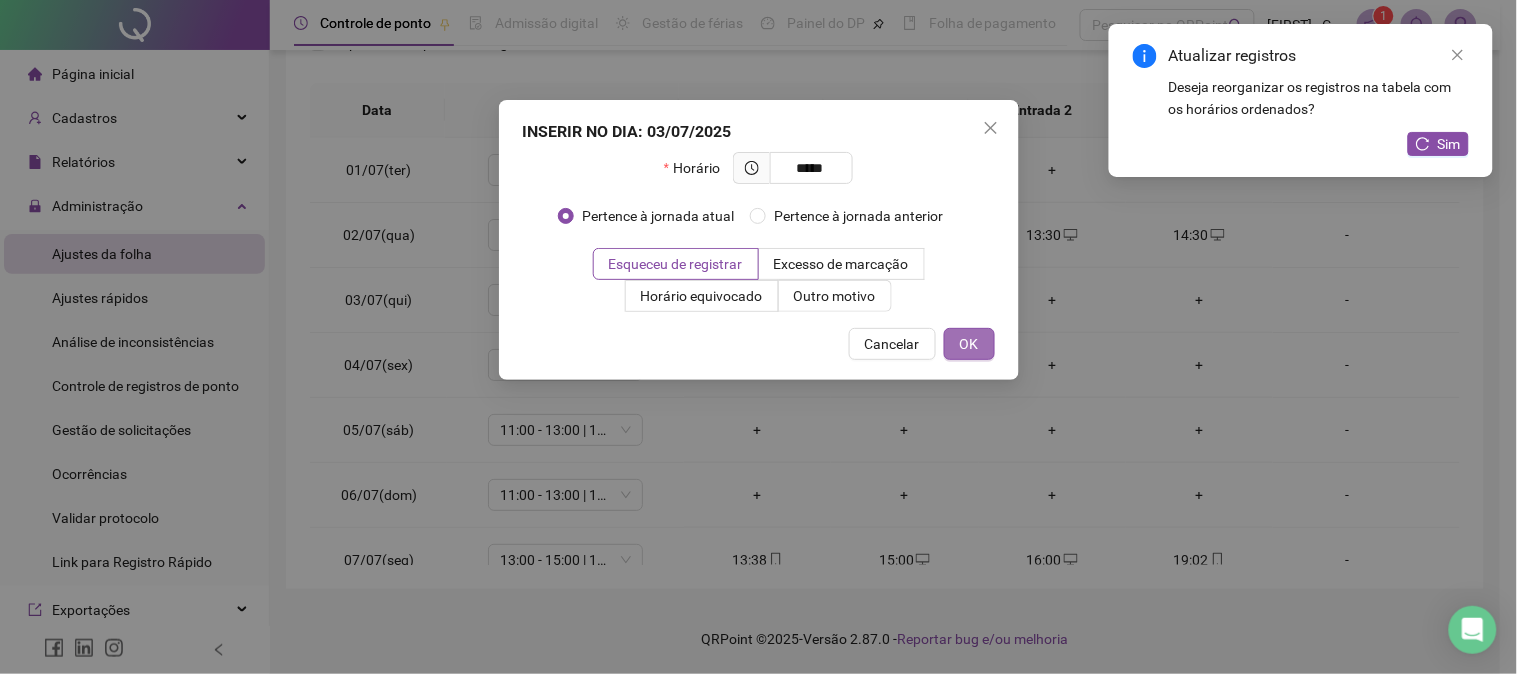 click on "OK" at bounding box center (969, 344) 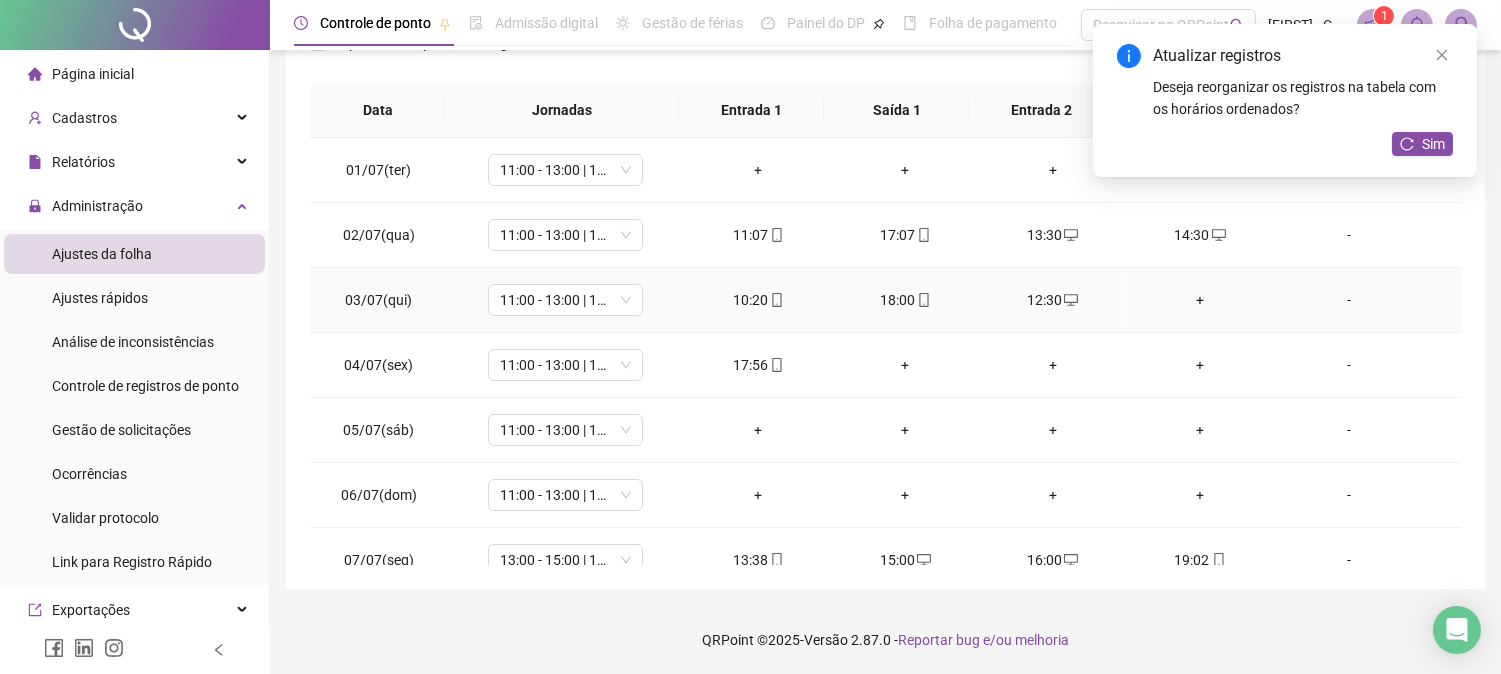 click on "+" at bounding box center [1199, 300] 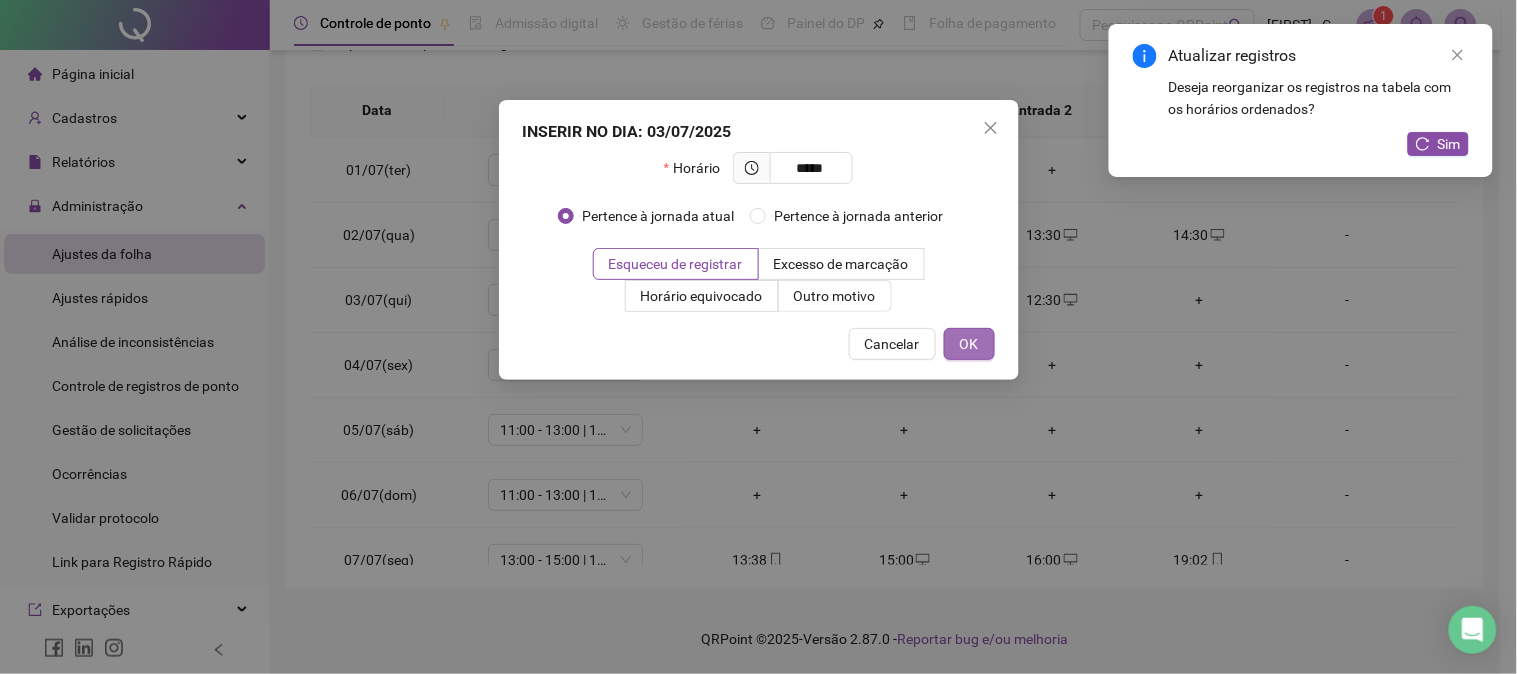 type on "*****" 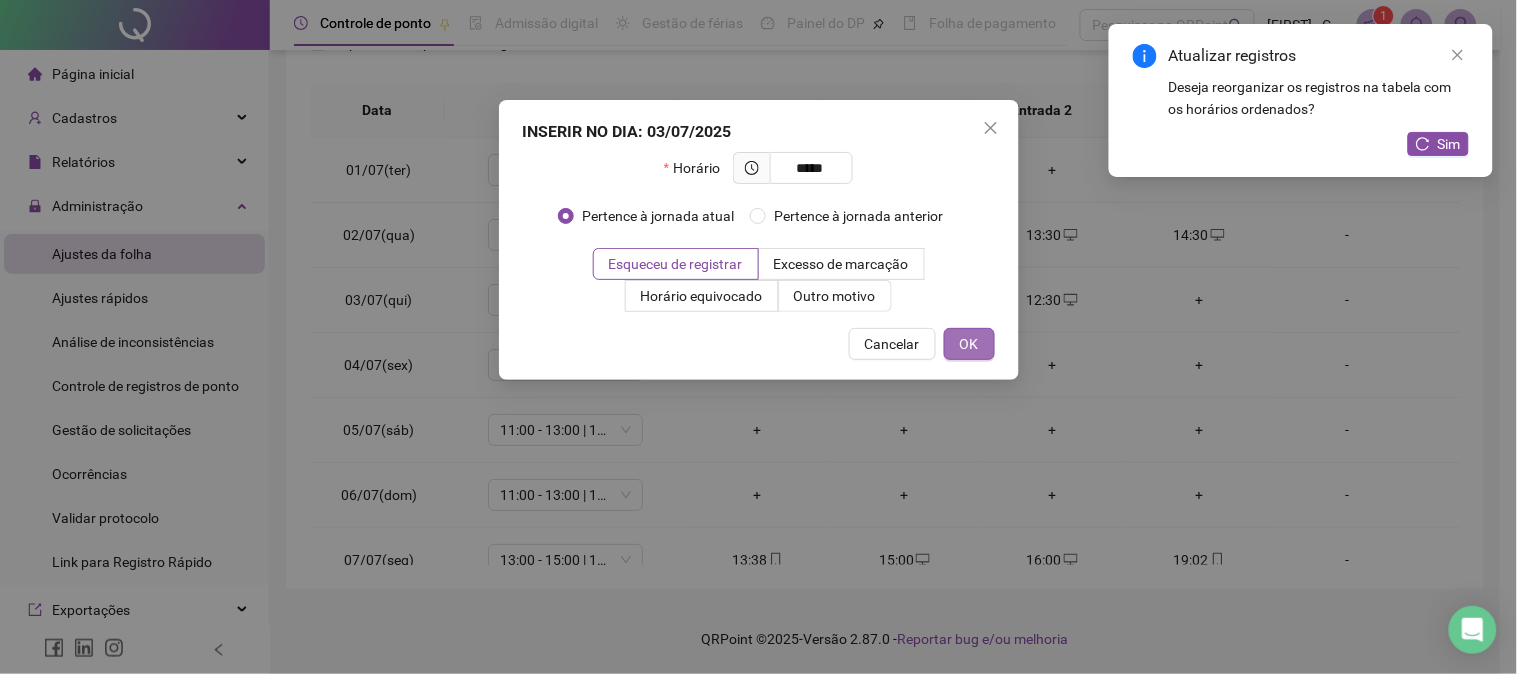 click on "OK" at bounding box center [969, 344] 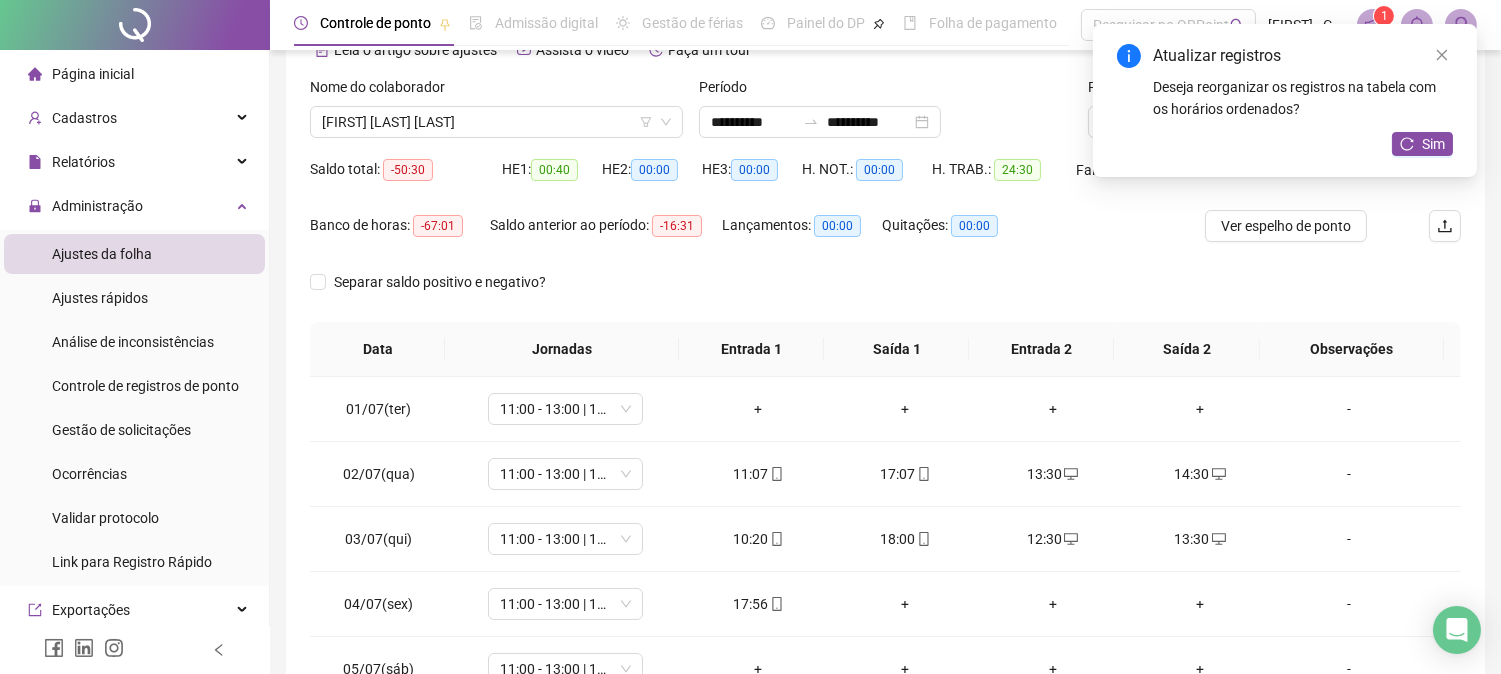 scroll, scrollTop: 46, scrollLeft: 0, axis: vertical 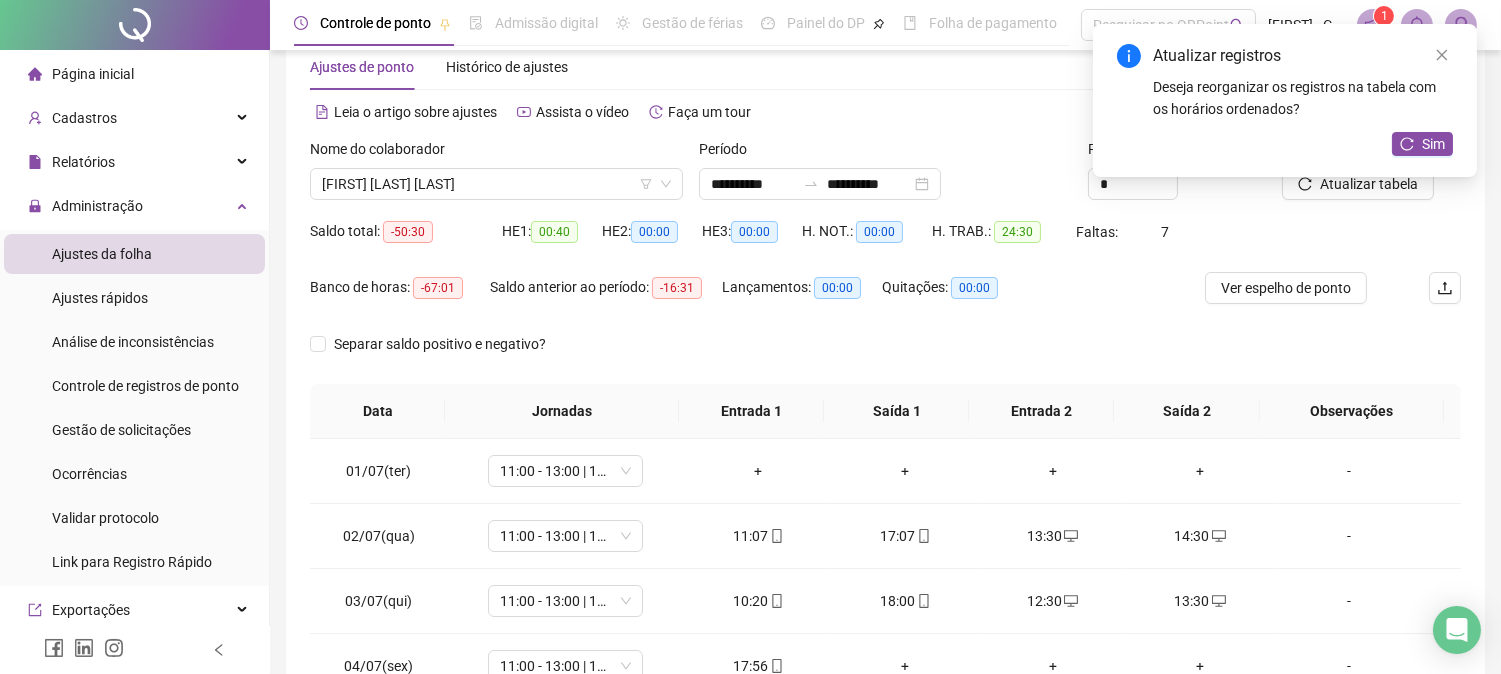 click on "Atualizar registros Deseja reorganizar os registros na tabela com os horários ordenados? Sim" at bounding box center [1285, 100] 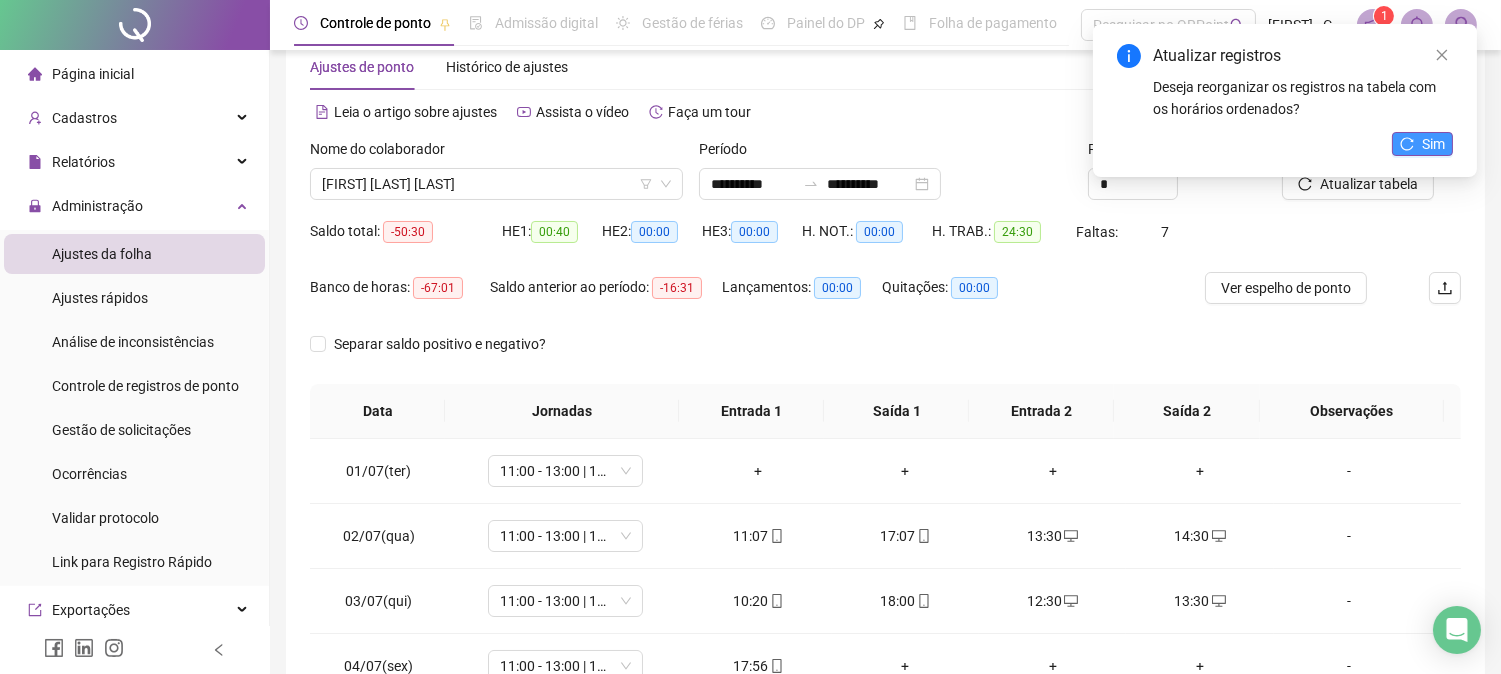 click on "Sim" at bounding box center [1422, 144] 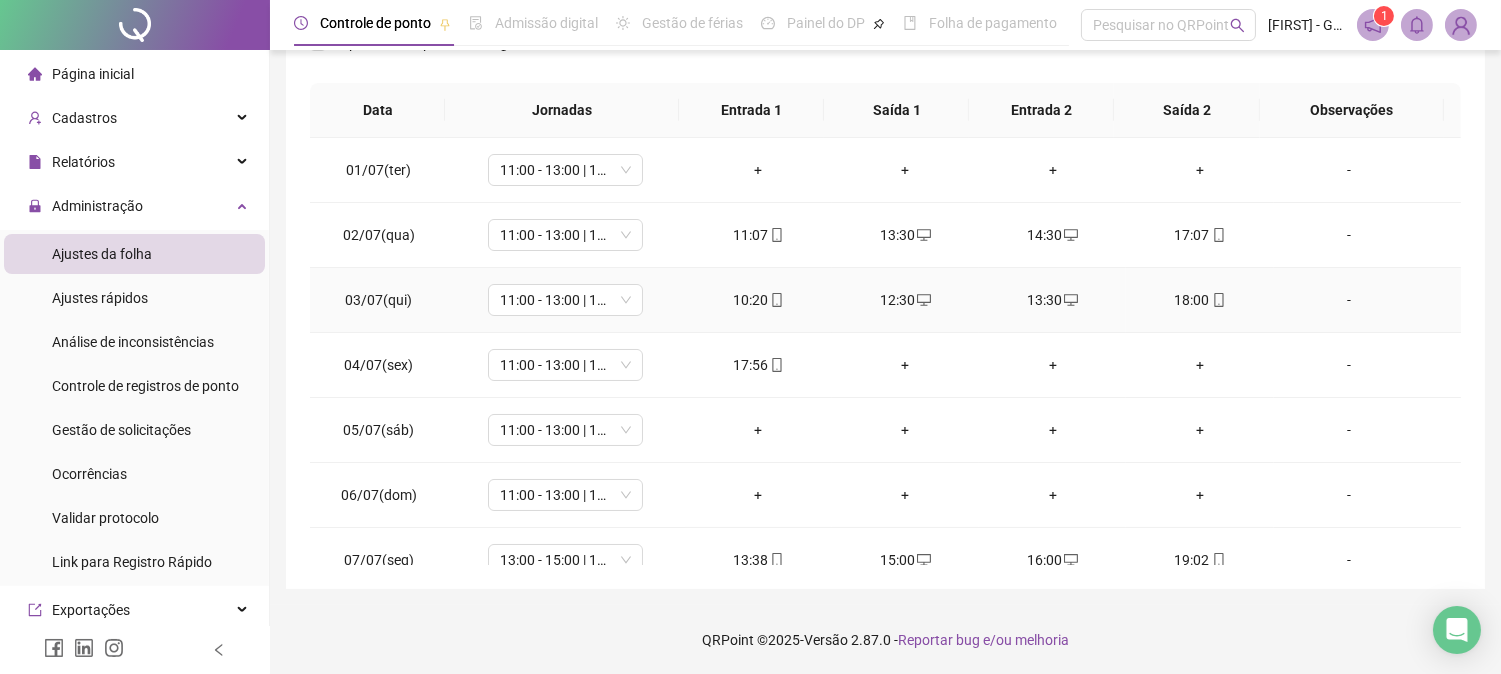 scroll, scrollTop: 125, scrollLeft: 0, axis: vertical 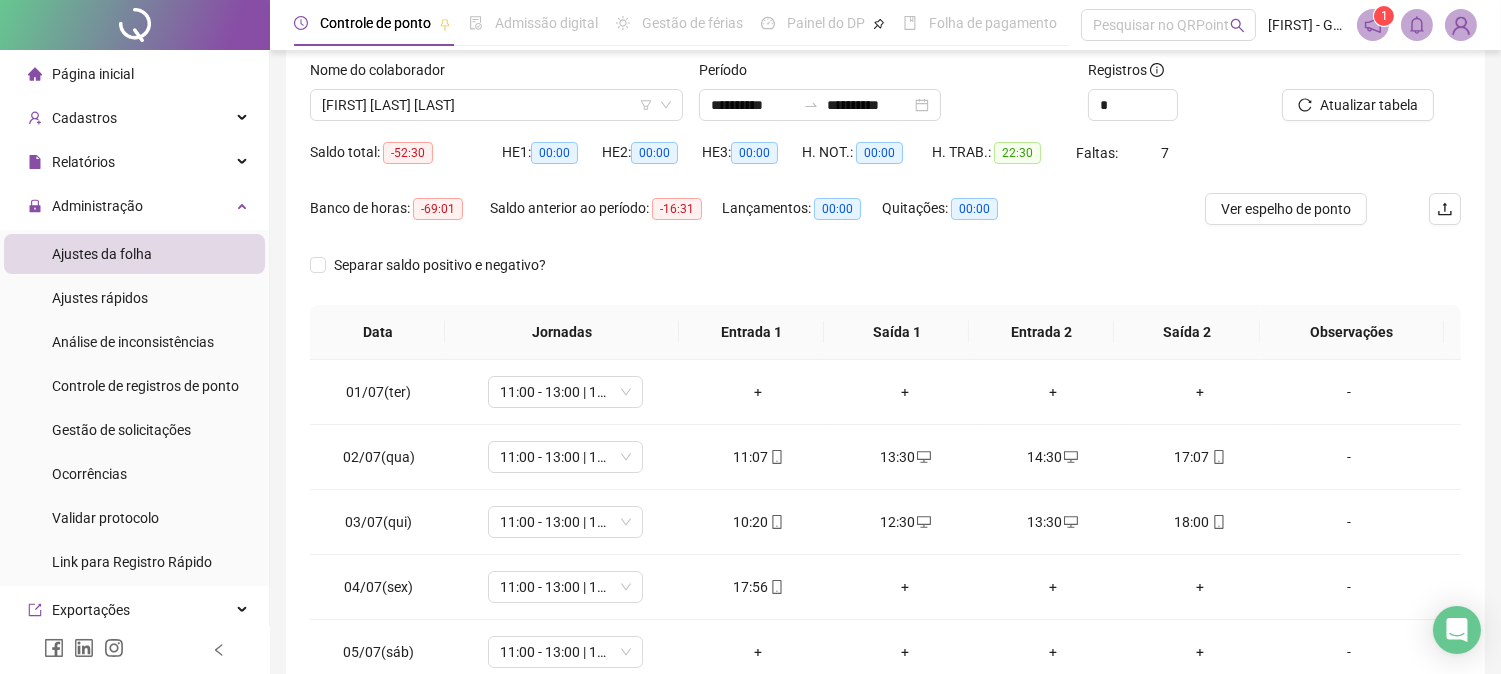 click on "Página inicial" at bounding box center (93, 74) 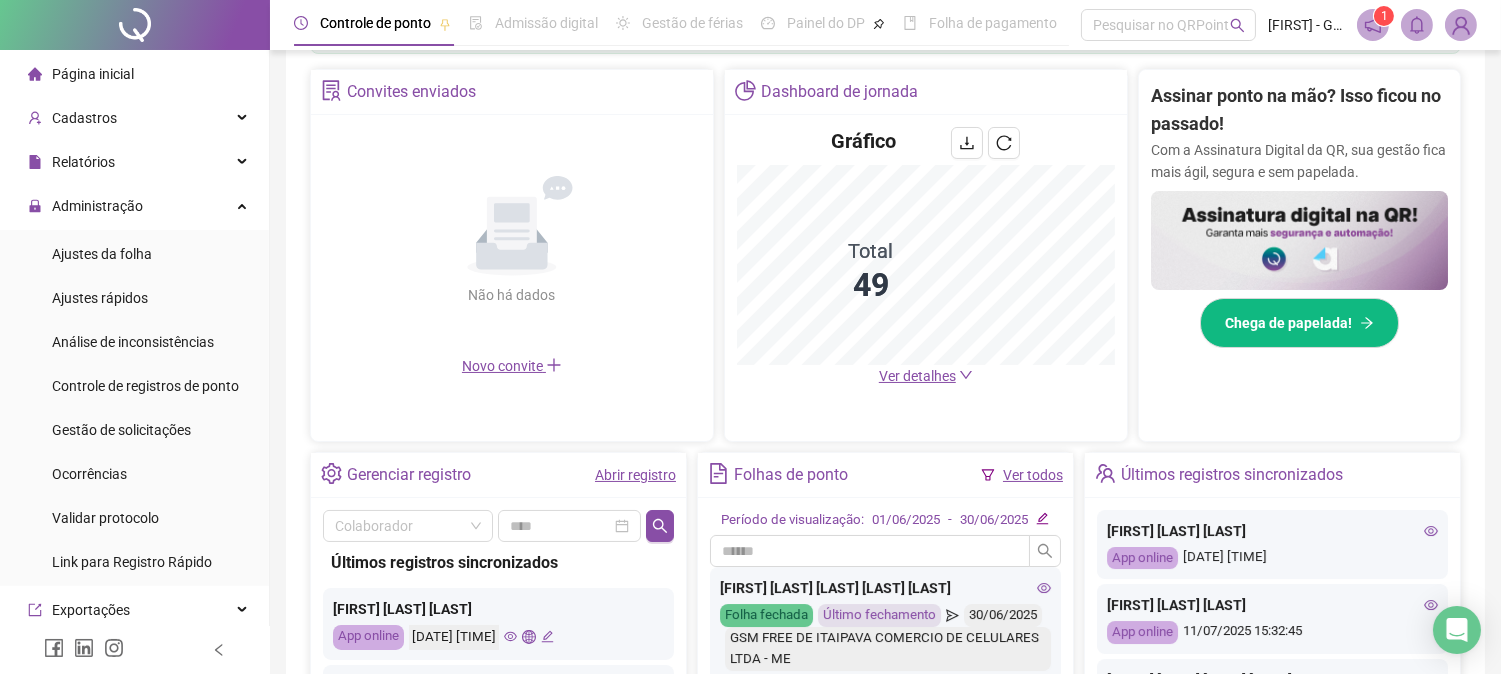 scroll, scrollTop: 363, scrollLeft: 0, axis: vertical 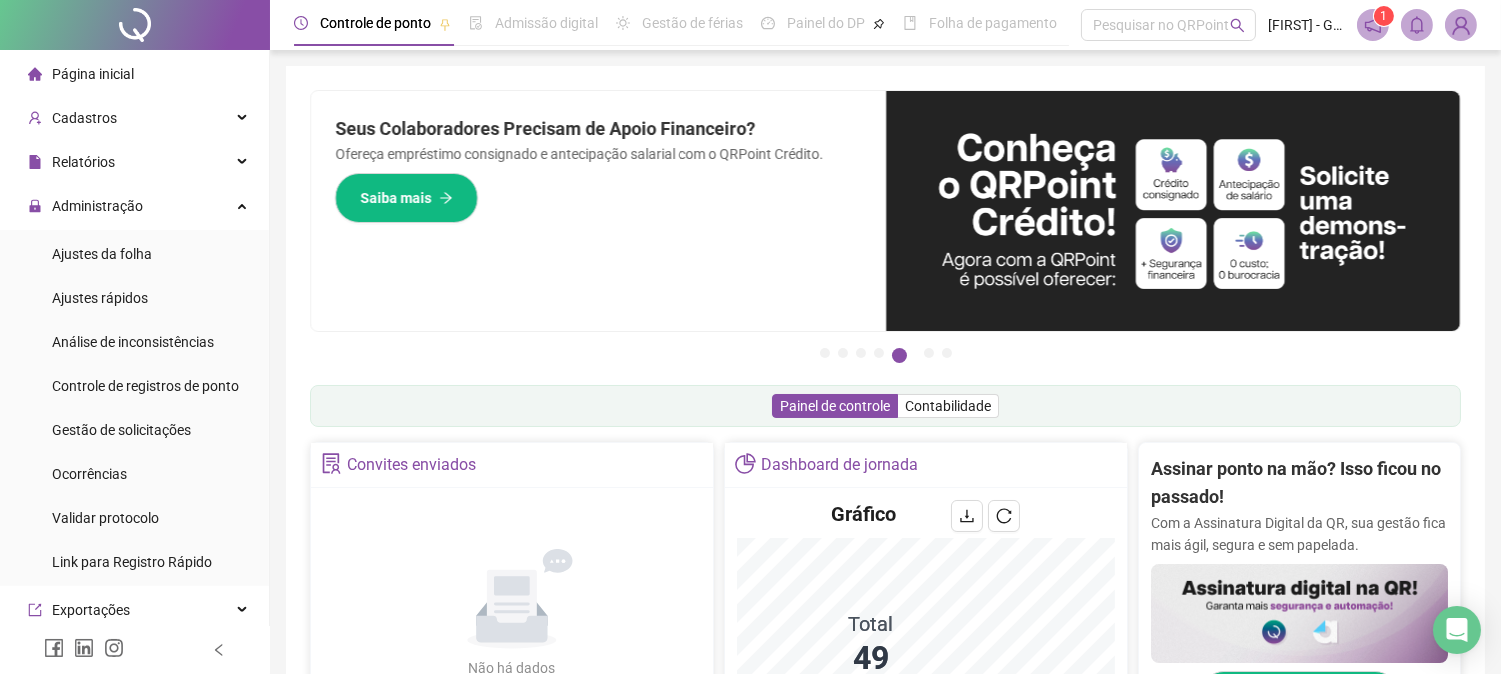 click on "1" at bounding box center (1384, 16) 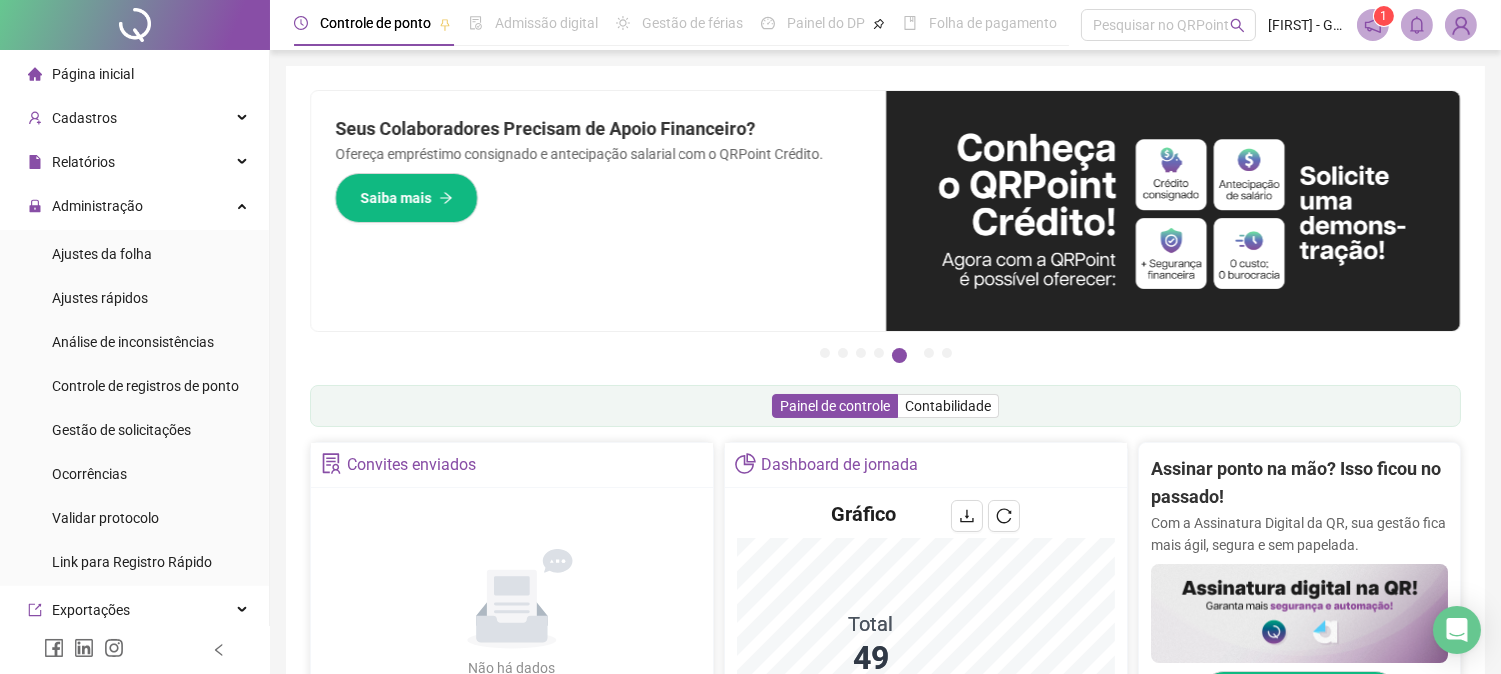 click on "Página inicial" at bounding box center (93, 74) 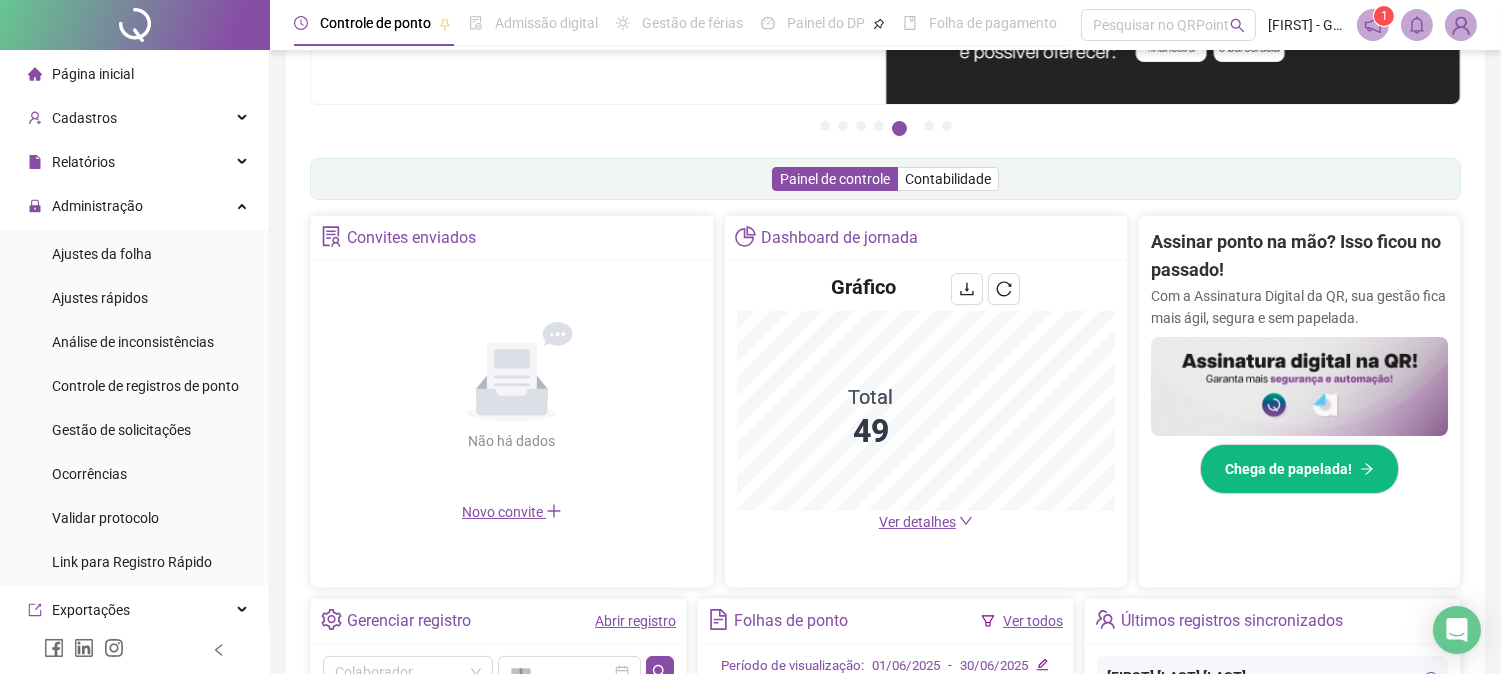 scroll, scrollTop: 276, scrollLeft: 0, axis: vertical 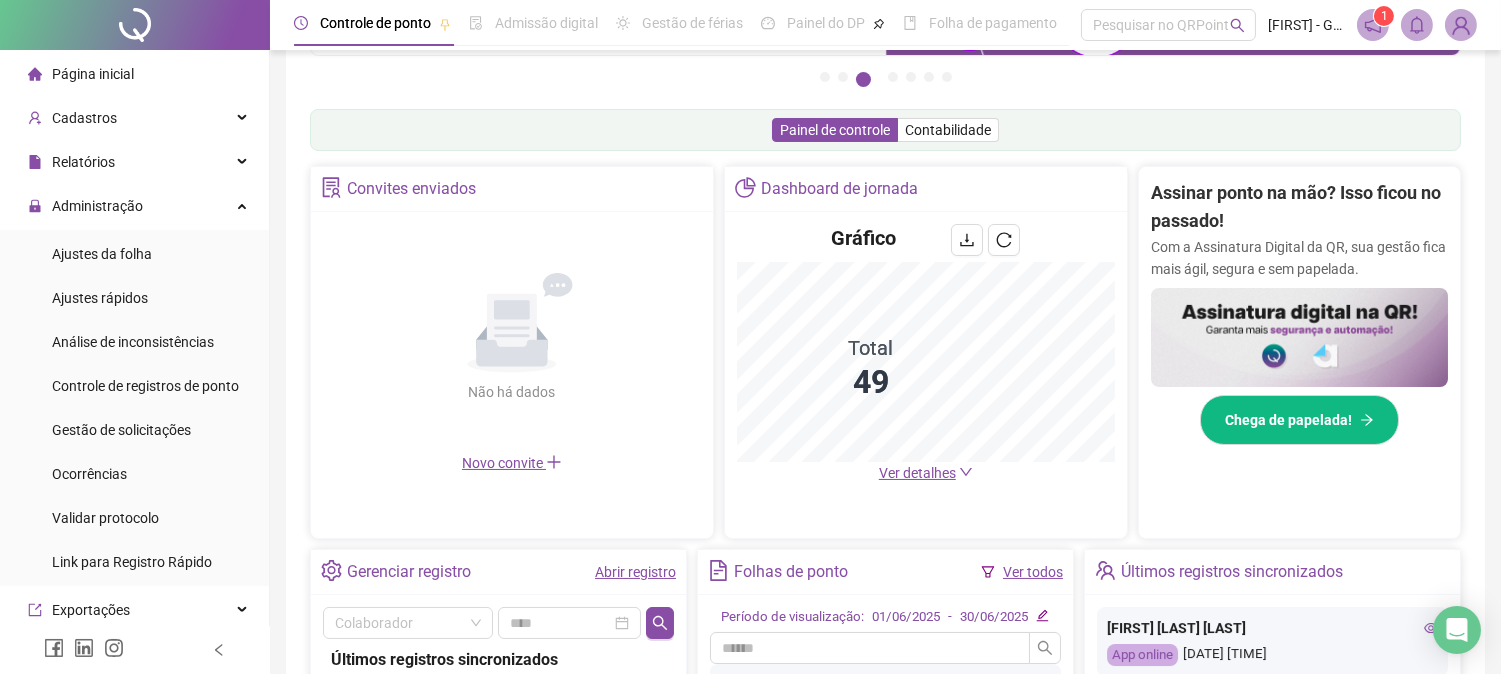 click on "Pague o QRPoint com Cartão de Crédito Sua assinatura: mais segurança, prática e sem preocupações com boletos! Saiba mais Sua folha de pagamento, mais simples do que nunca! Com a Folha de Pagamento QR, você faz tudo em um só lugar: da admissão à geração da folha. Agilidade, integração e segurança em um único ecossistema. Conheça a QRFolha agora 🔍 Precisa de Ajuda? Conte com o Suporte da QRPoint! Encontre respostas rápidas e eficientes em nosso Guia Prático de Suporte. Acesse agora e descubra todos os nossos canais de atendimento! 🚀 Saiba Mais Automatize seu DP e ganhe mais tempo! 🚀 Agende uma demonstração agora e veja como simplificamos admissão, ponto, férias e holerites em um só lugar! Agendar Demonstração Agora Apoie seus colaboradores sem custo! Dinheiro na conta sem complicação. Solicite Mais Informações Seus Colaboradores Precisam de Apoio Financeiro? Ofereça empréstimo consignado e antecipação salarial com o QRPoint Crédito. Saiba mais Saiba mais Saiba Mais 1" at bounding box center [885, -46] 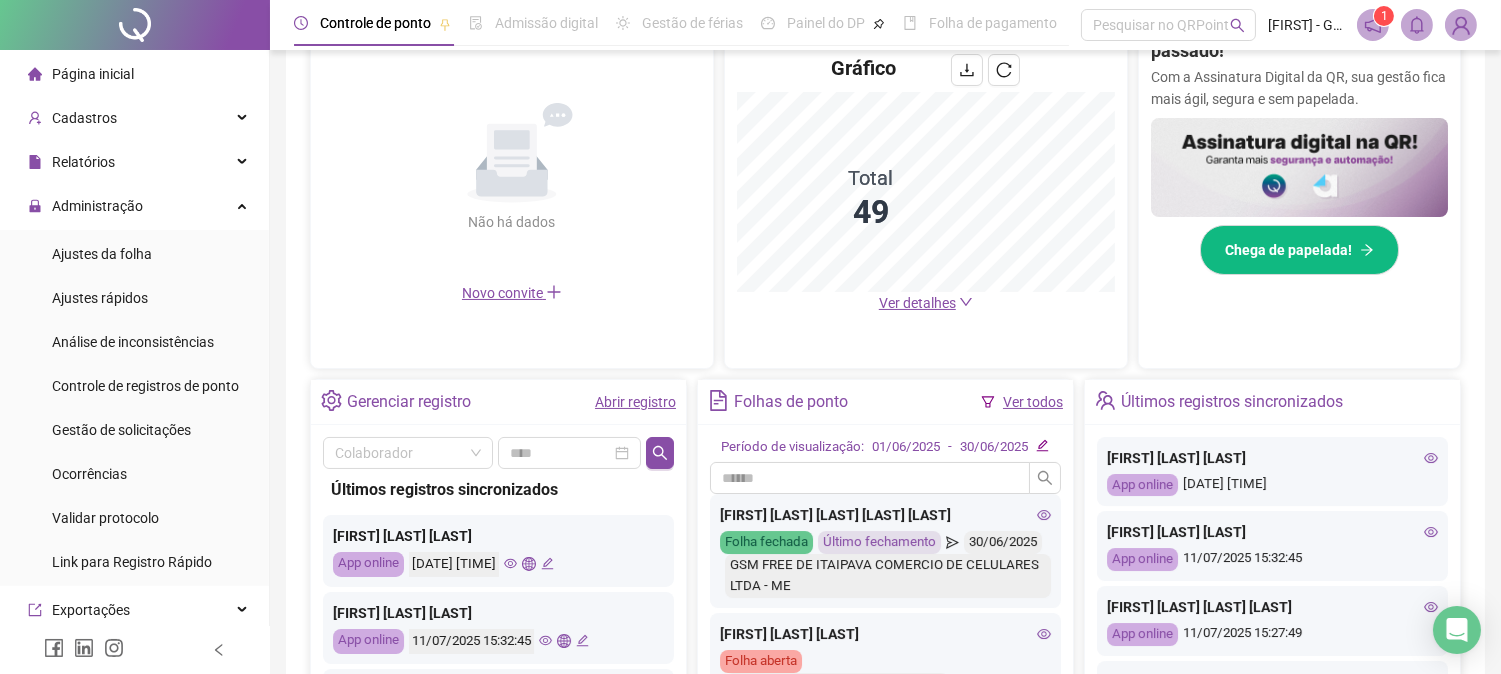 scroll, scrollTop: 627, scrollLeft: 0, axis: vertical 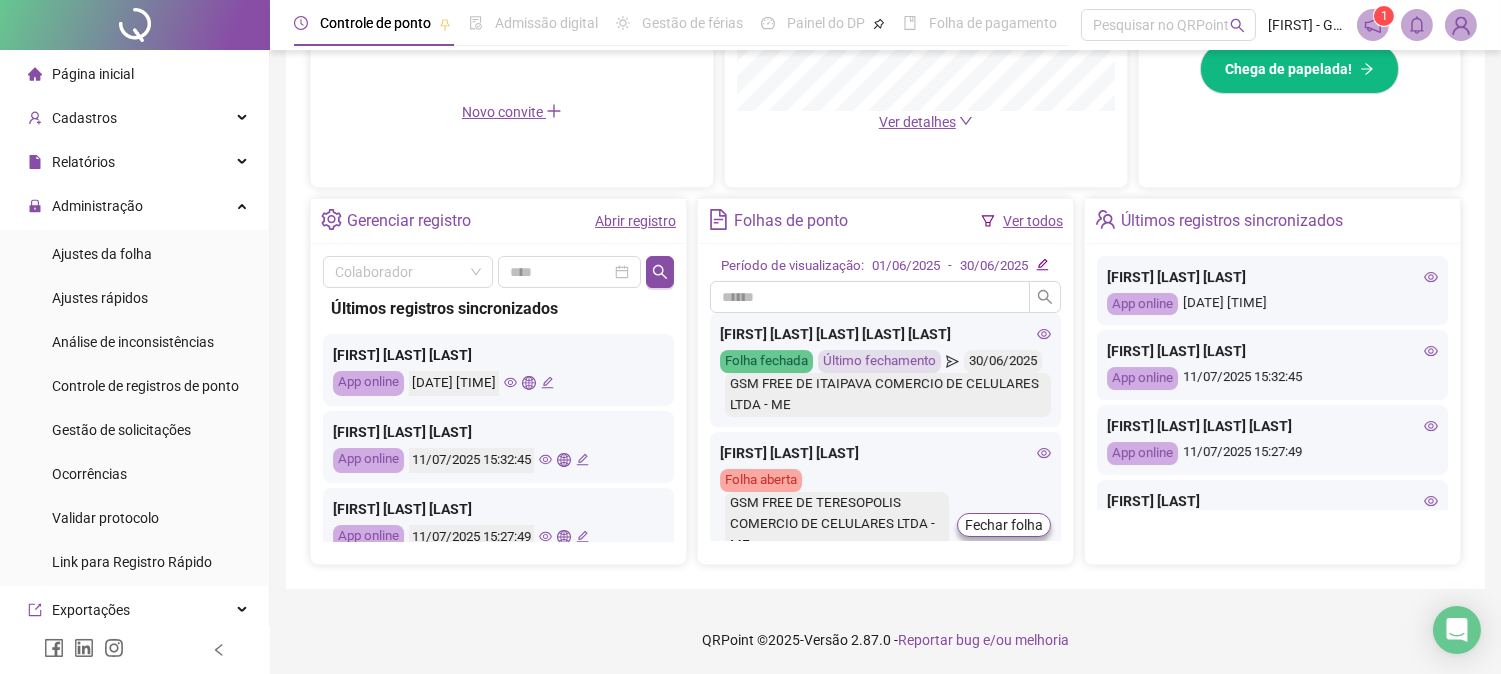 click on "Página inicial" at bounding box center (93, 74) 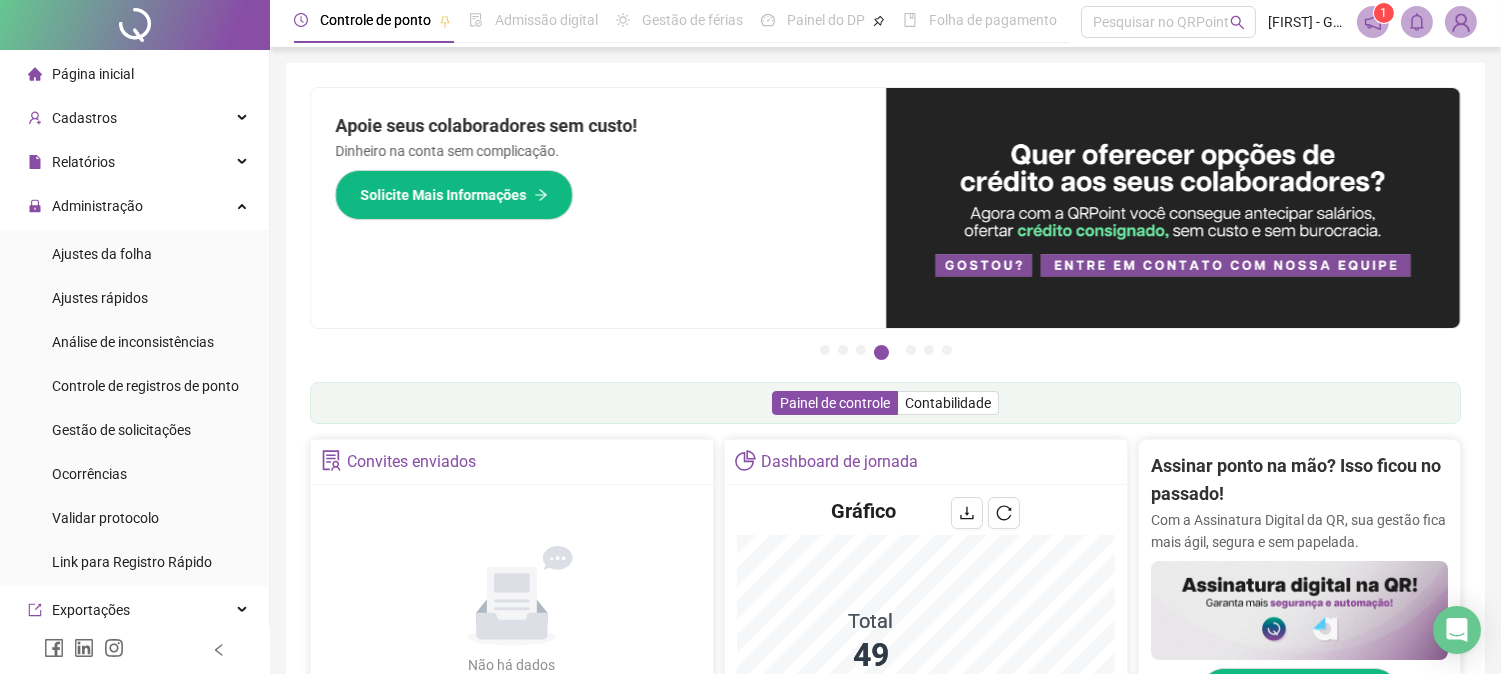 scroll, scrollTop: 0, scrollLeft: 0, axis: both 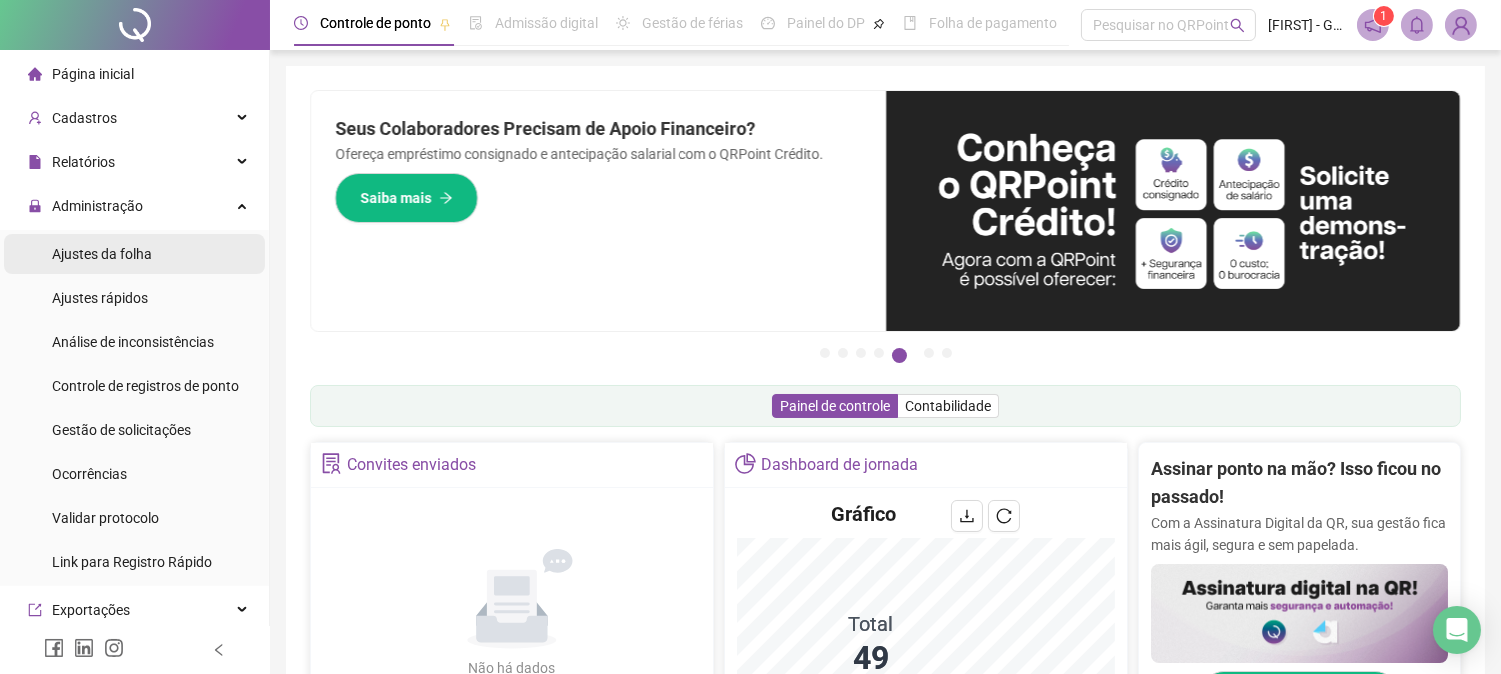 click on "Ajustes da folha" at bounding box center [102, 254] 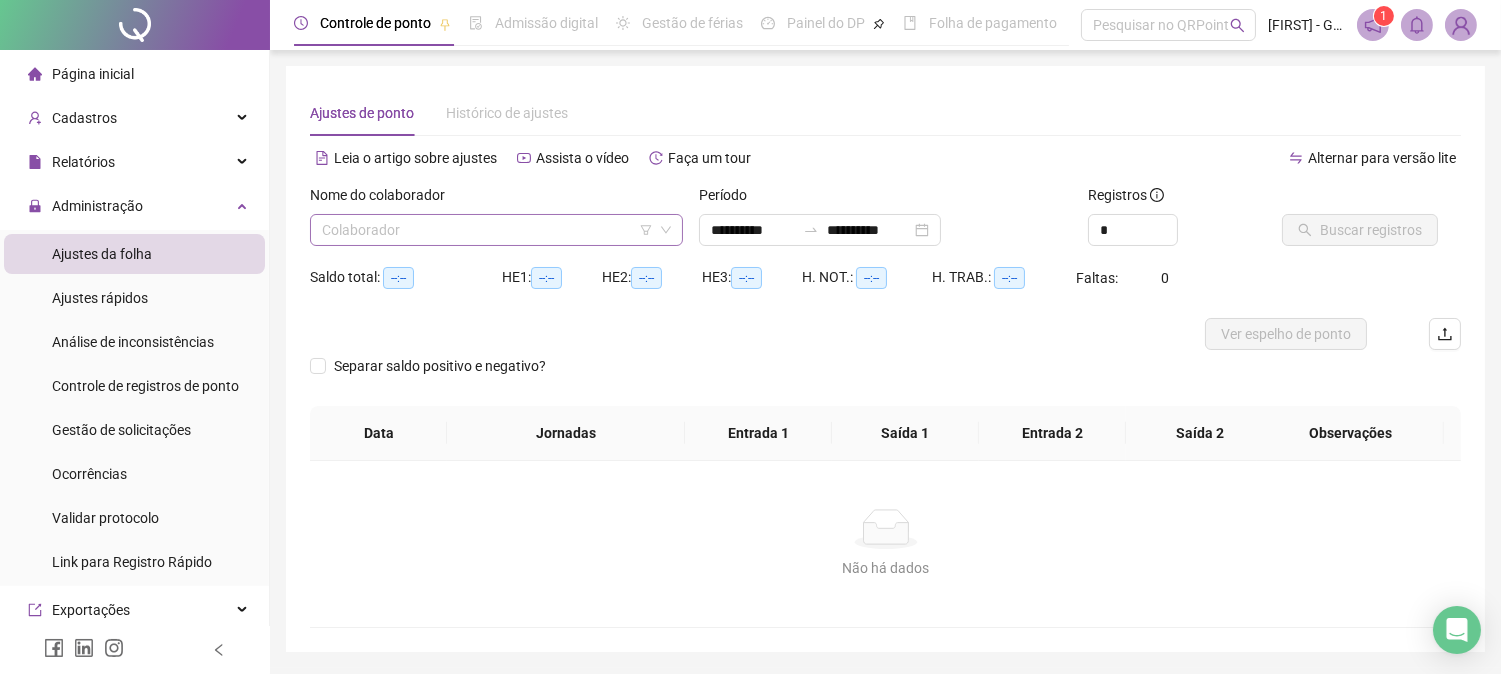 click at bounding box center (490, 230) 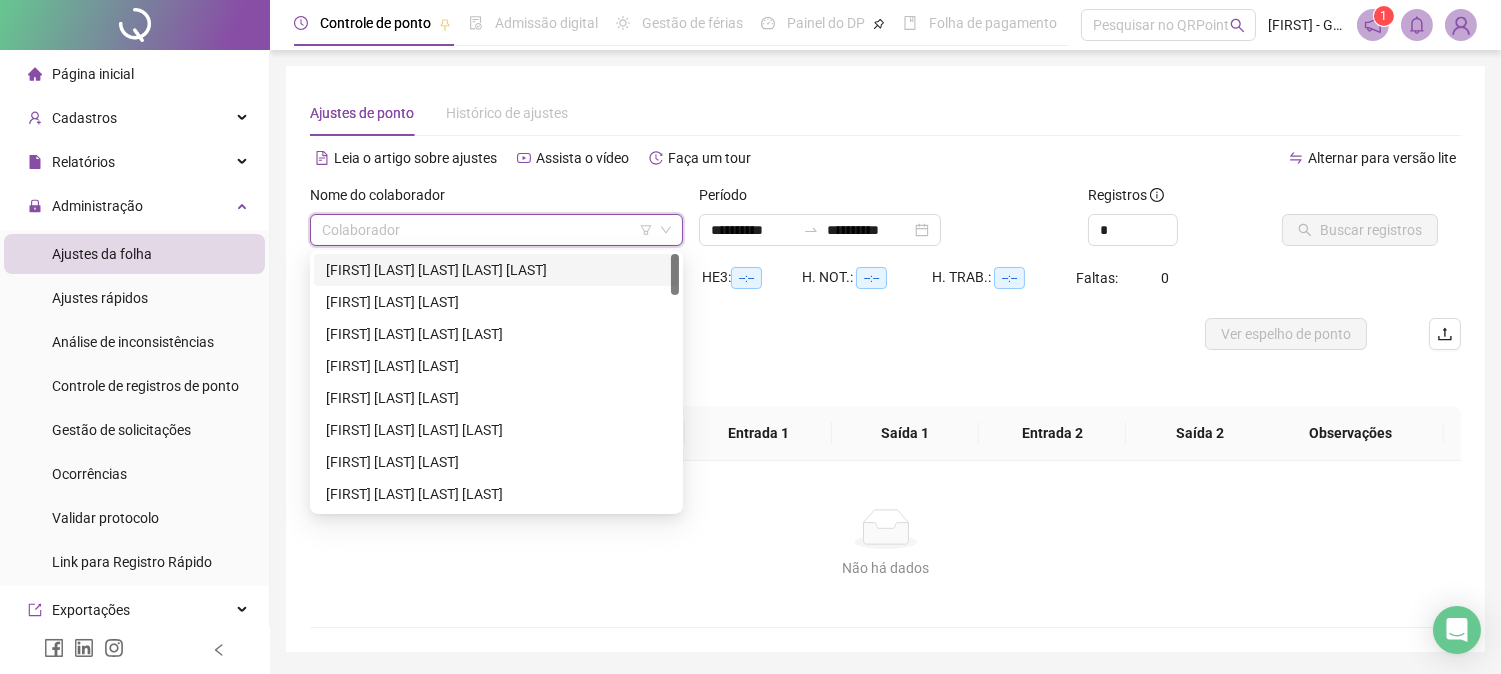 click on "Ajustes de ponto Histórico de ajustes" at bounding box center (885, 113) 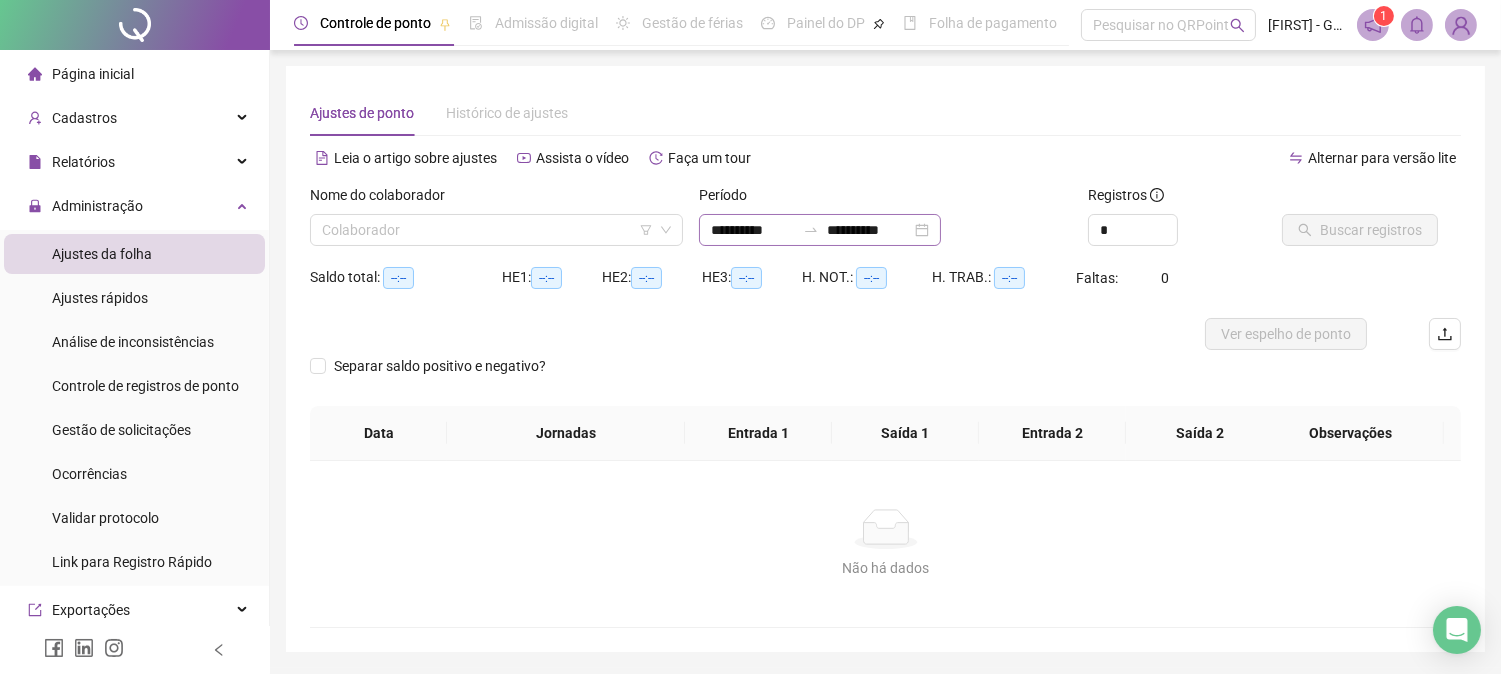 click on "**********" at bounding box center [820, 230] 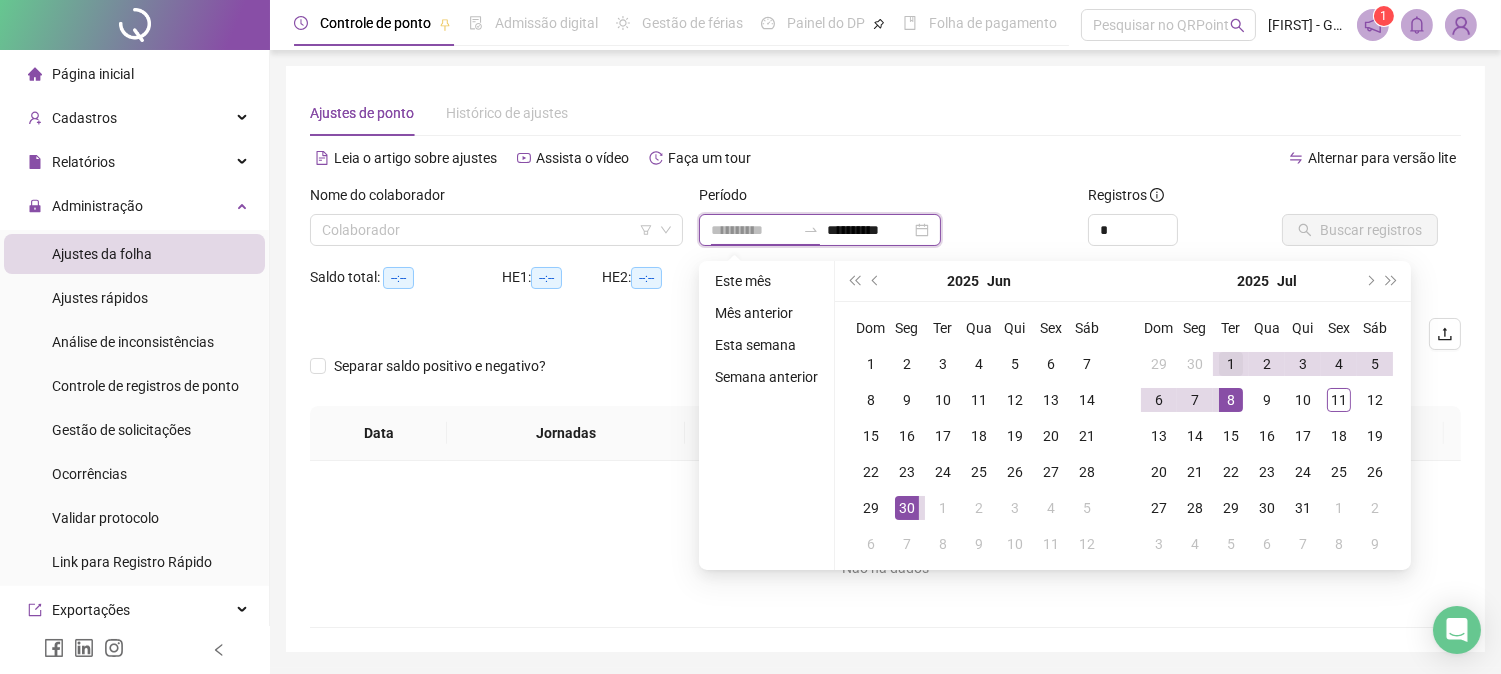 type on "**********" 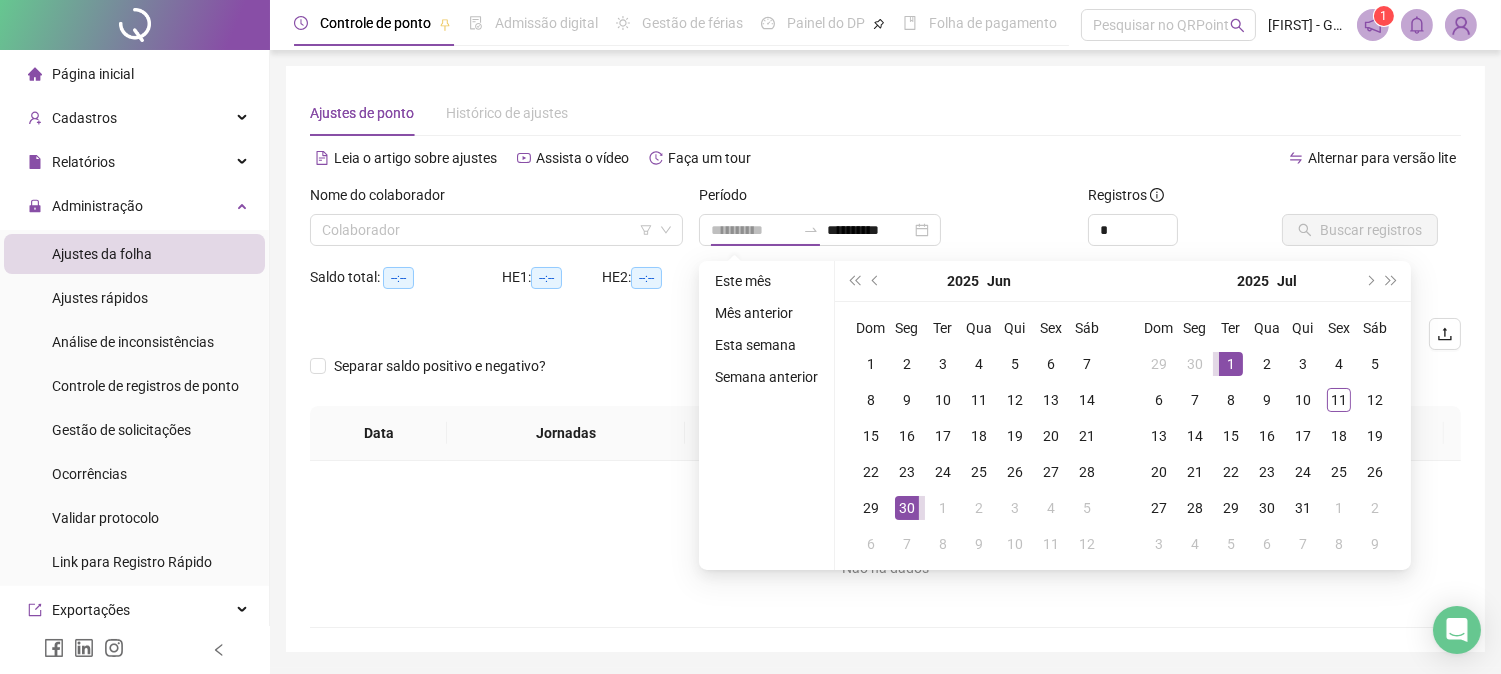 click on "1" at bounding box center (1231, 364) 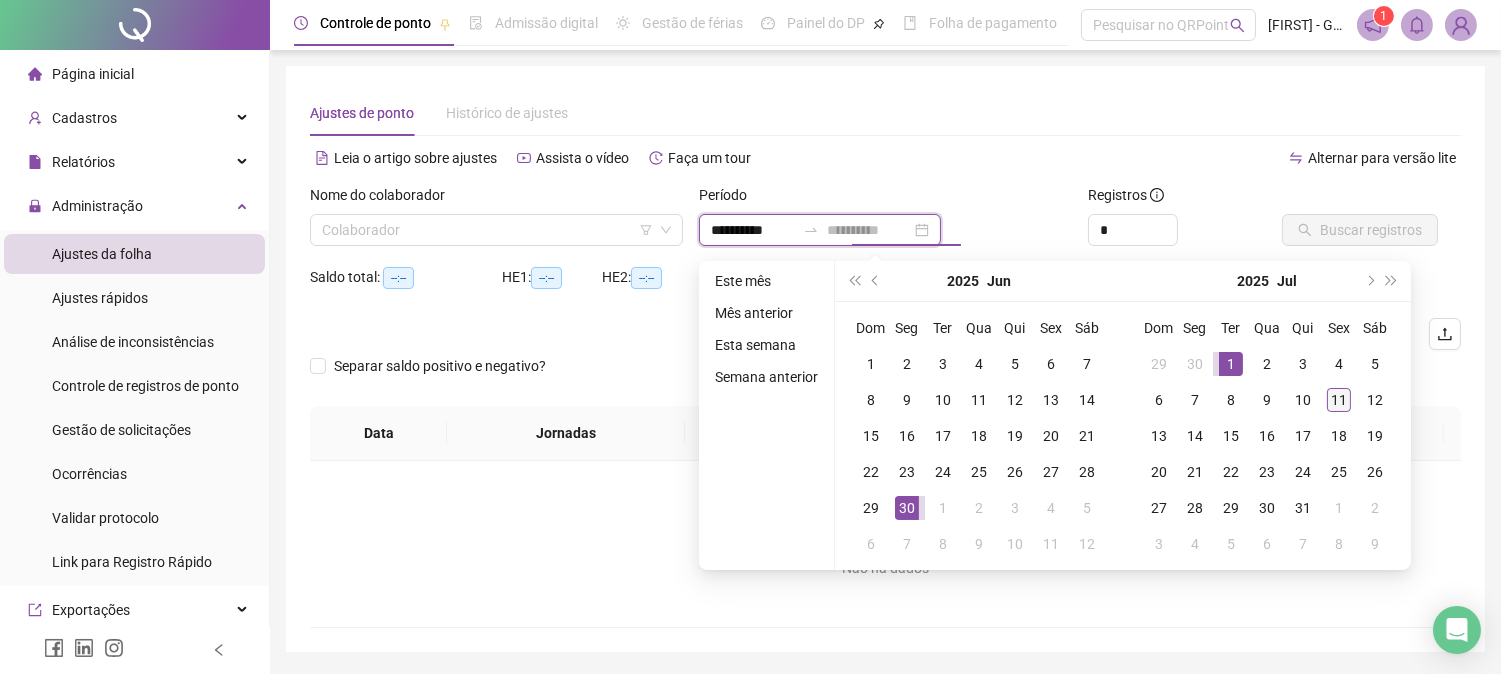 type on "**********" 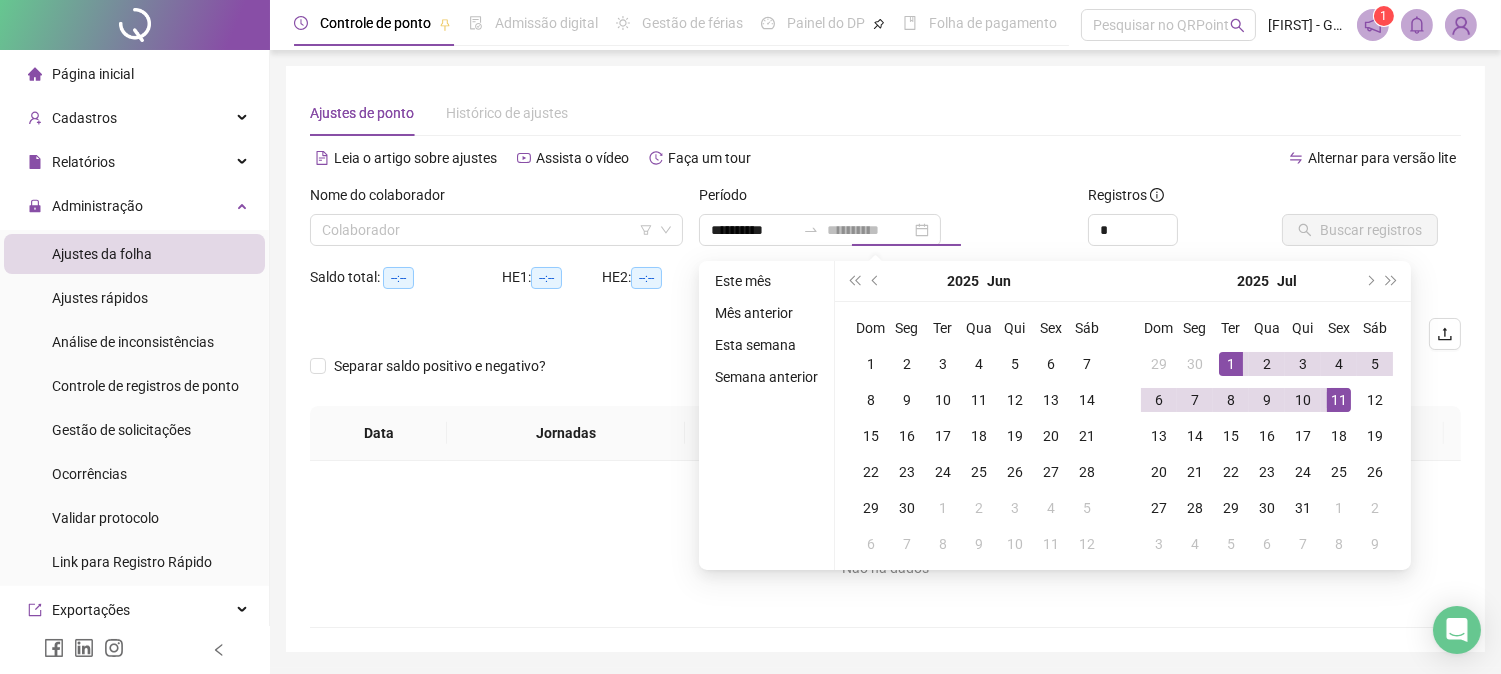 click on "11" at bounding box center (1339, 400) 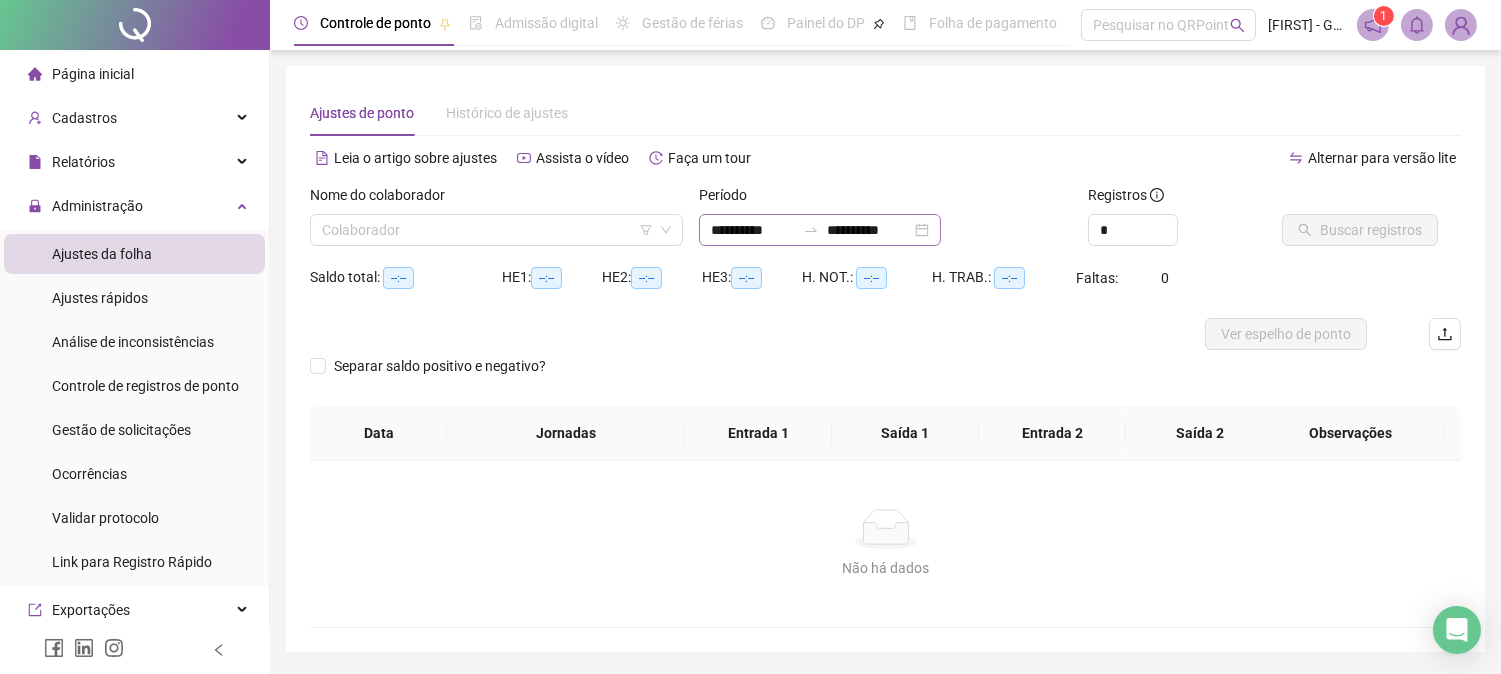 click on "**********" at bounding box center [820, 230] 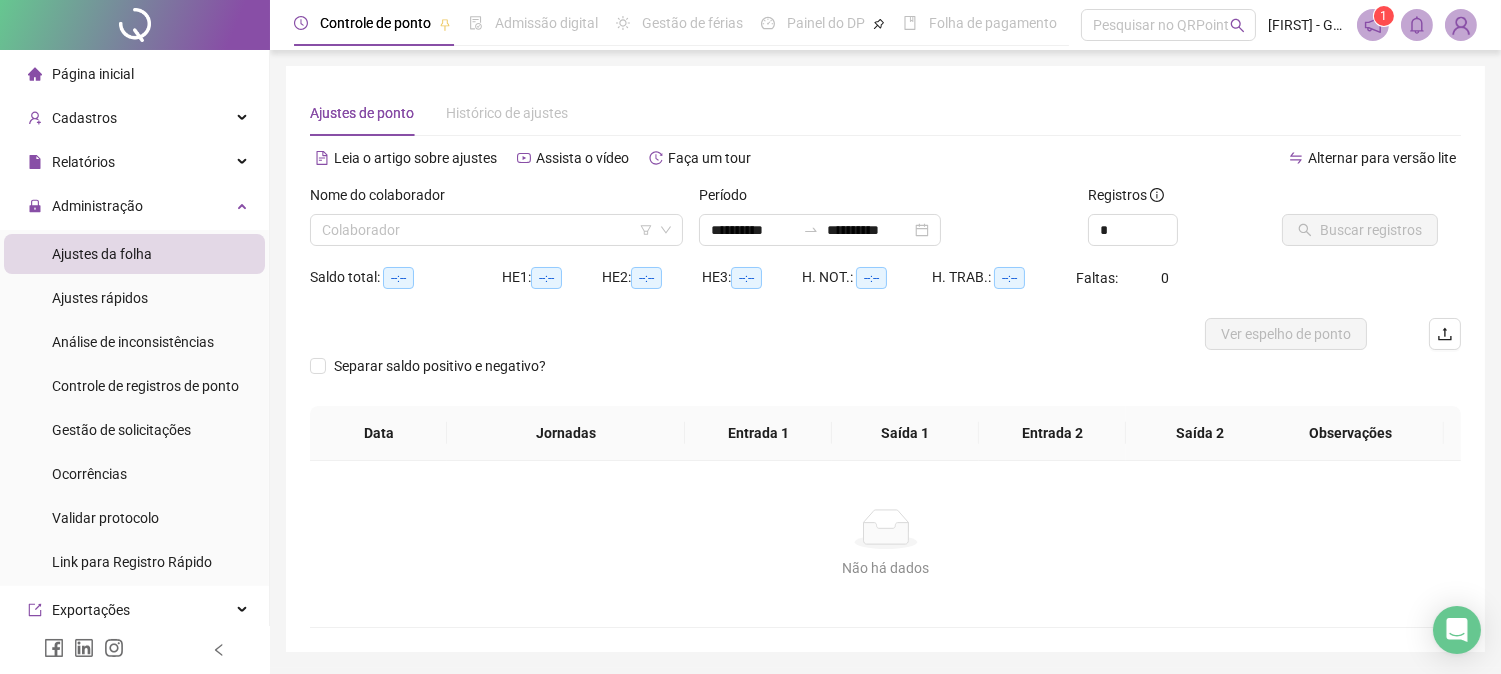 click on "Ajustes de ponto Histórico de ajustes" at bounding box center [885, 113] 